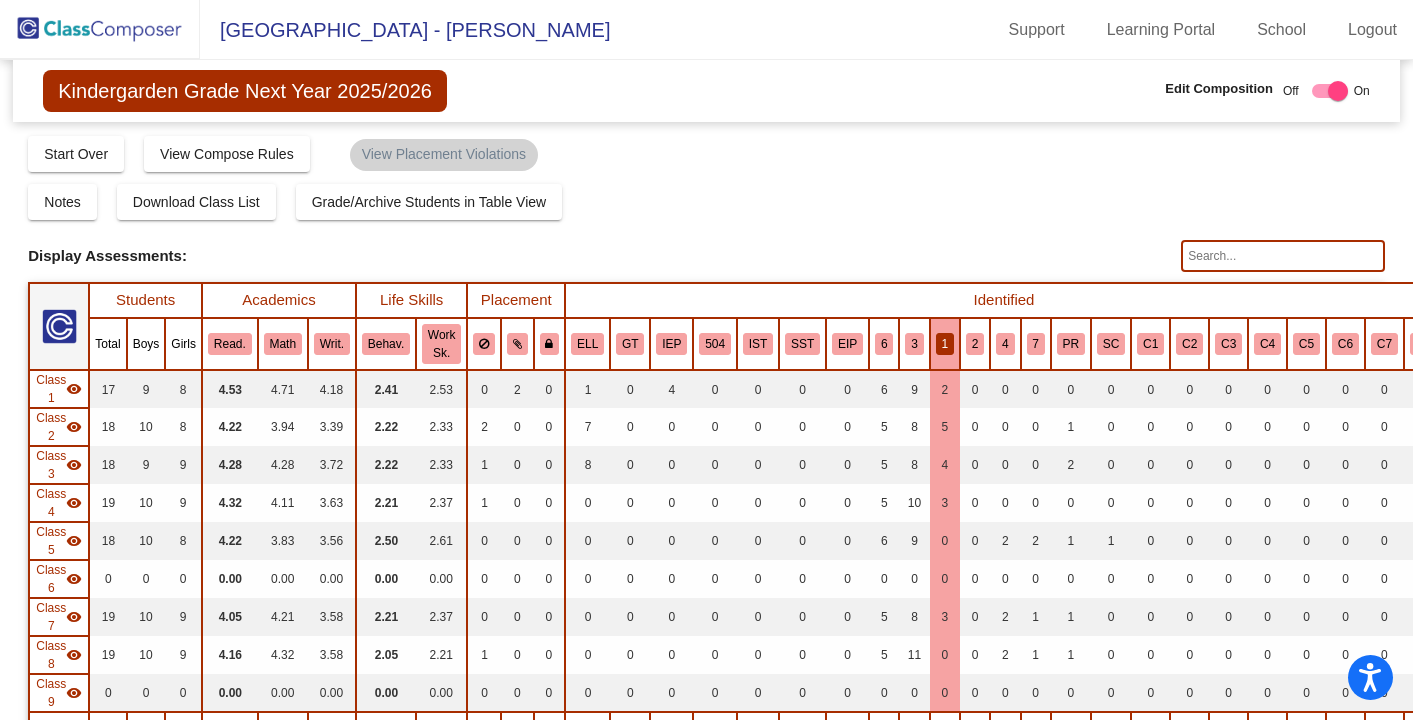 scroll, scrollTop: 0, scrollLeft: 0, axis: both 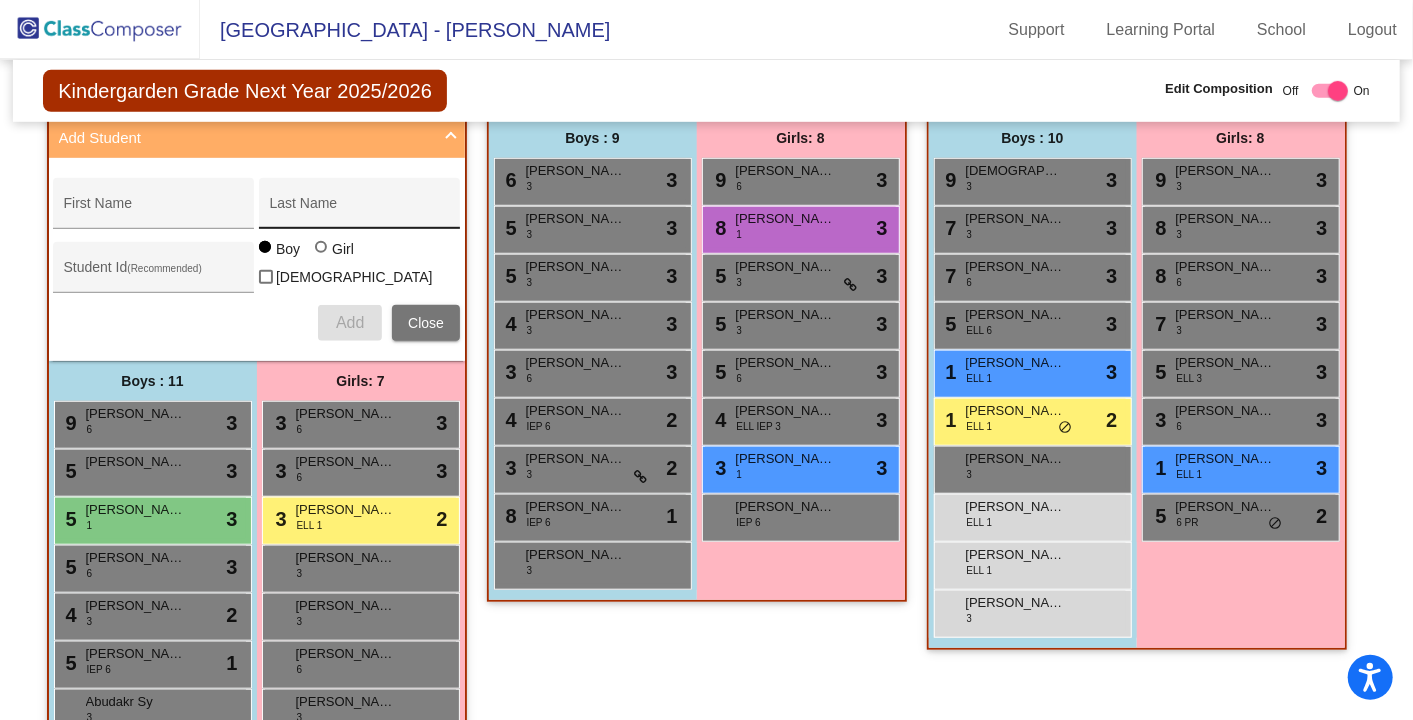 click on "Last Name" at bounding box center [360, 211] 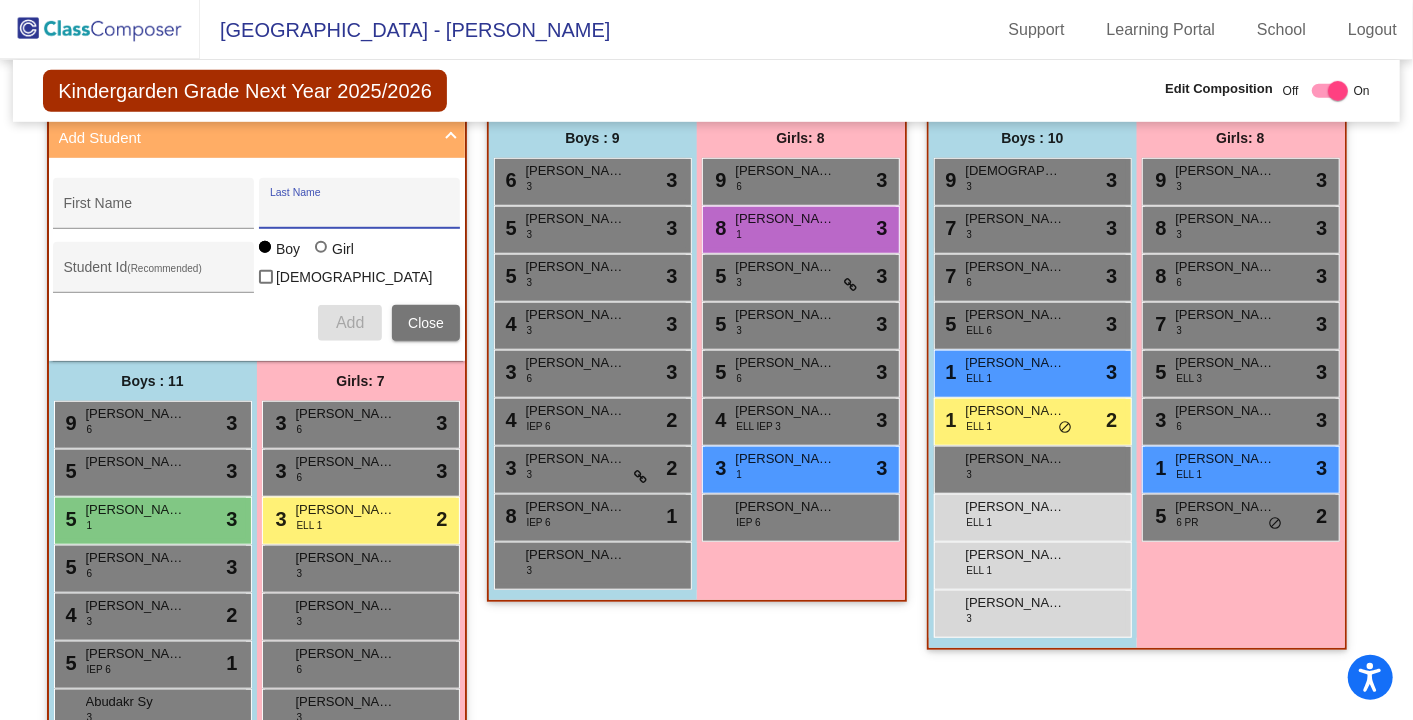 paste on "Pirasanna" 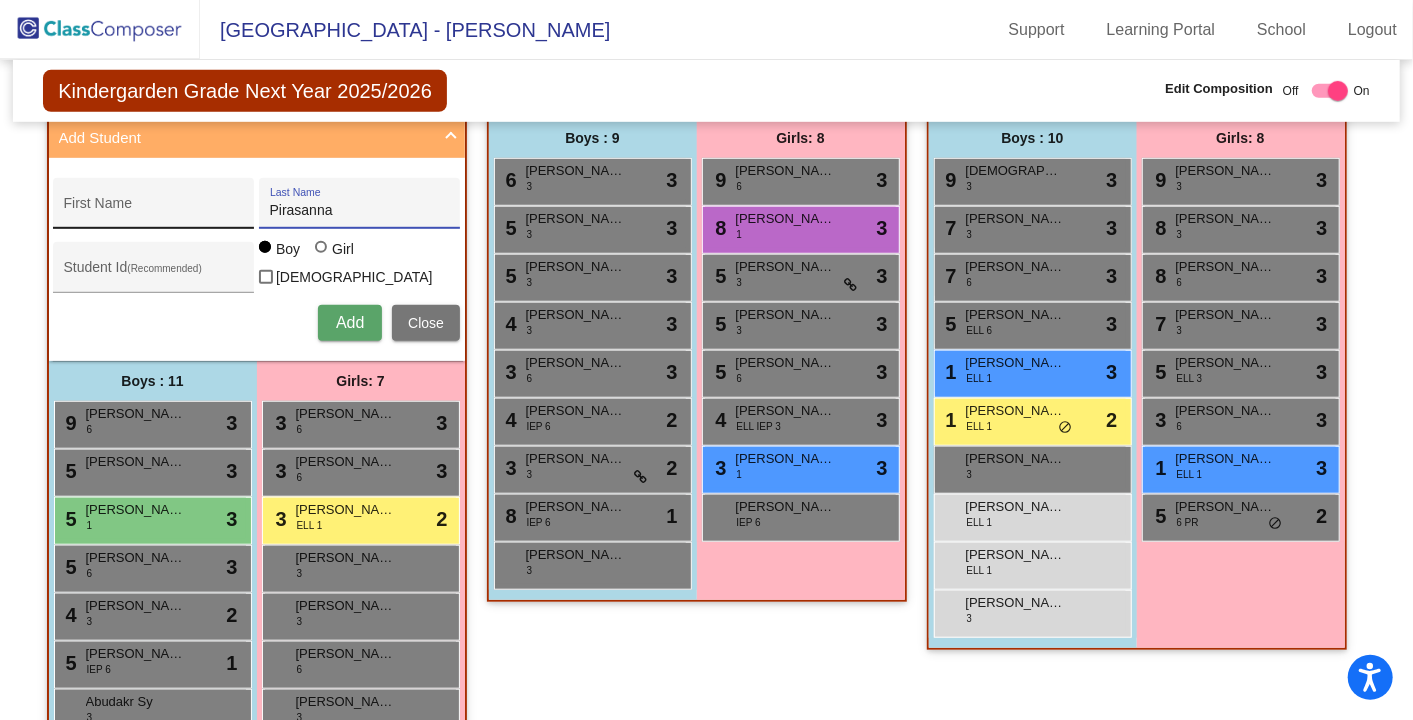type on "Pirasanna" 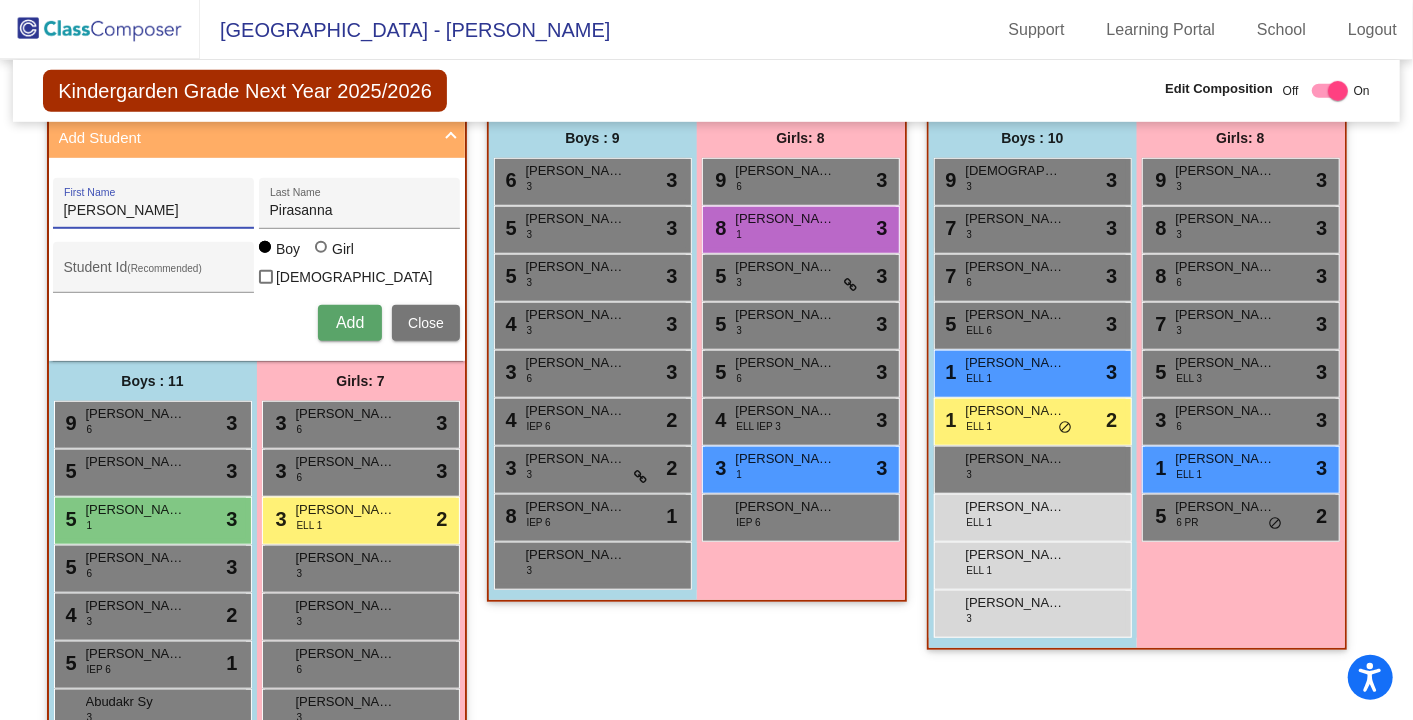 type on "[PERSON_NAME]" 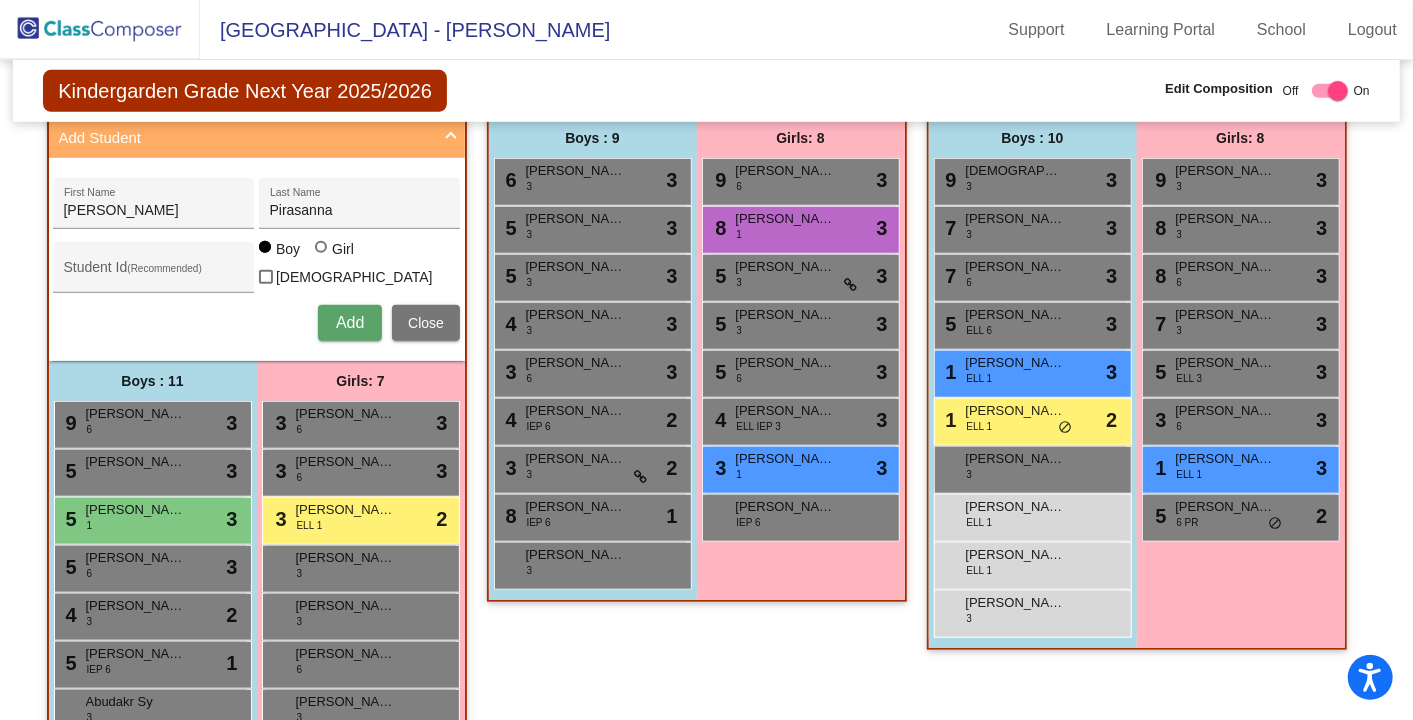 type 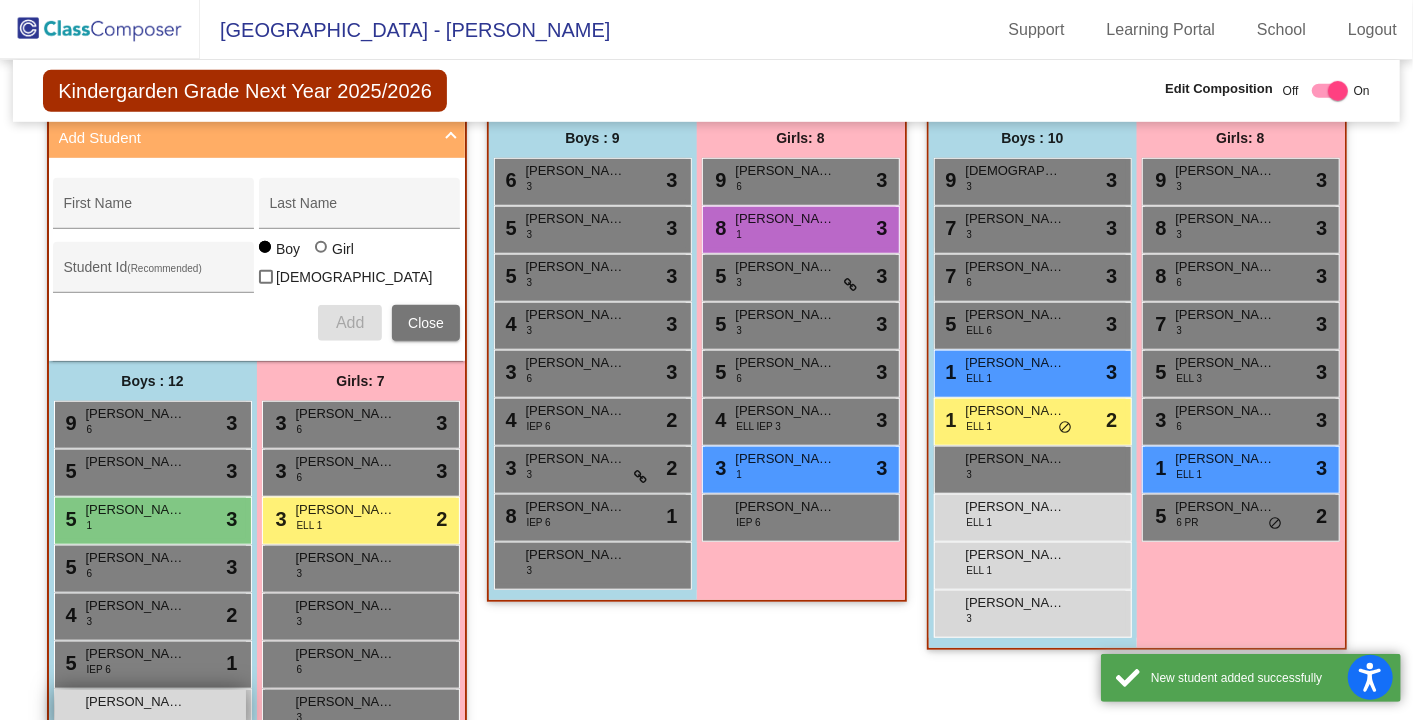 click on "[PERSON_NAME] Pirasanna lock do_not_disturb_alt" at bounding box center (150, 710) 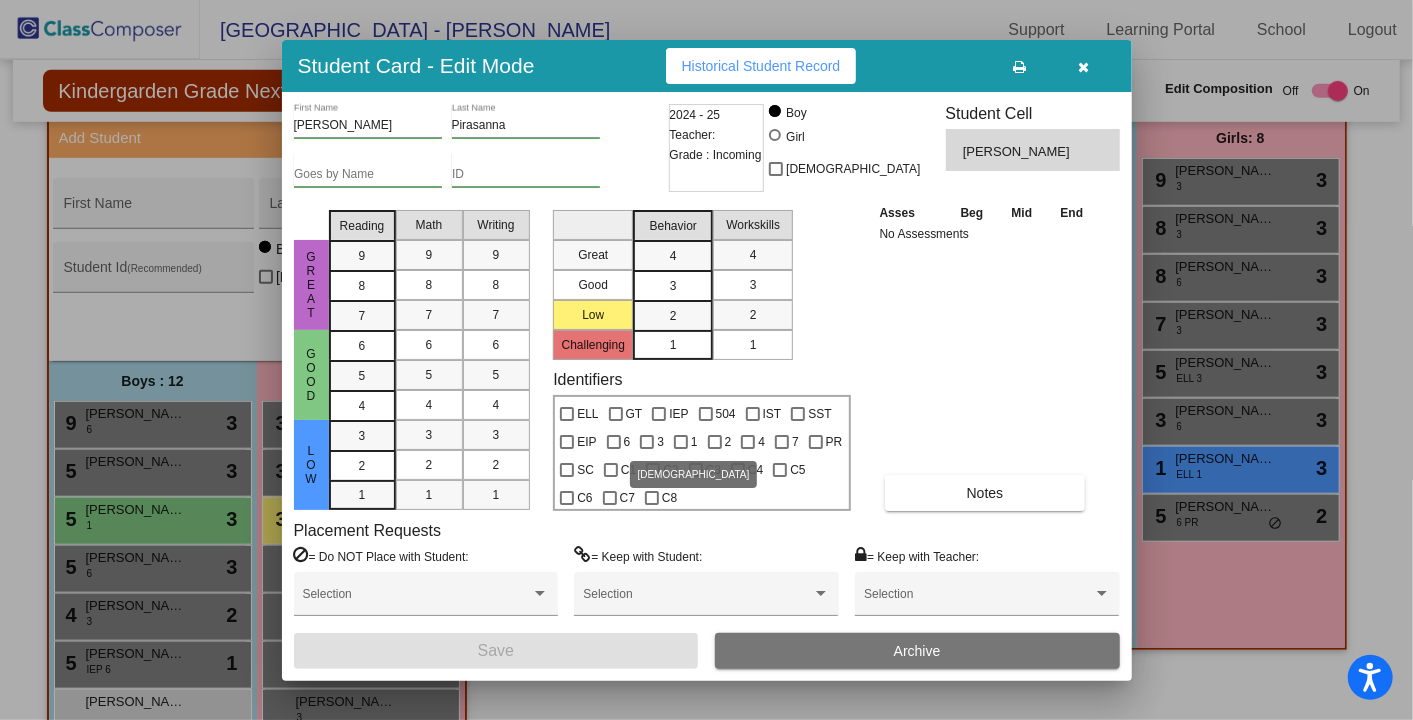 click at bounding box center [647, 442] 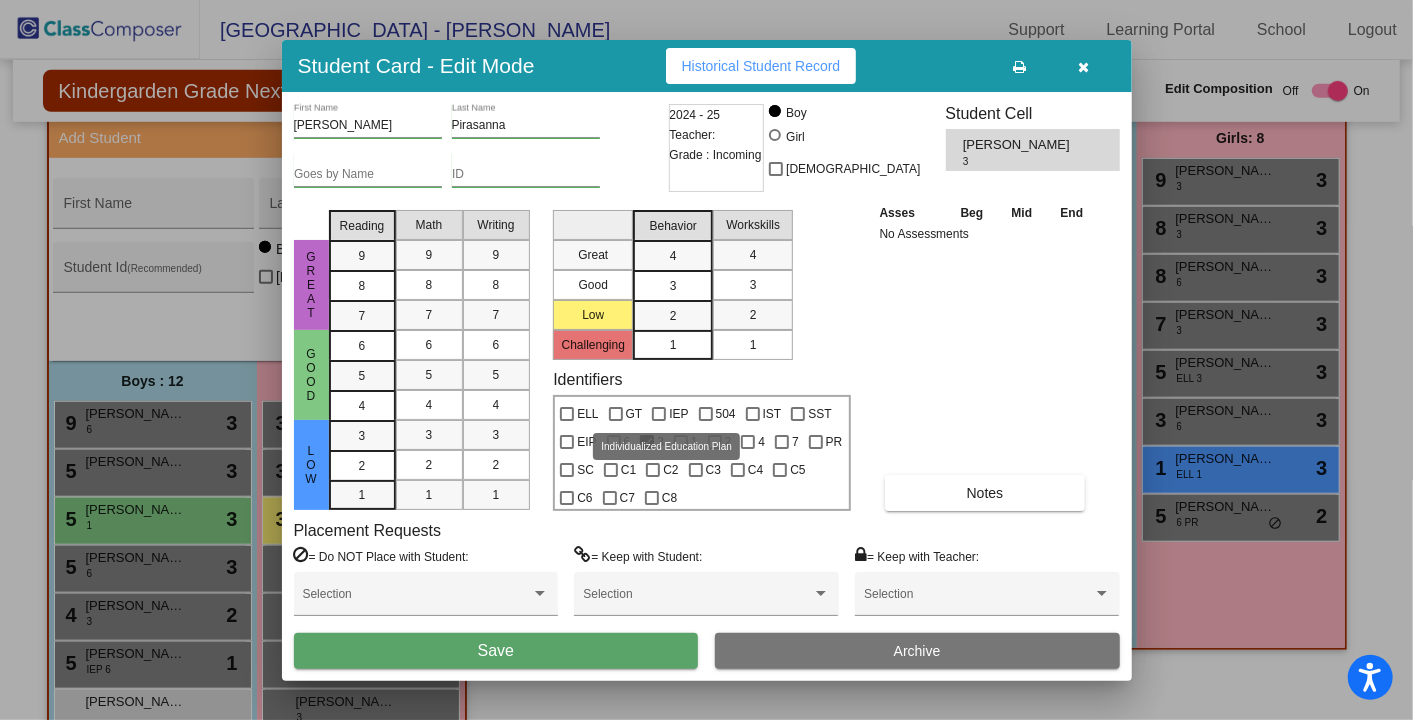 click at bounding box center (659, 414) 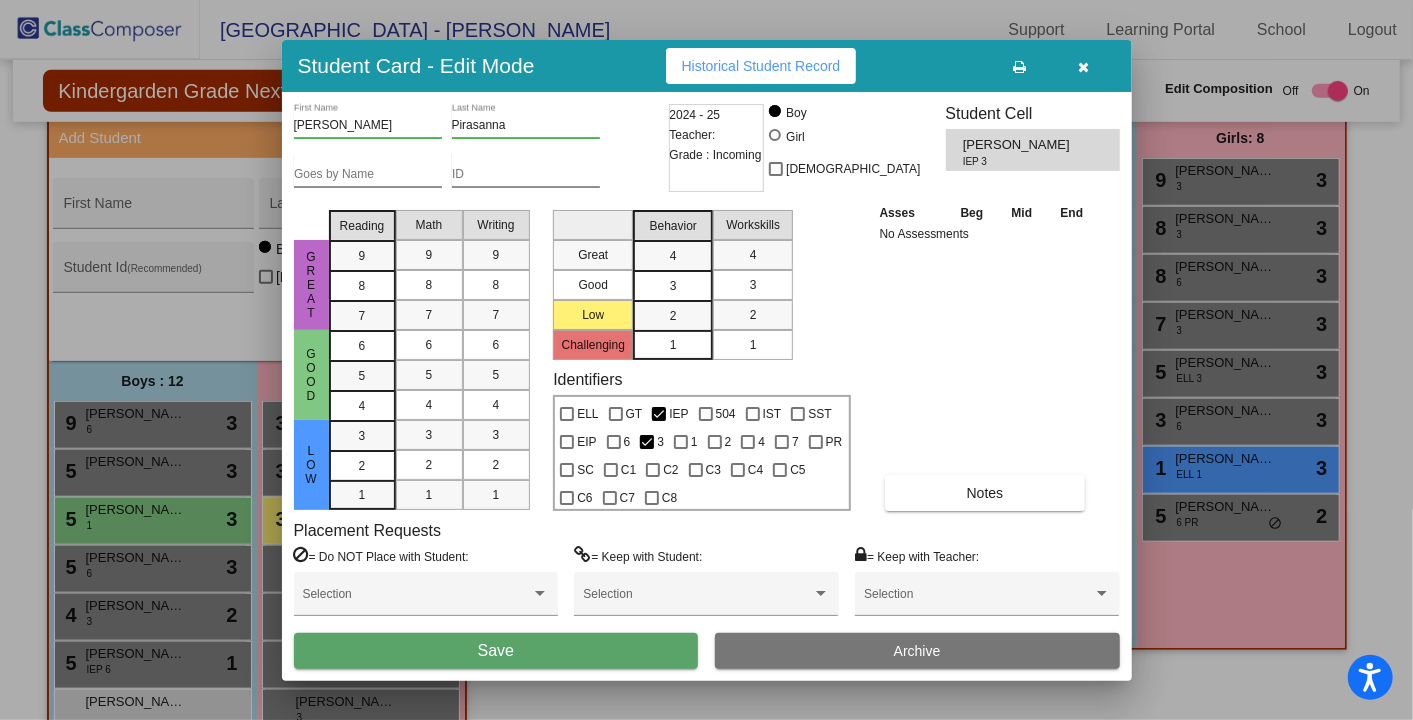 click on "Save" at bounding box center (496, 651) 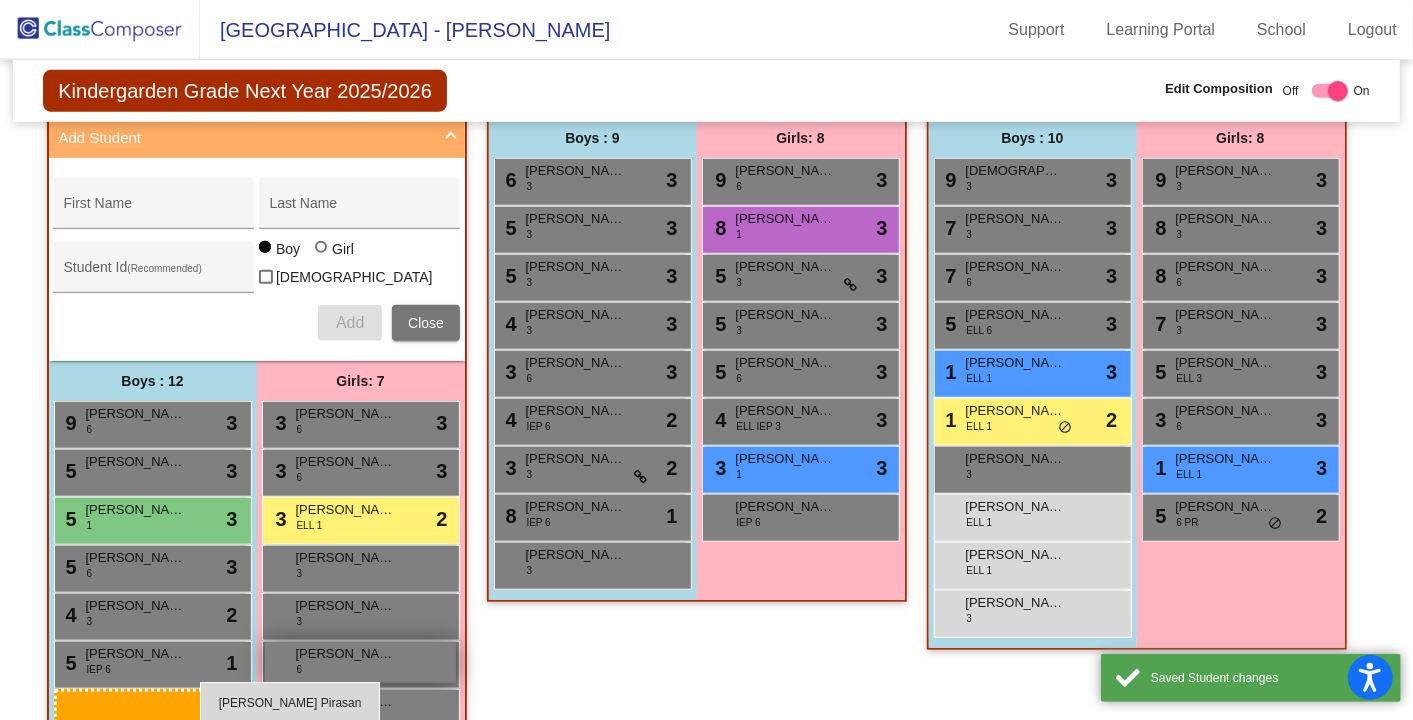 scroll, scrollTop: 740, scrollLeft: 0, axis: vertical 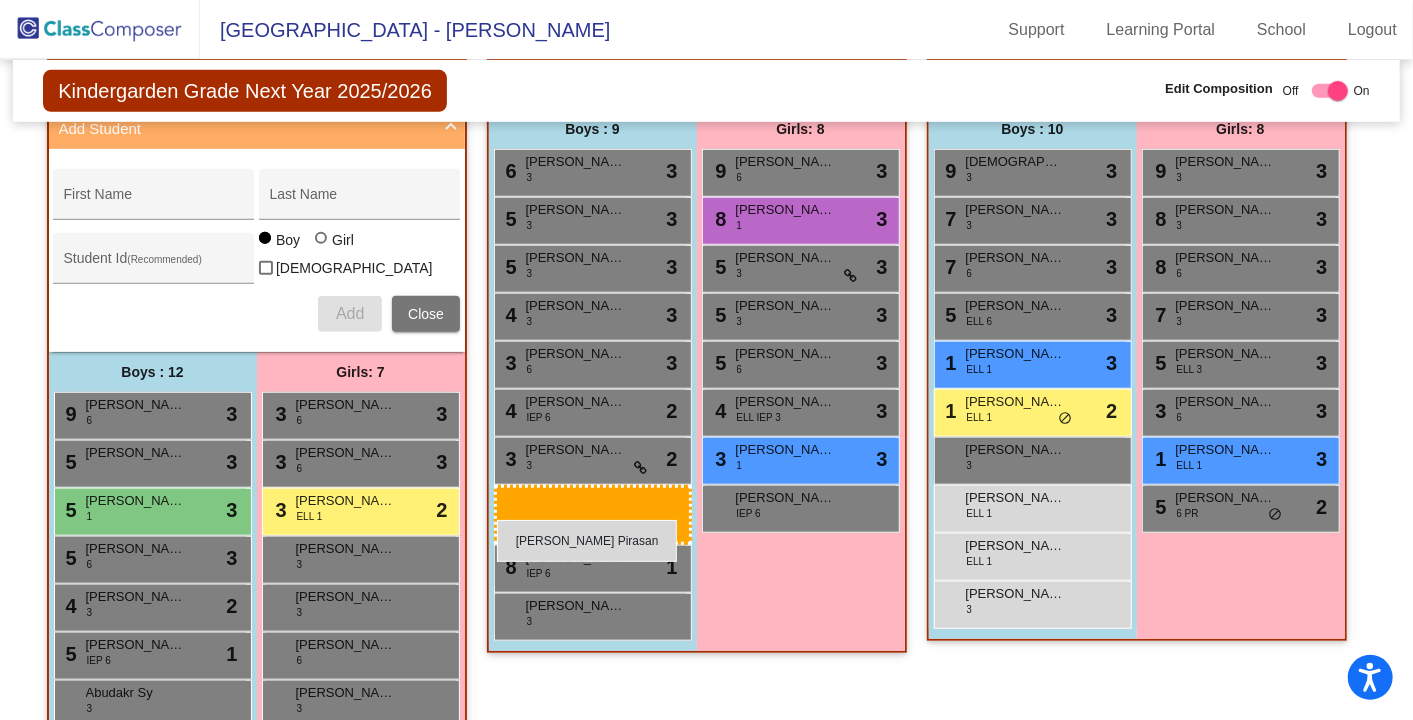 drag, startPoint x: 167, startPoint y: 688, endPoint x: 497, endPoint y: 520, distance: 370.30258 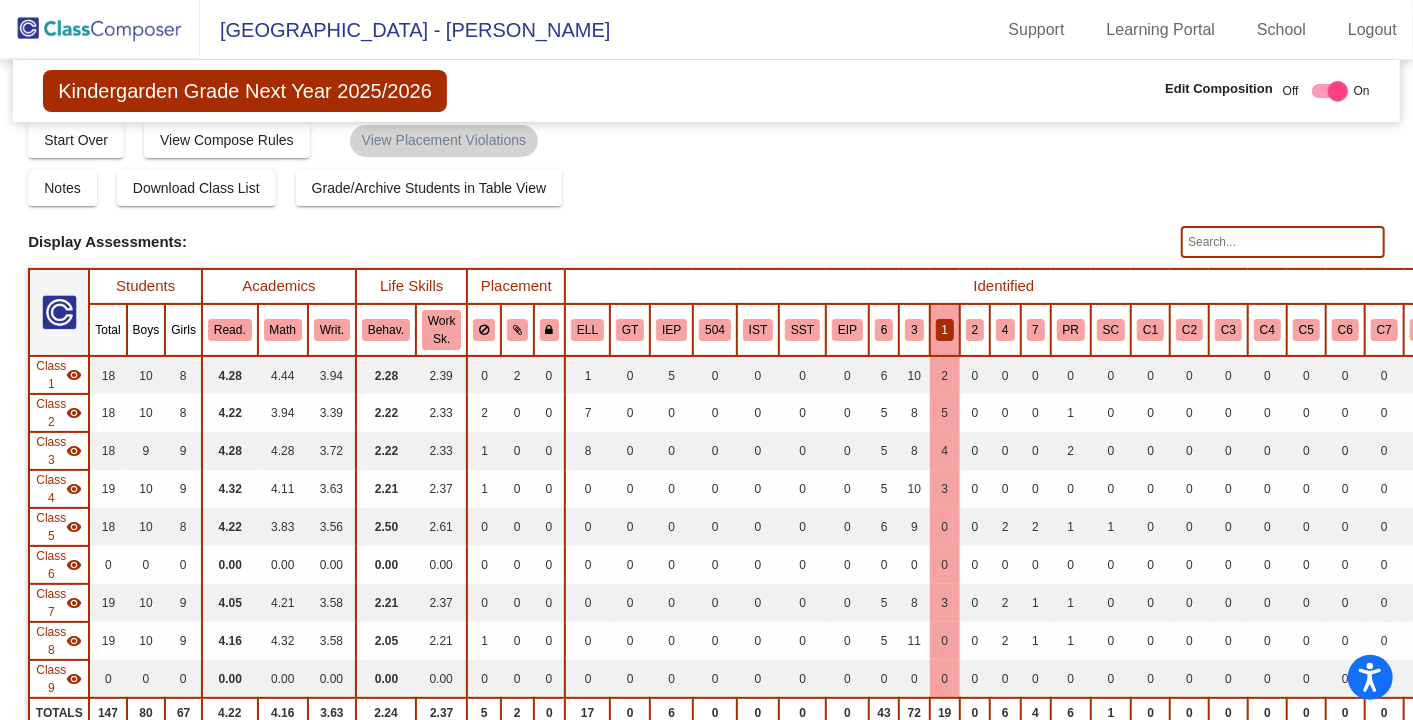 scroll, scrollTop: 0, scrollLeft: 0, axis: both 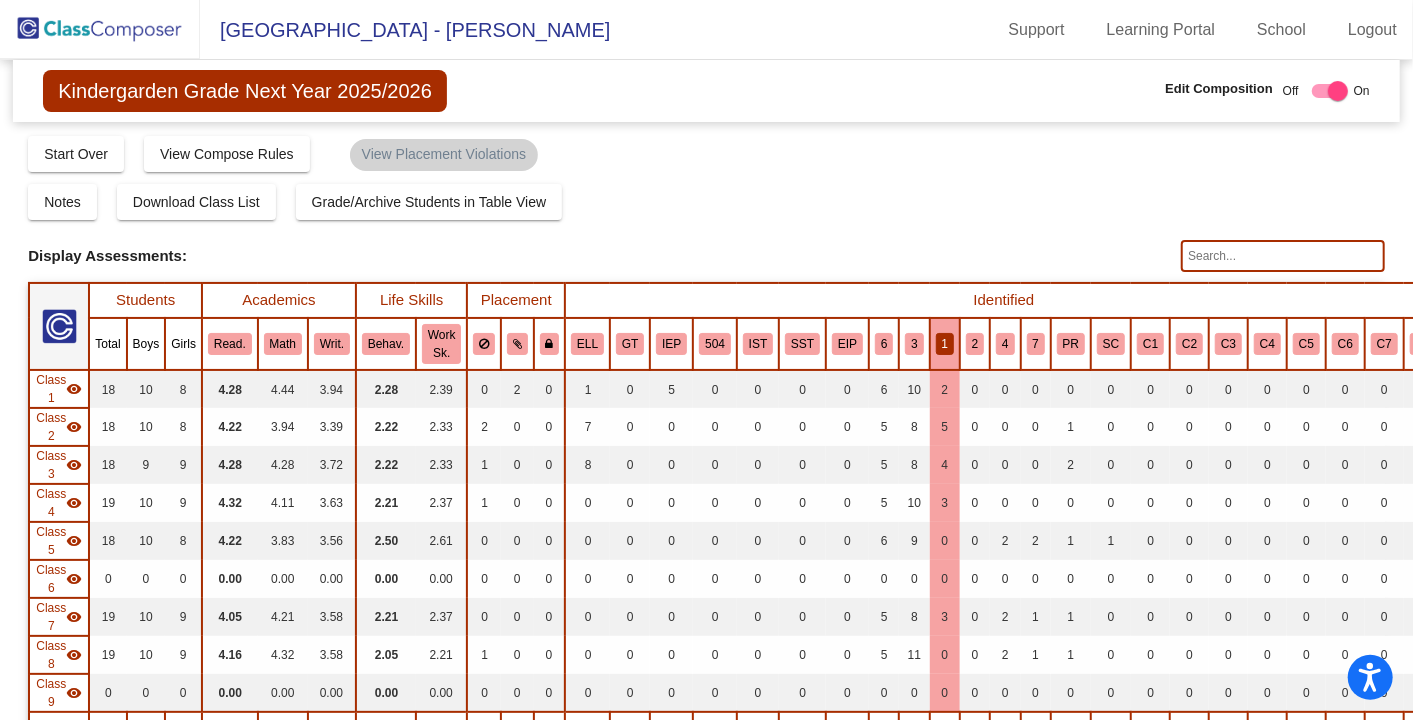 click on "1" 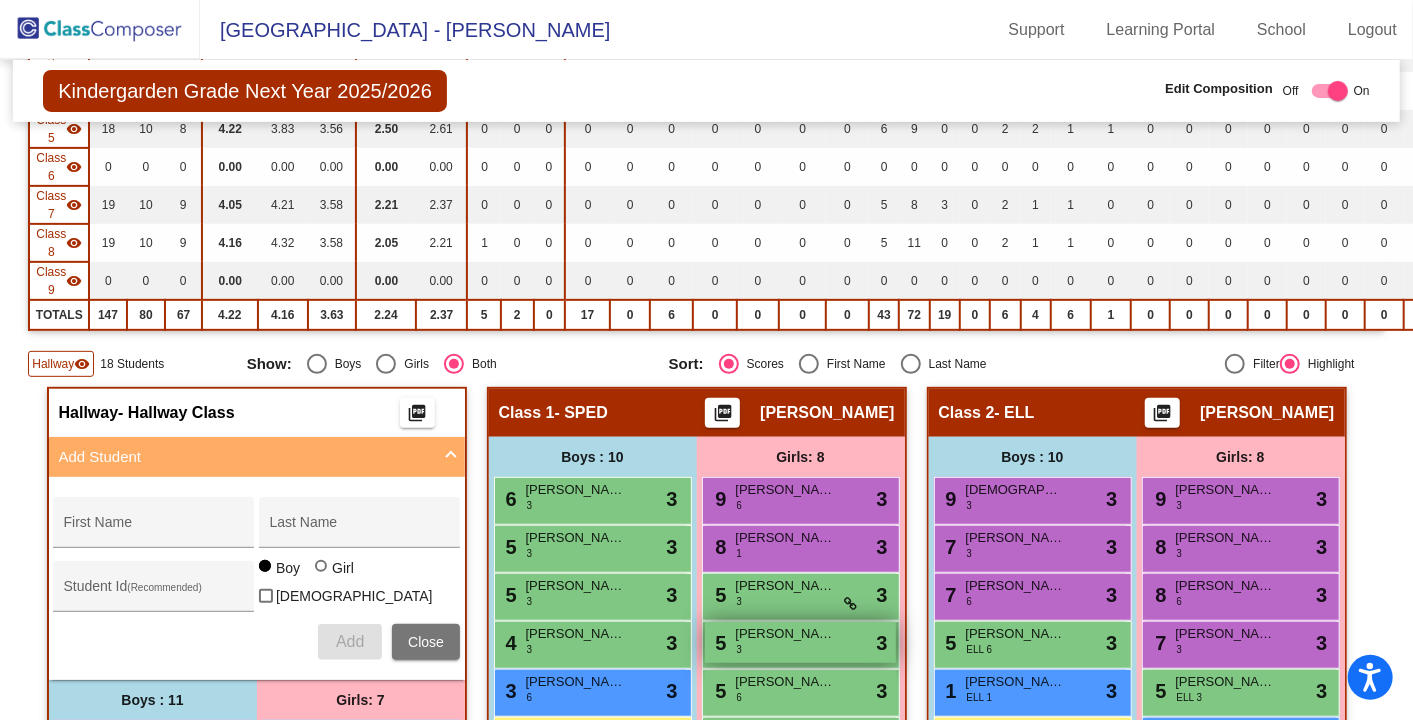 scroll, scrollTop: 355, scrollLeft: 0, axis: vertical 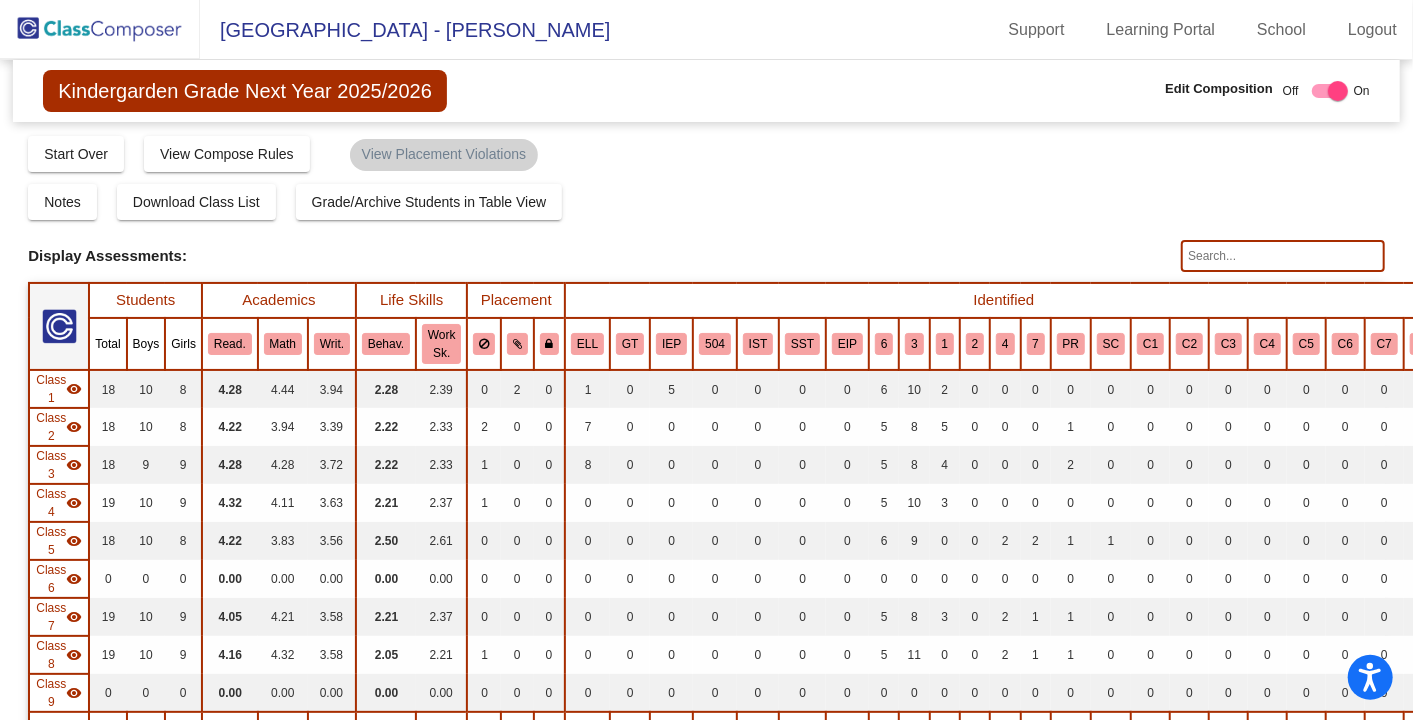 click 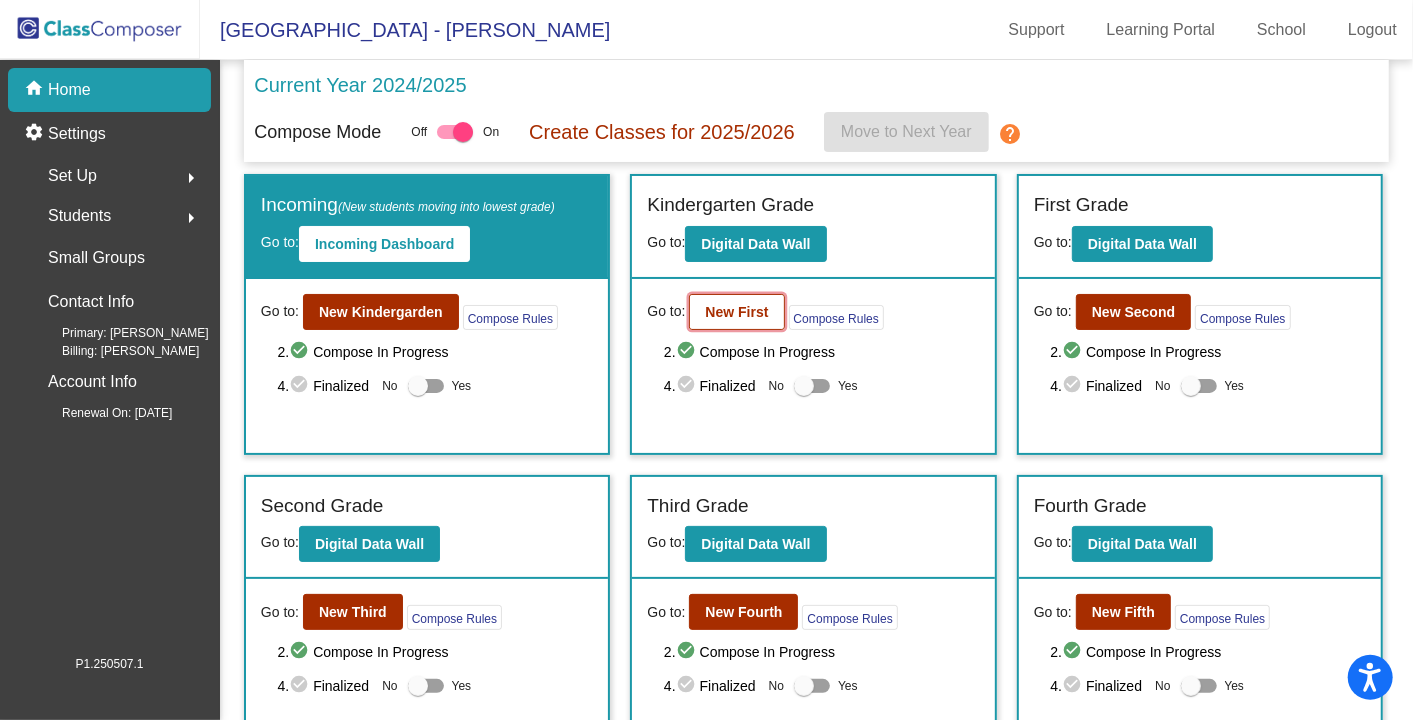 click on "New First" 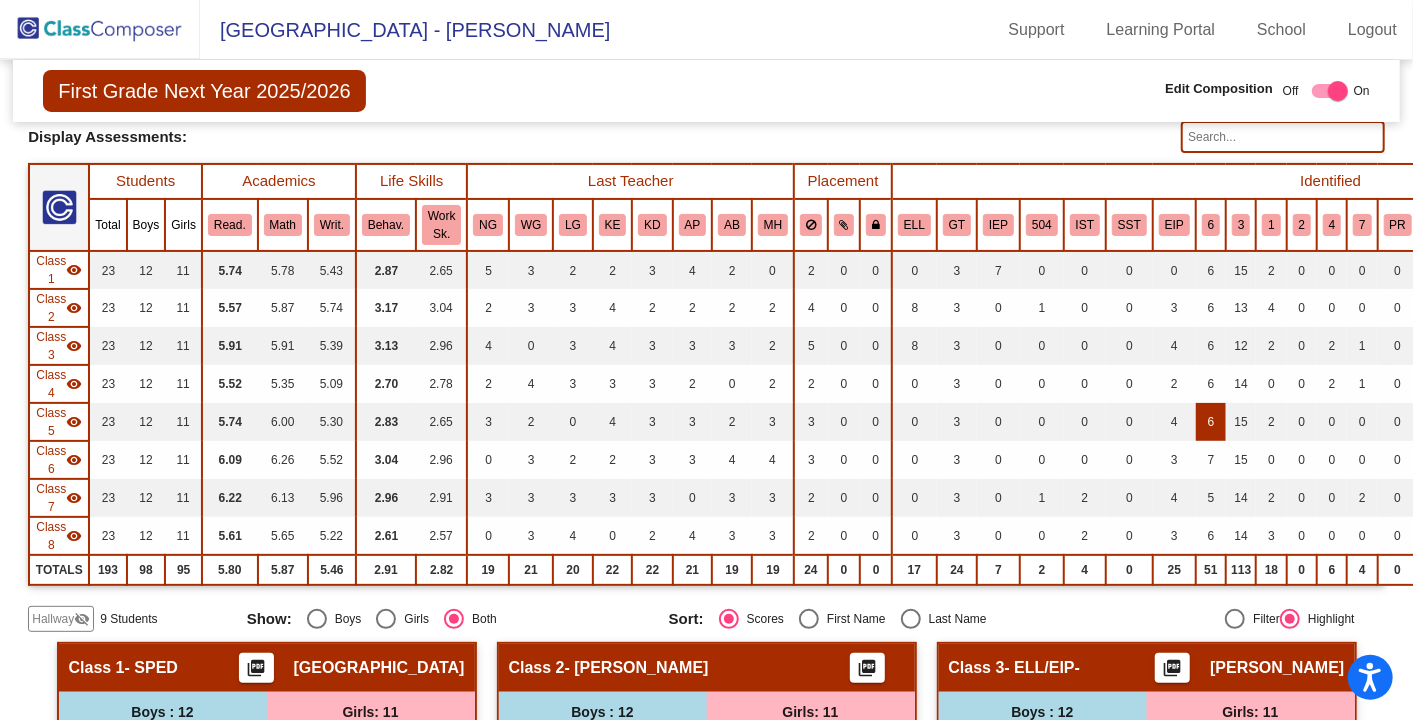scroll, scrollTop: 0, scrollLeft: 0, axis: both 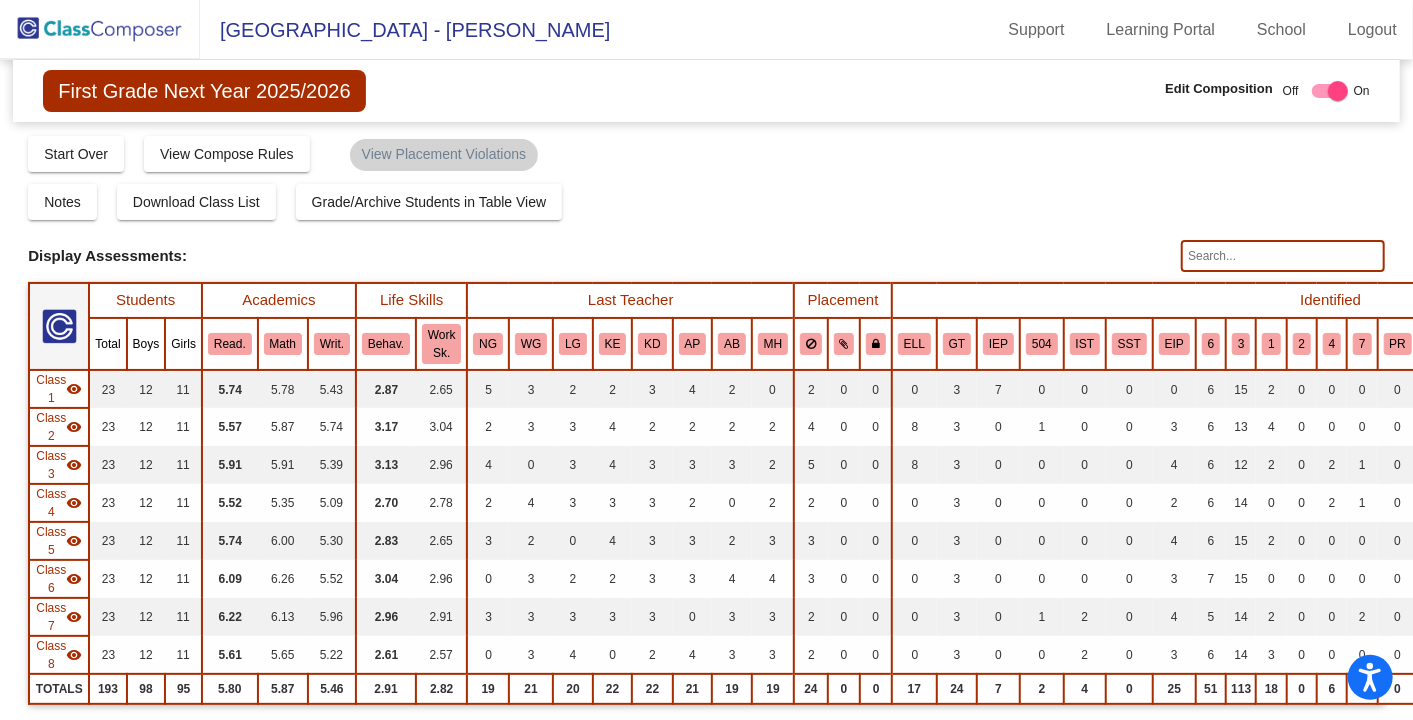 click 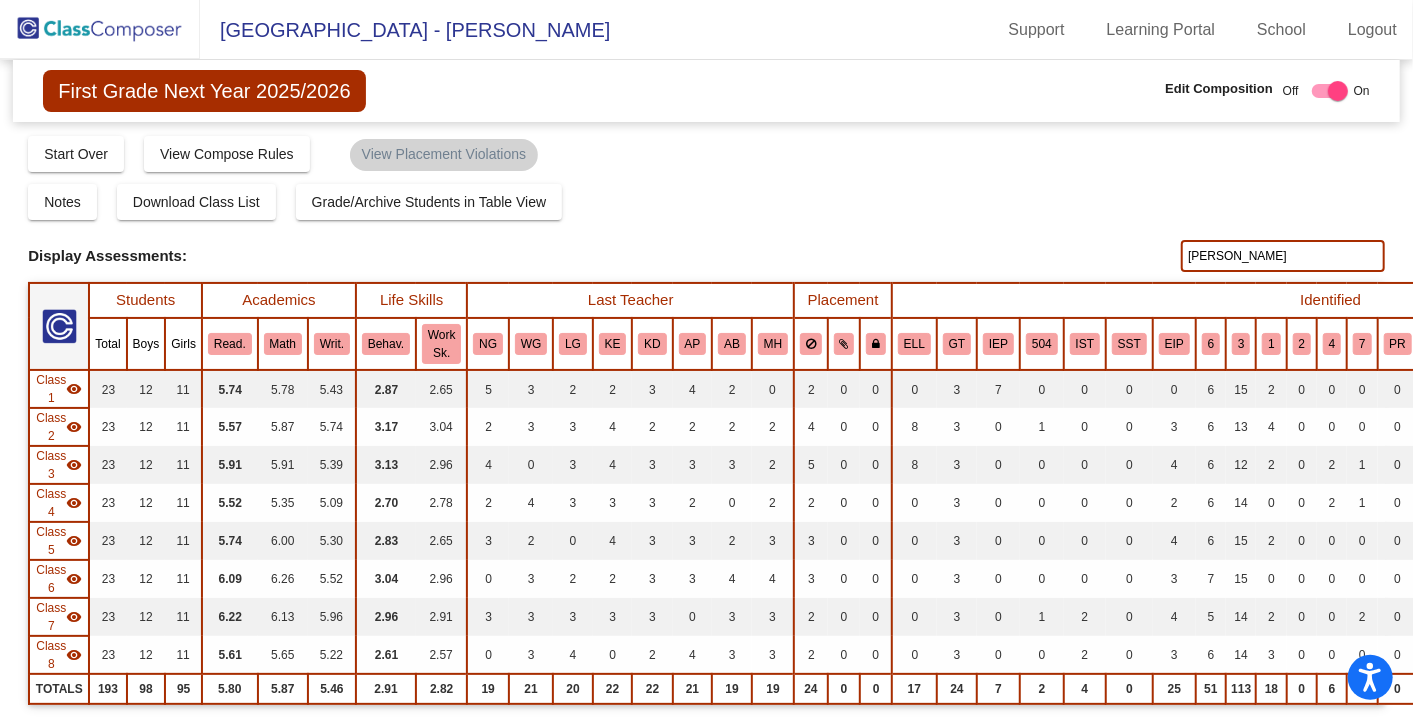 type on "[PERSON_NAME]" 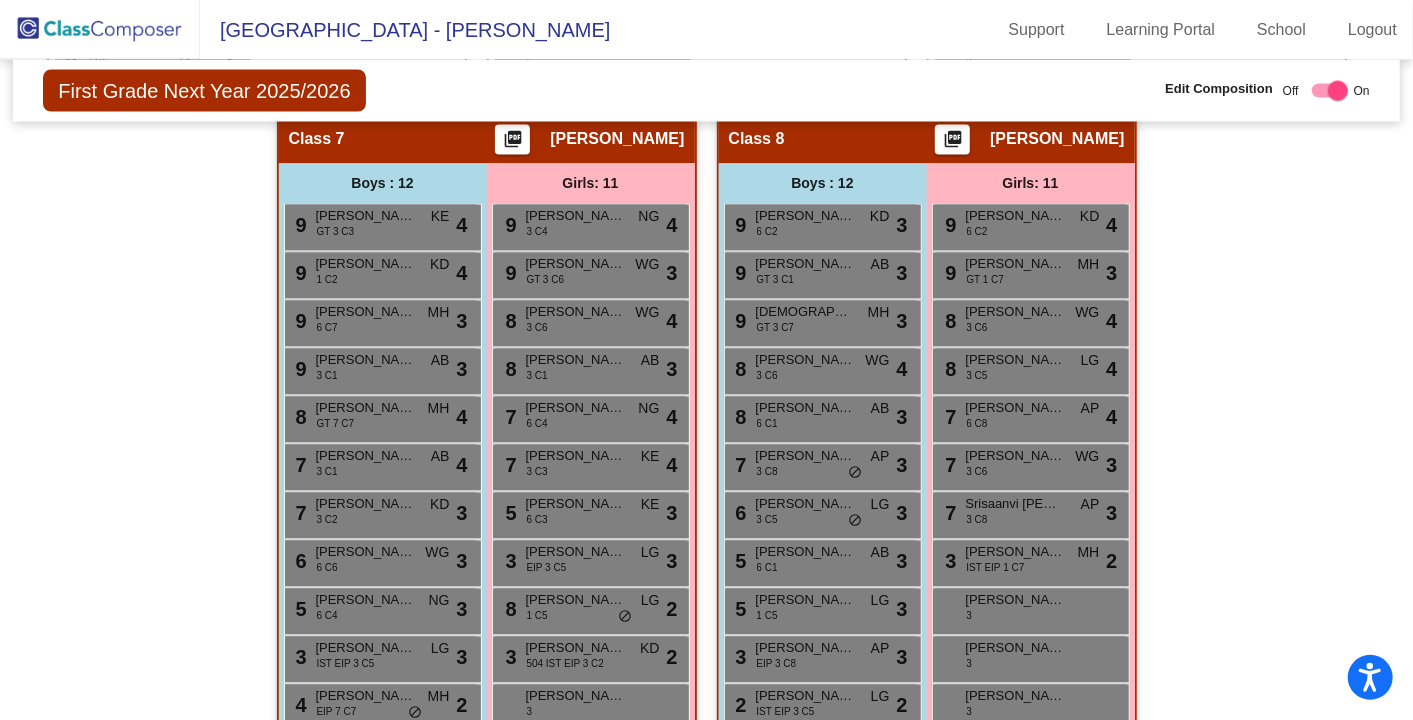scroll, scrollTop: 2132, scrollLeft: 0, axis: vertical 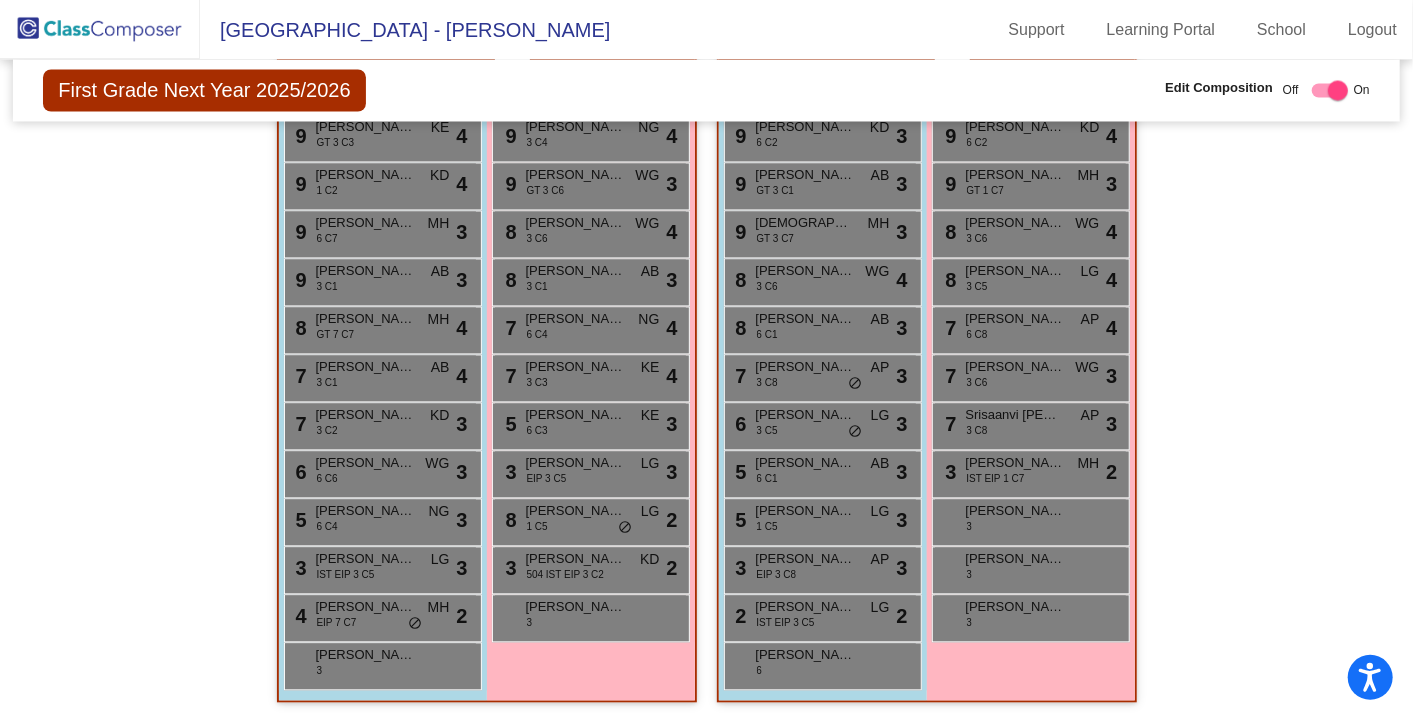 click 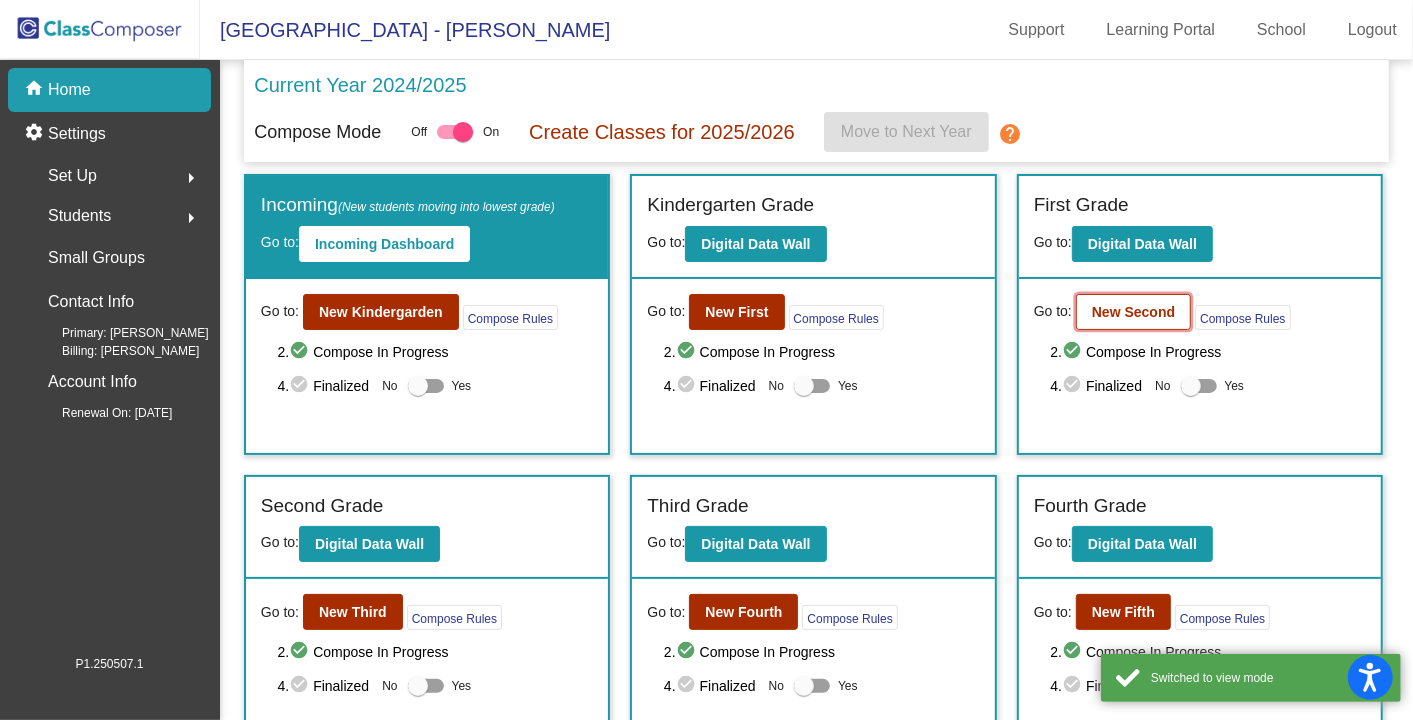 click on "New Second" 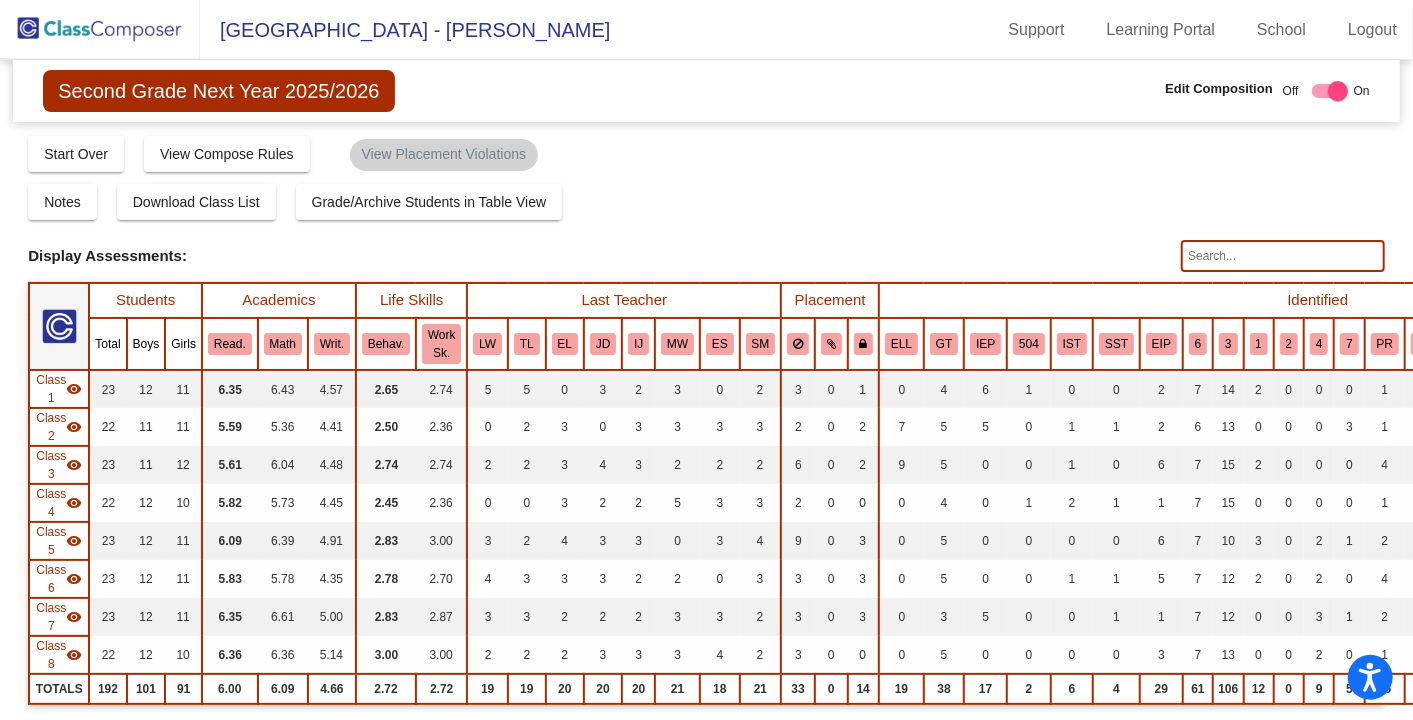 click 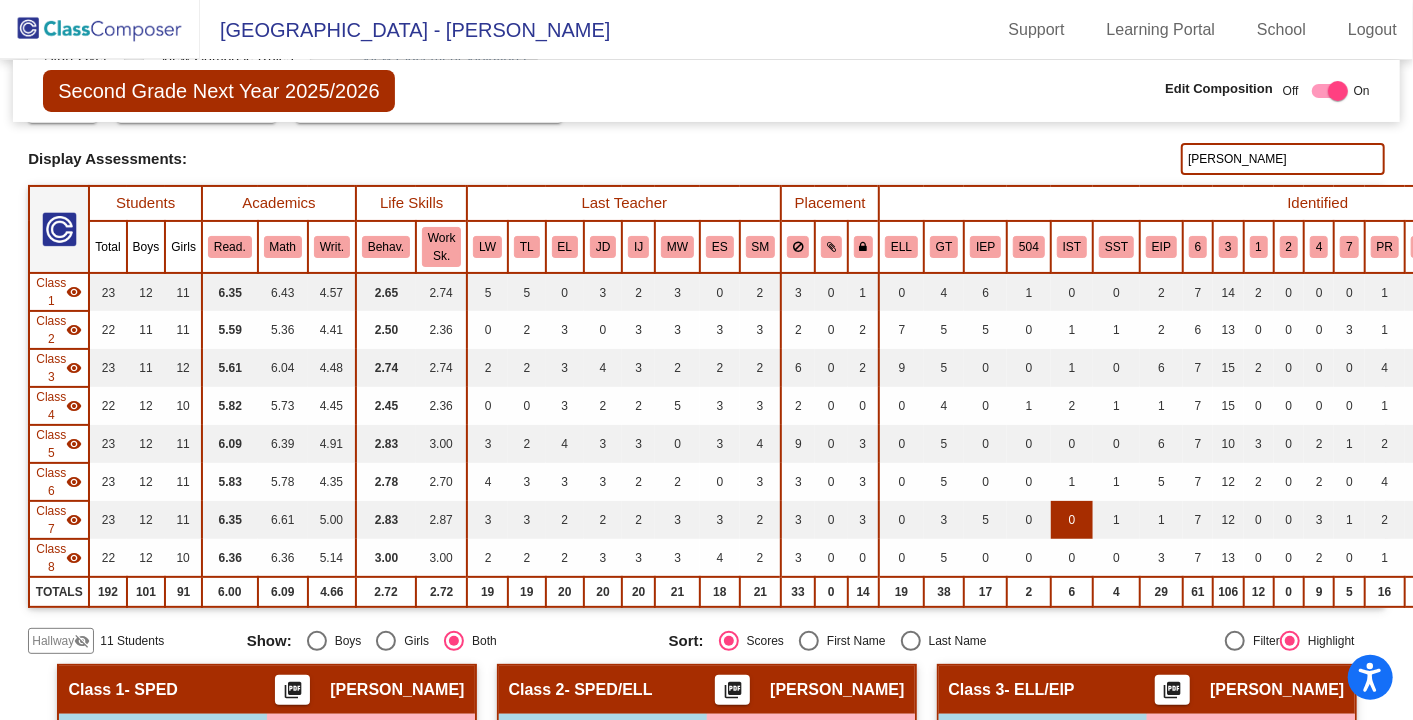 scroll, scrollTop: 0, scrollLeft: 0, axis: both 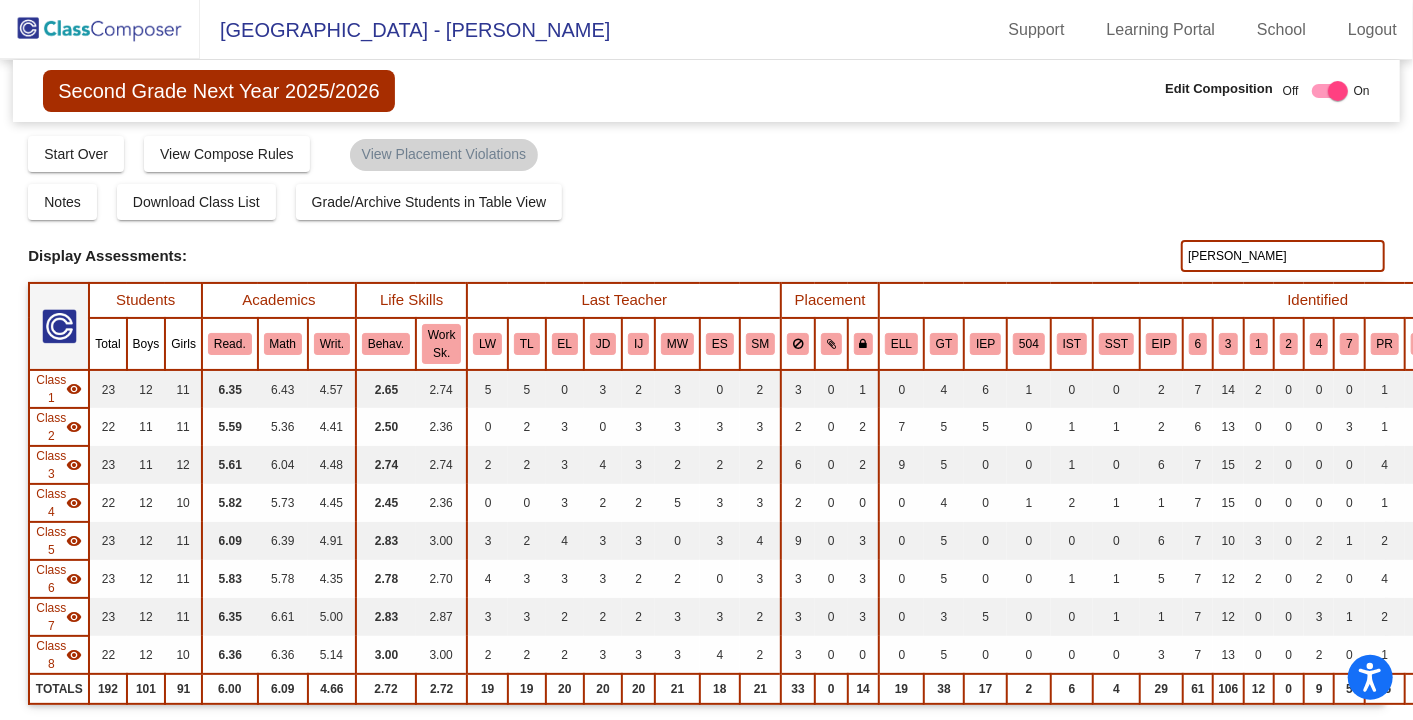 drag, startPoint x: 1229, startPoint y: 245, endPoint x: 1033, endPoint y: 248, distance: 196.02296 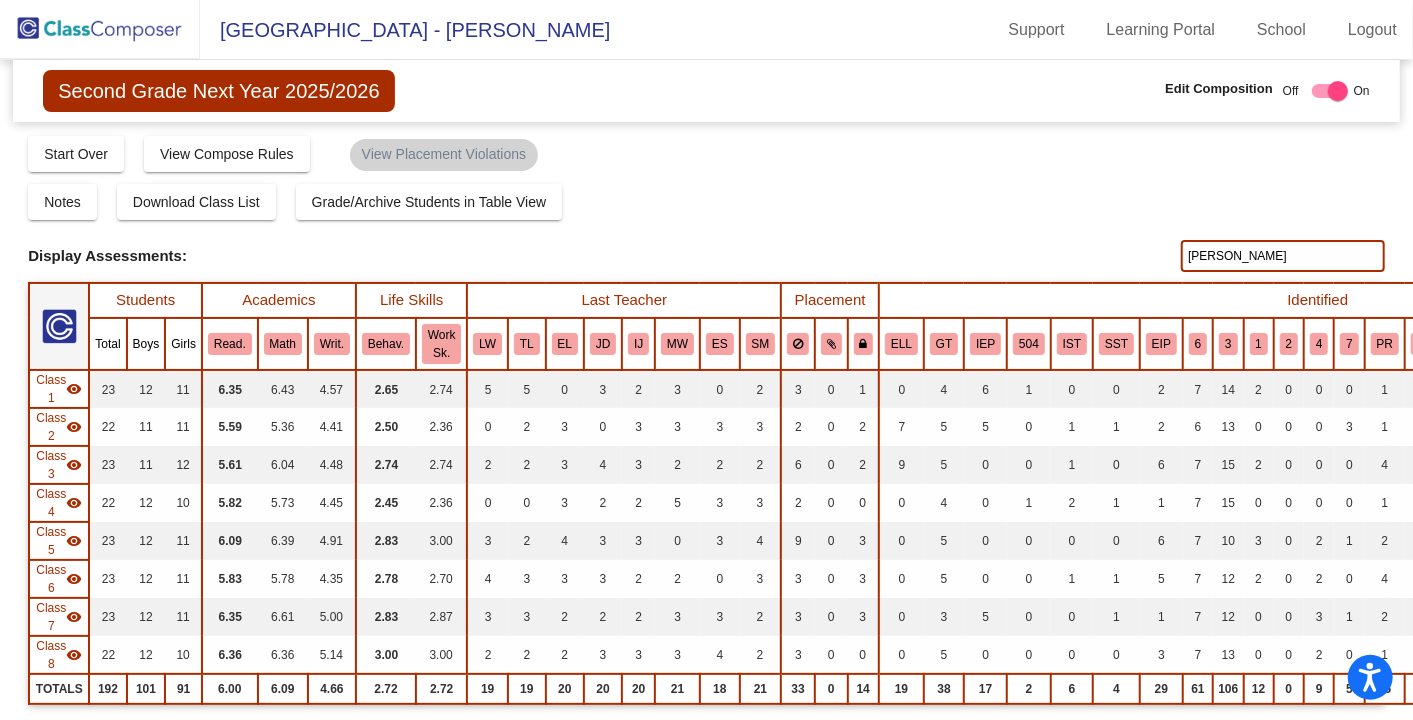 type on "[PERSON_NAME]" 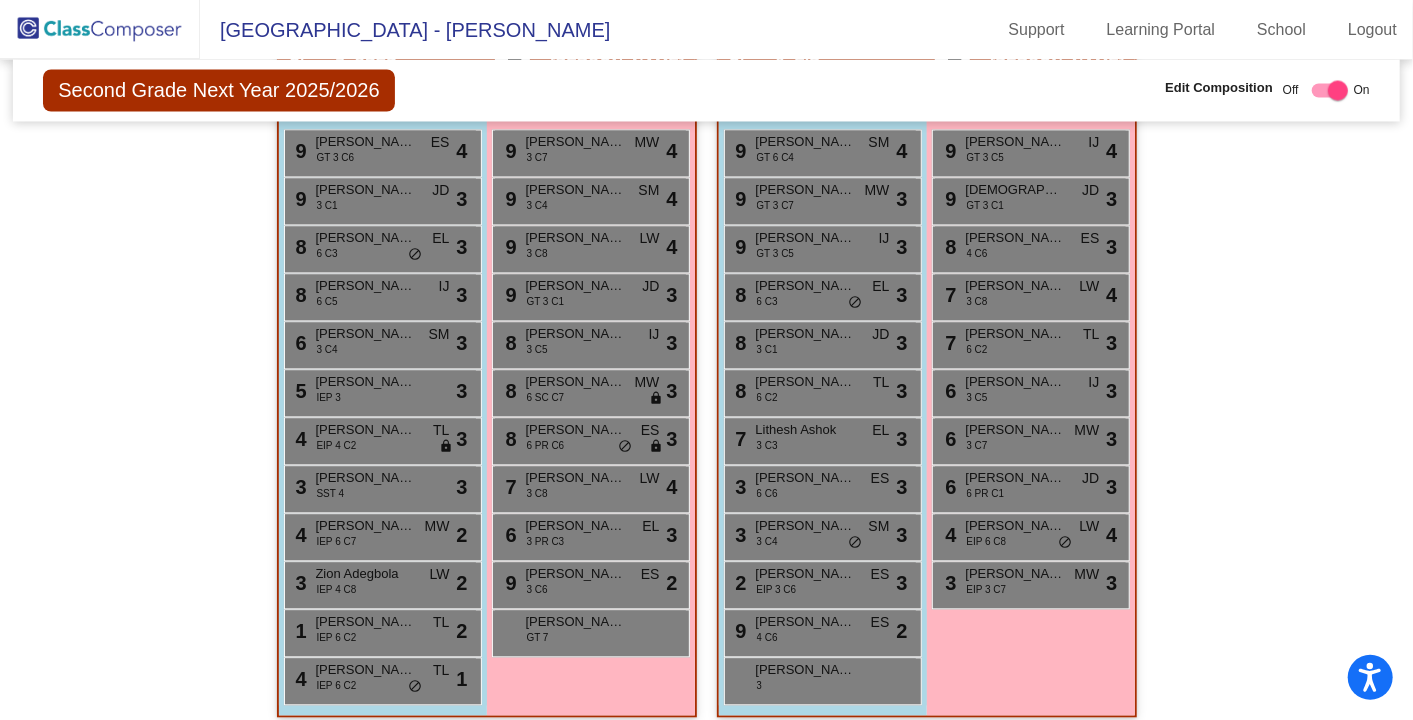 scroll, scrollTop: 2132, scrollLeft: 0, axis: vertical 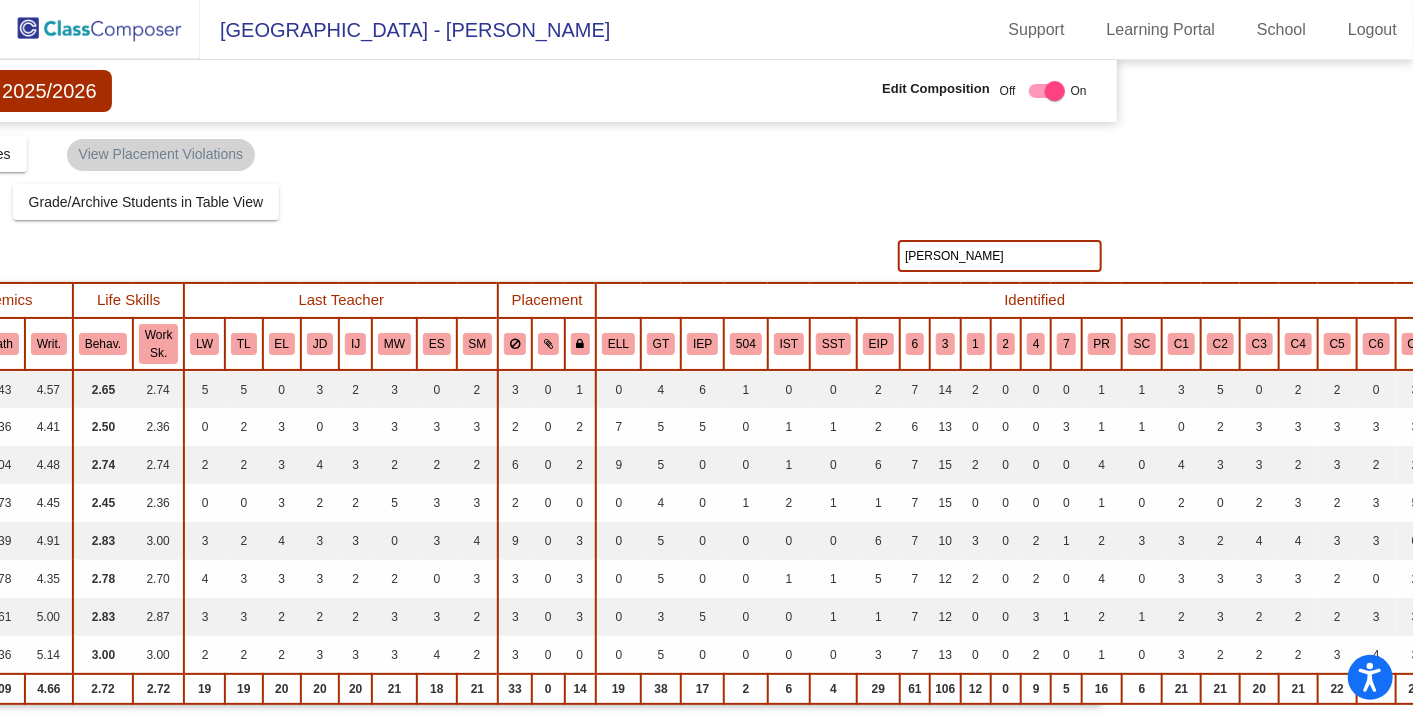 drag, startPoint x: 928, startPoint y: 248, endPoint x: 826, endPoint y: 248, distance: 102 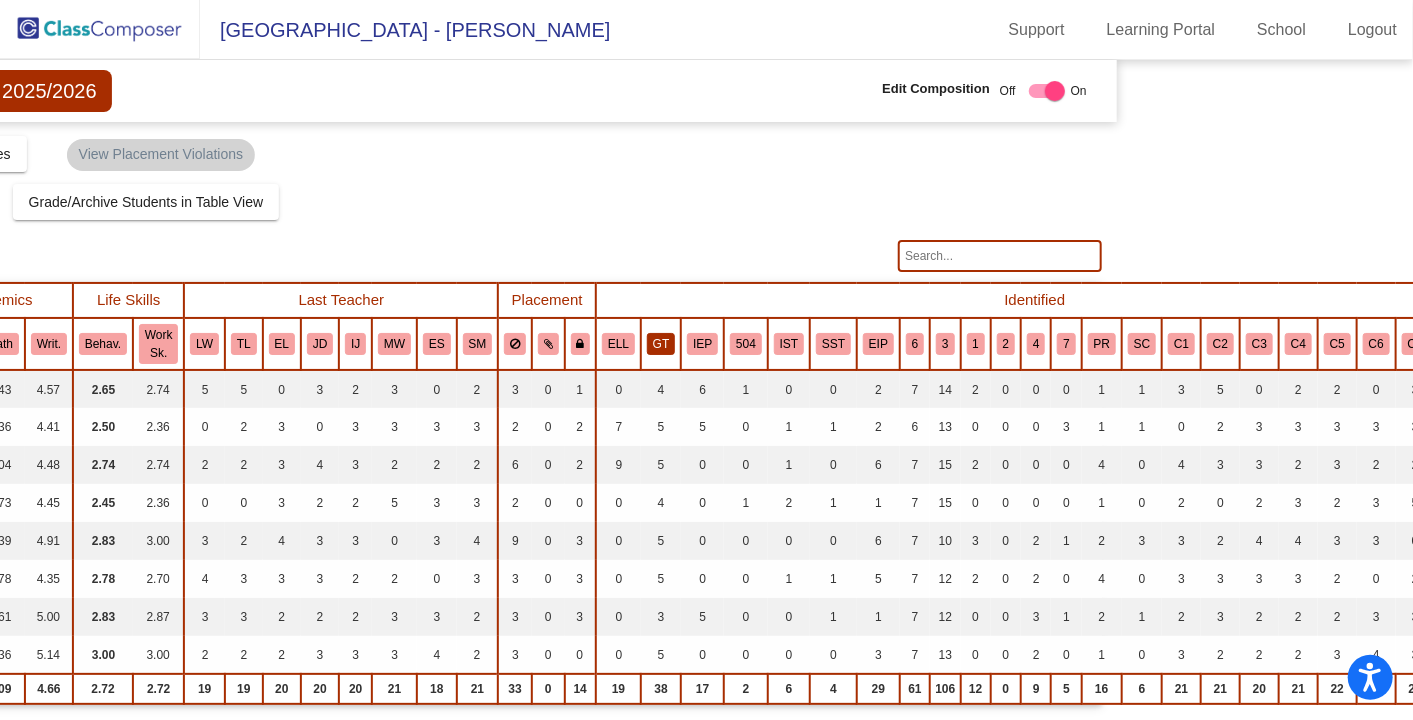 type 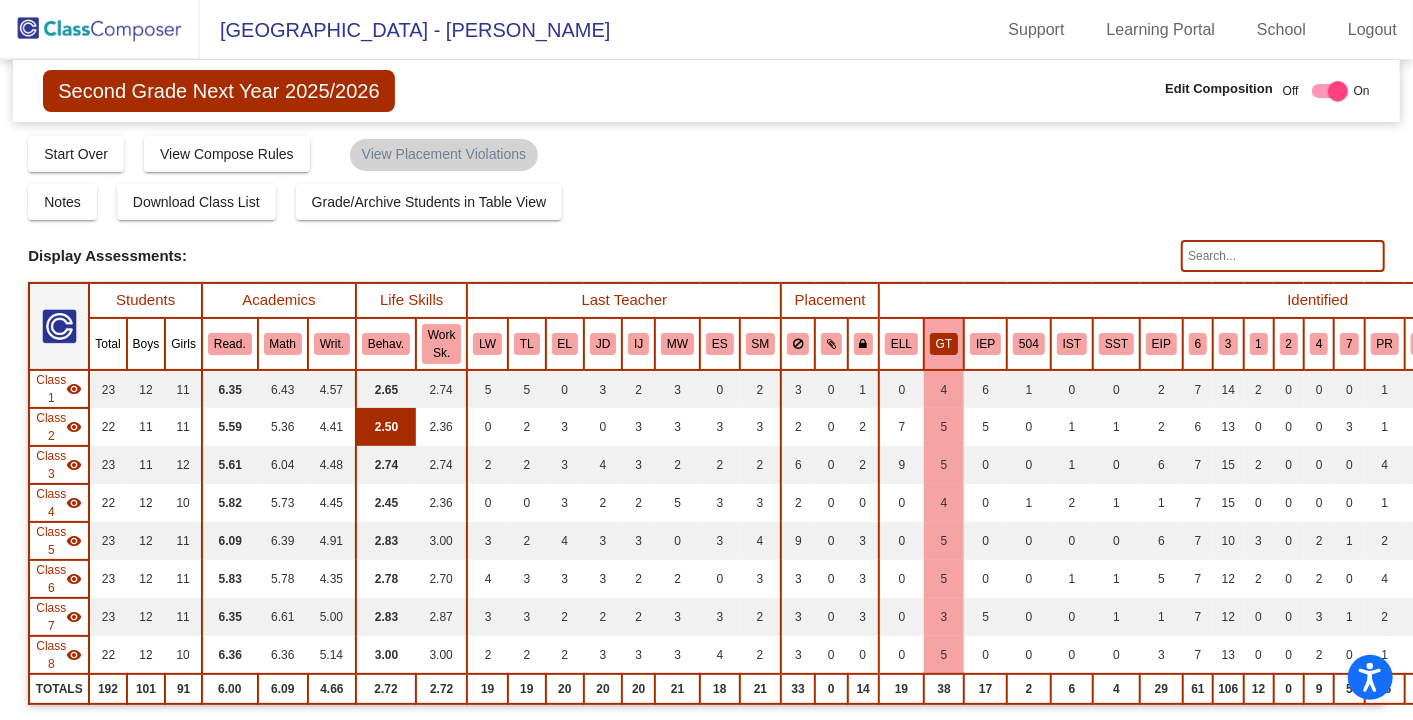 scroll, scrollTop: 397, scrollLeft: 0, axis: vertical 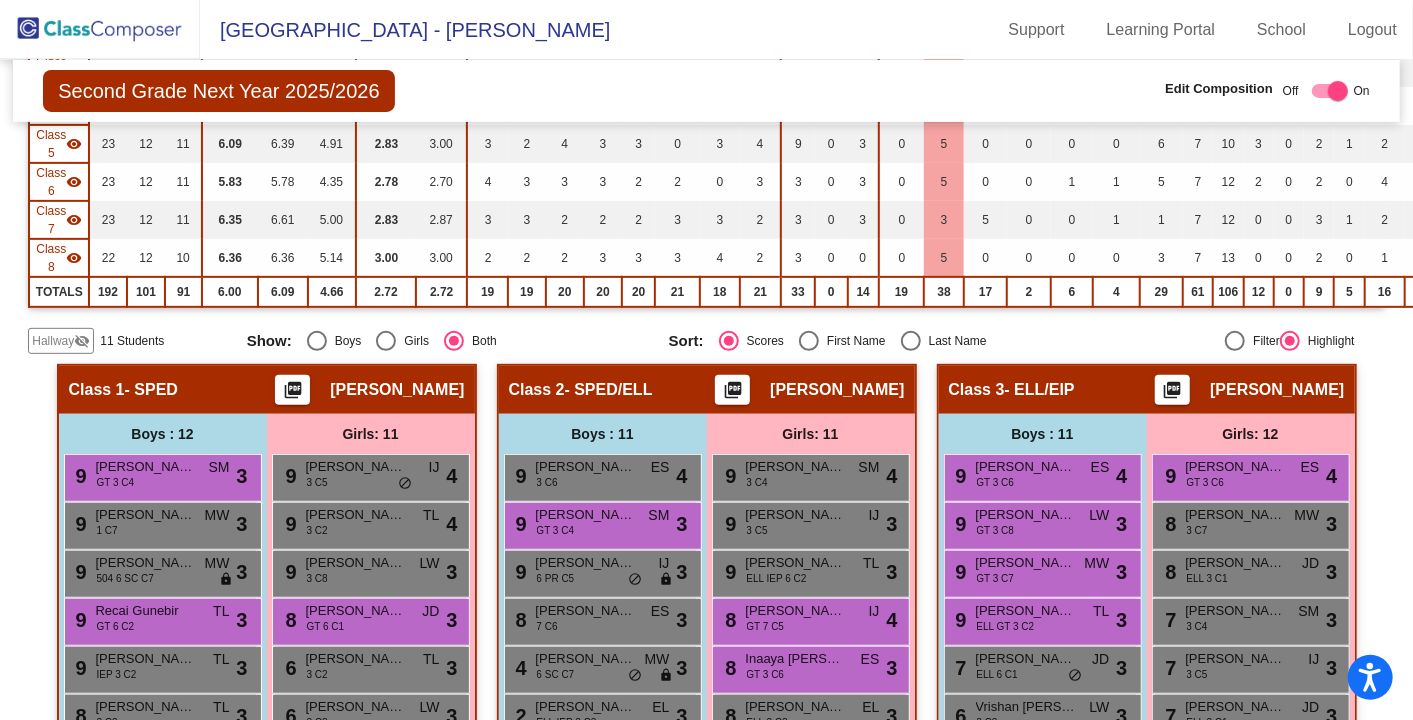 click on "Hallway" 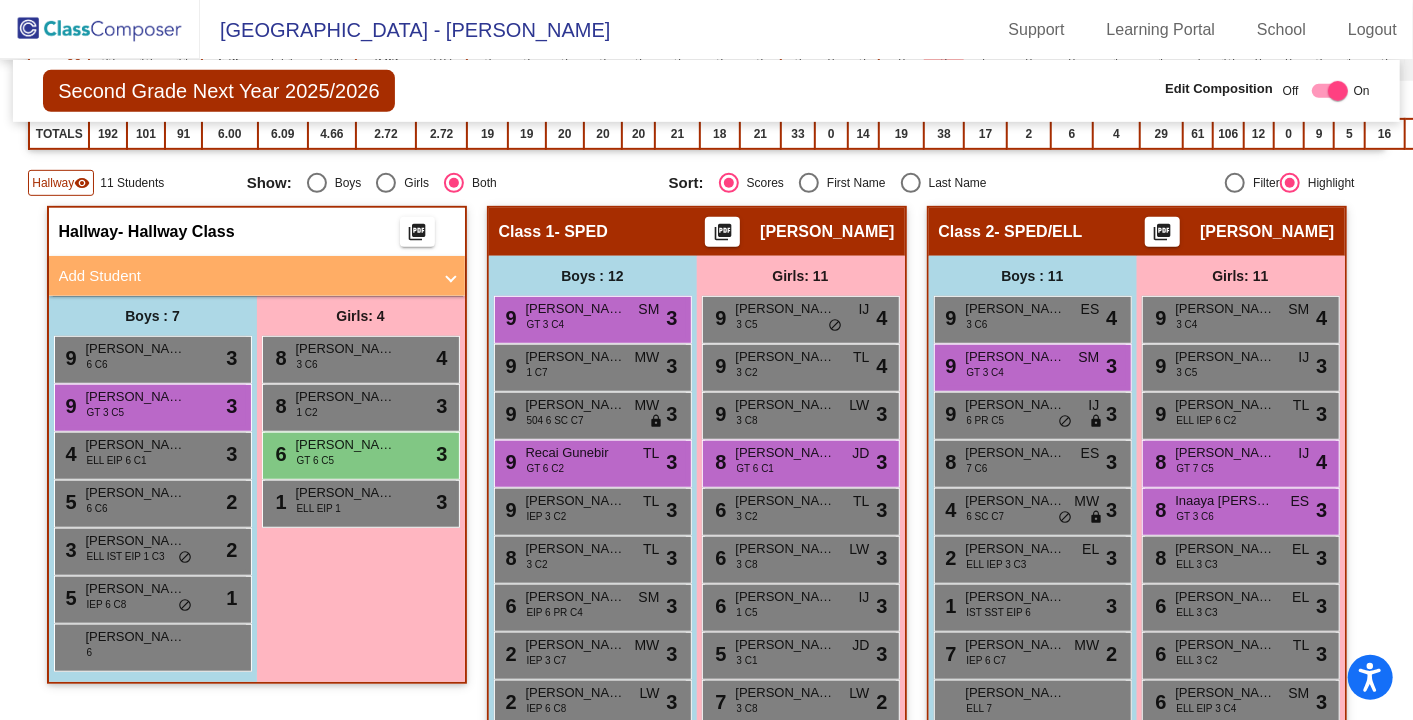 scroll, scrollTop: 557, scrollLeft: 0, axis: vertical 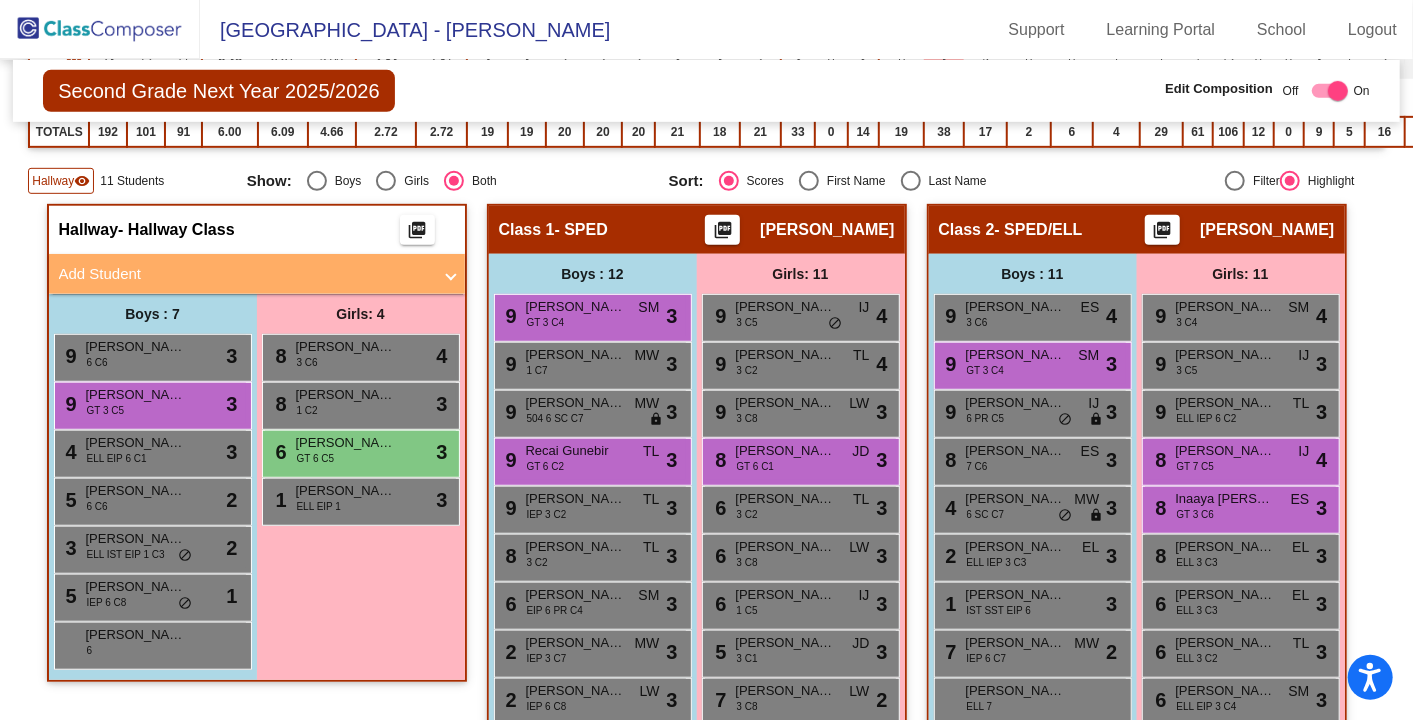 click on "Add Student" at bounding box center (257, 274) 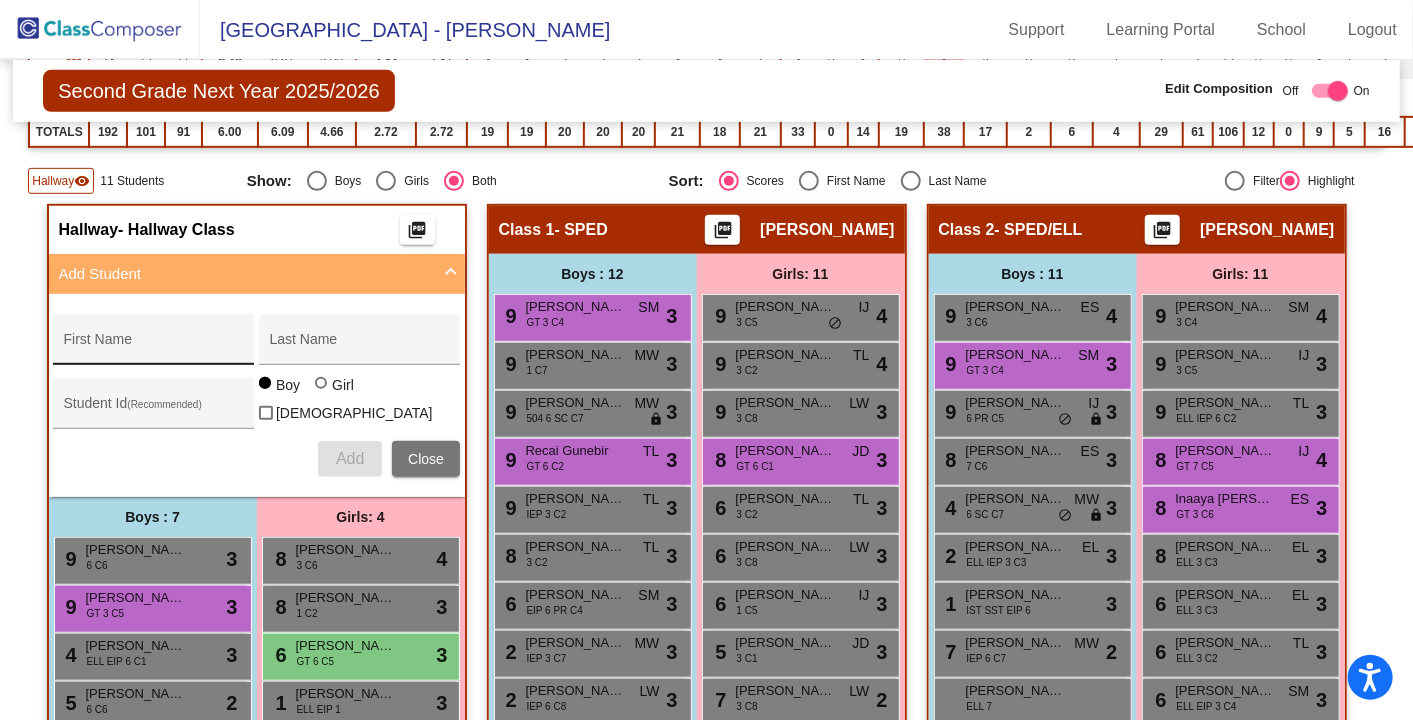 click on "First Name" at bounding box center [154, 345] 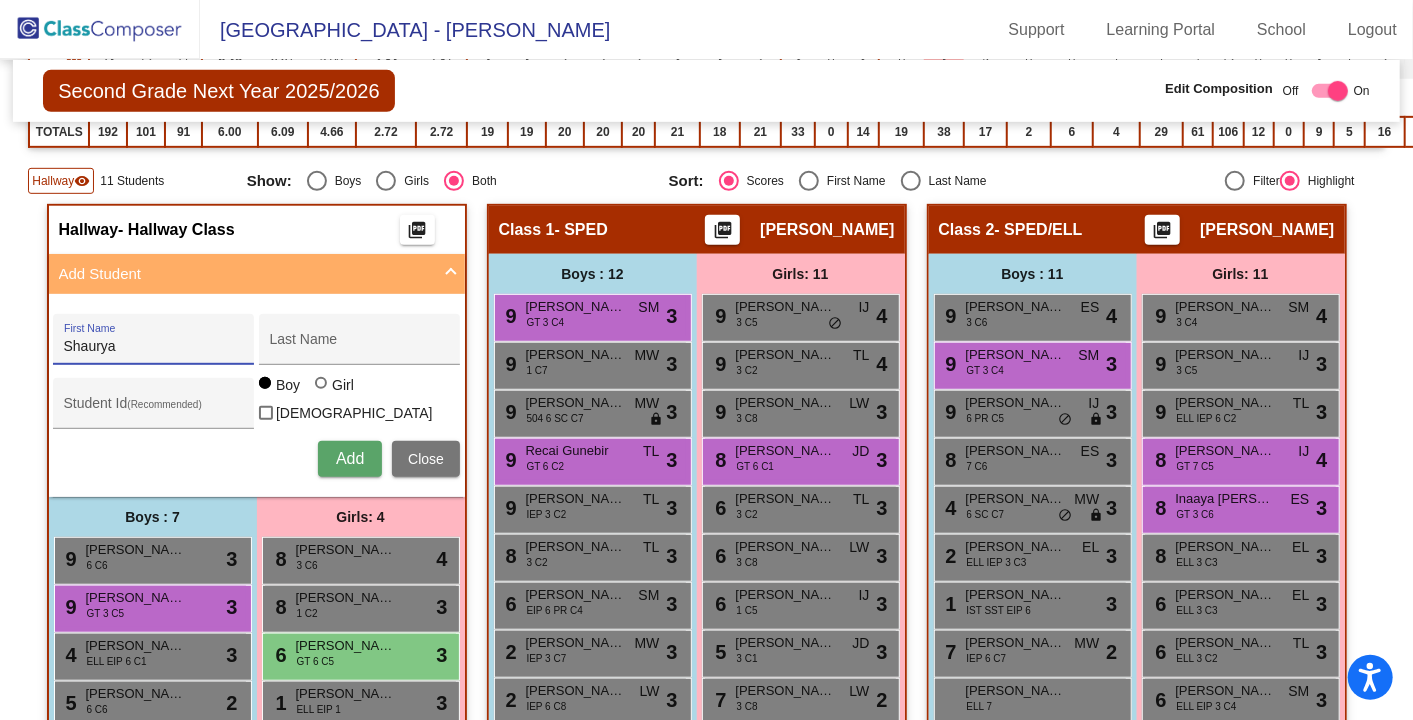 type on "Shaurya" 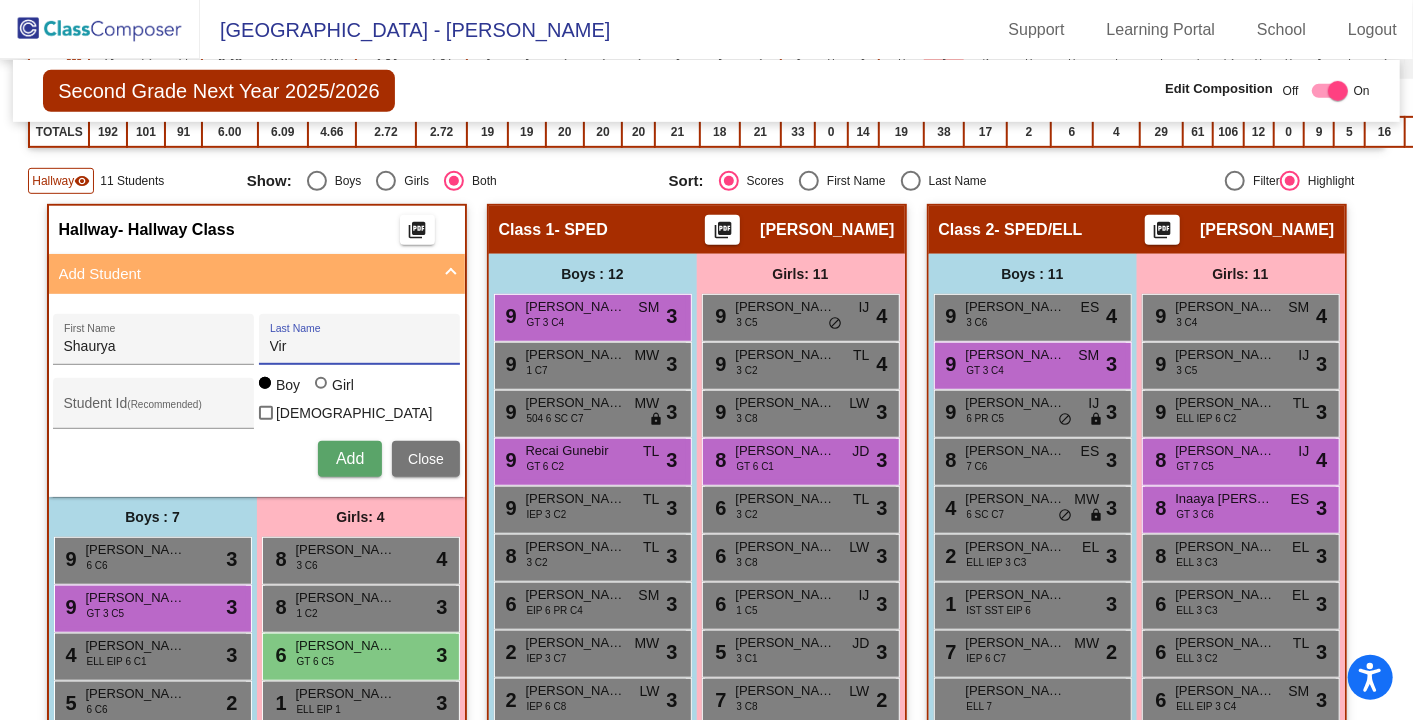 type on "Vir" 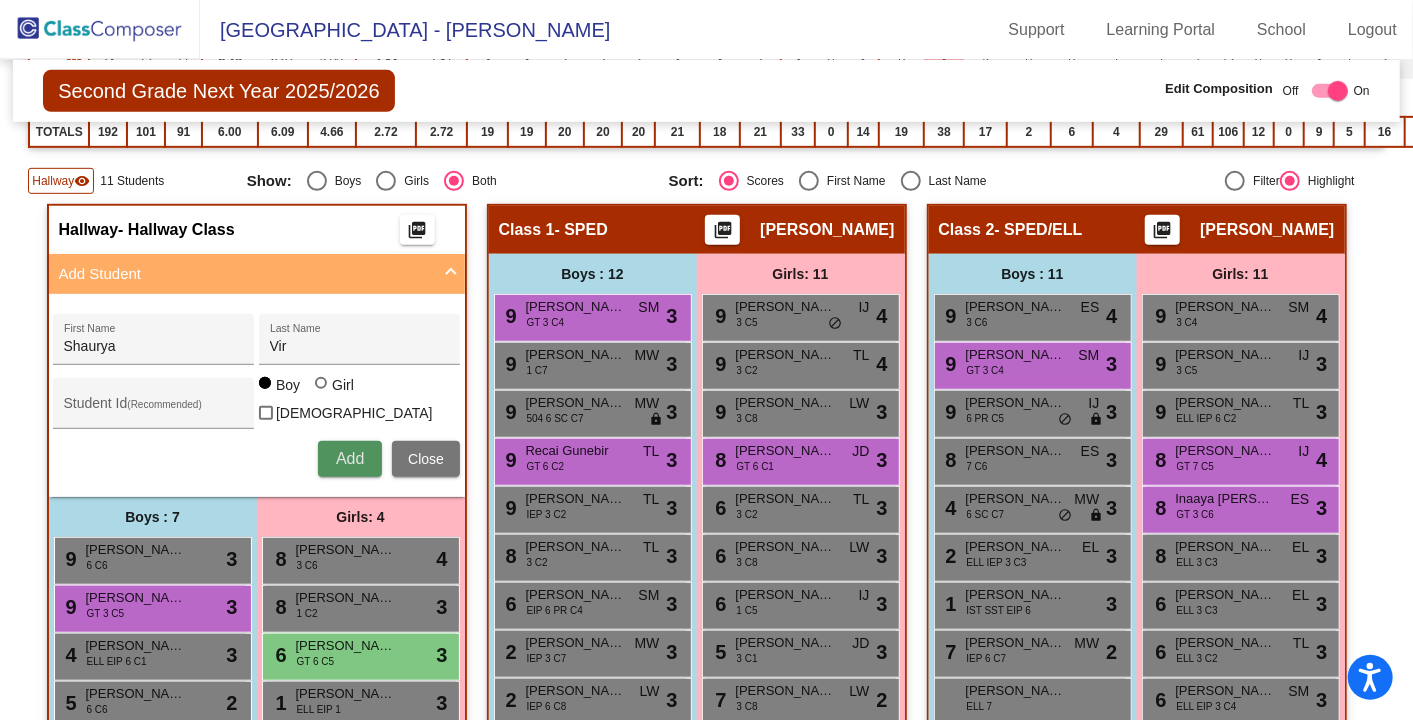 click on "Add" at bounding box center [350, 459] 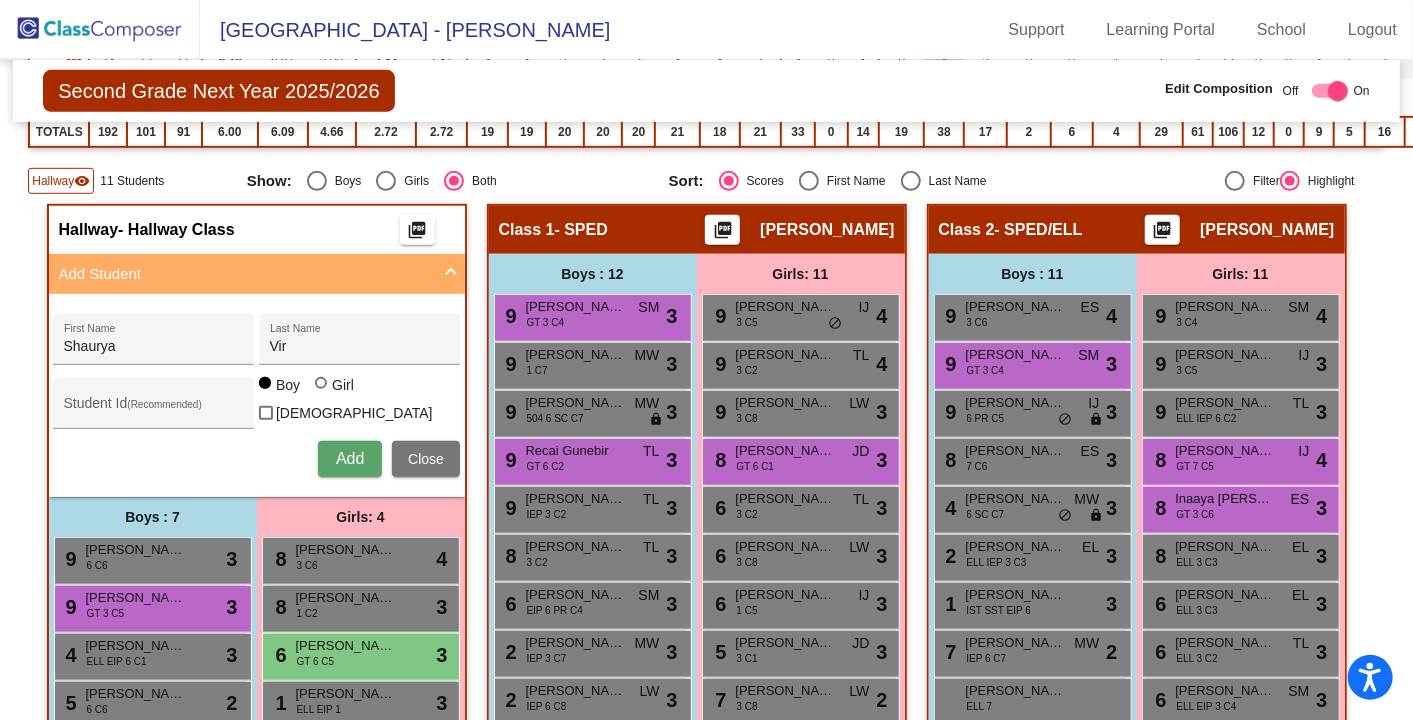 type 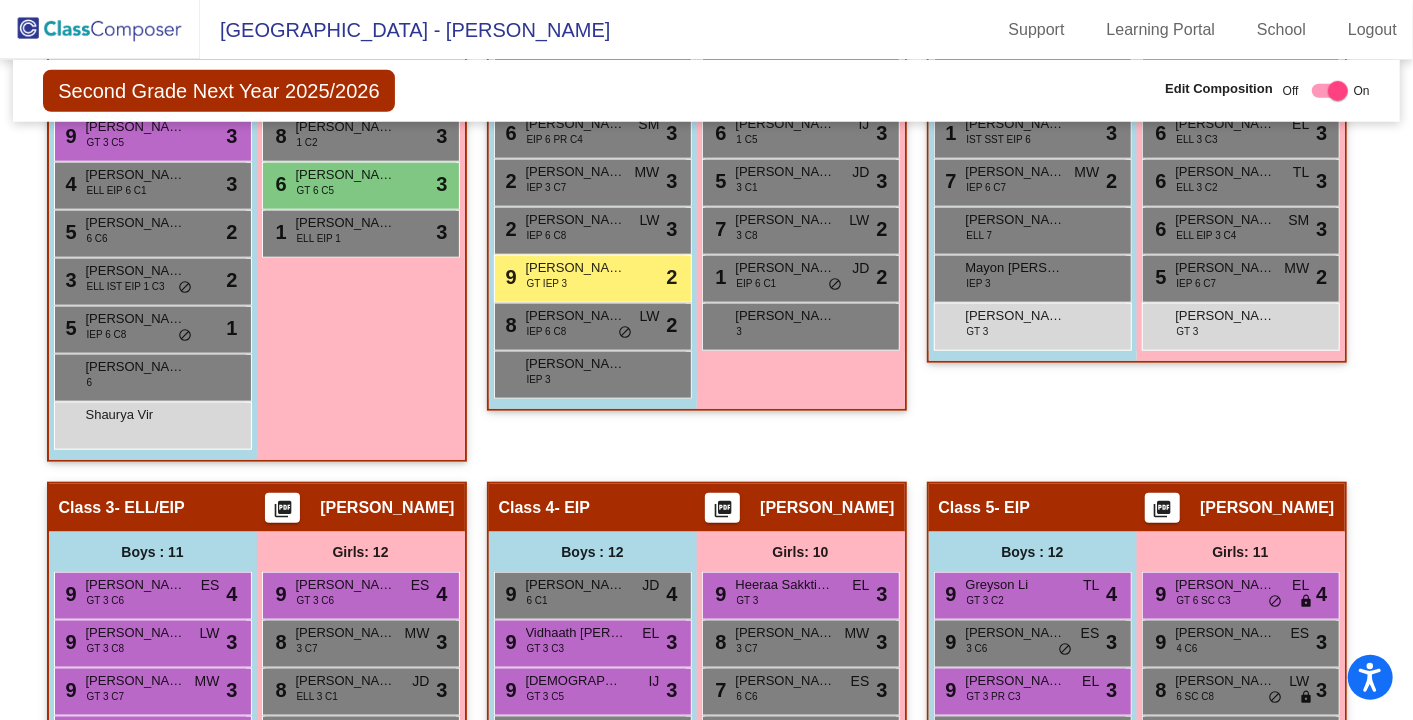 scroll, scrollTop: 1028, scrollLeft: 0, axis: vertical 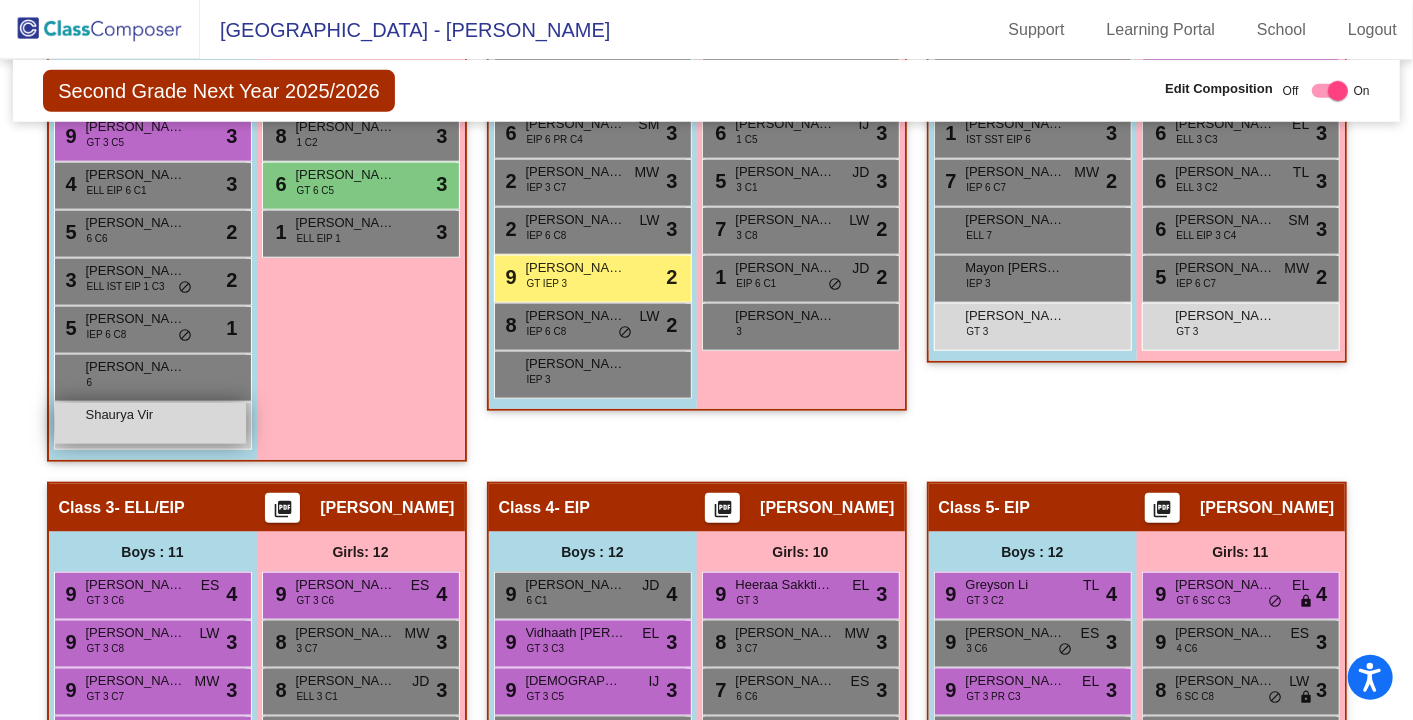 click on "Shaurya Vir" at bounding box center [136, 415] 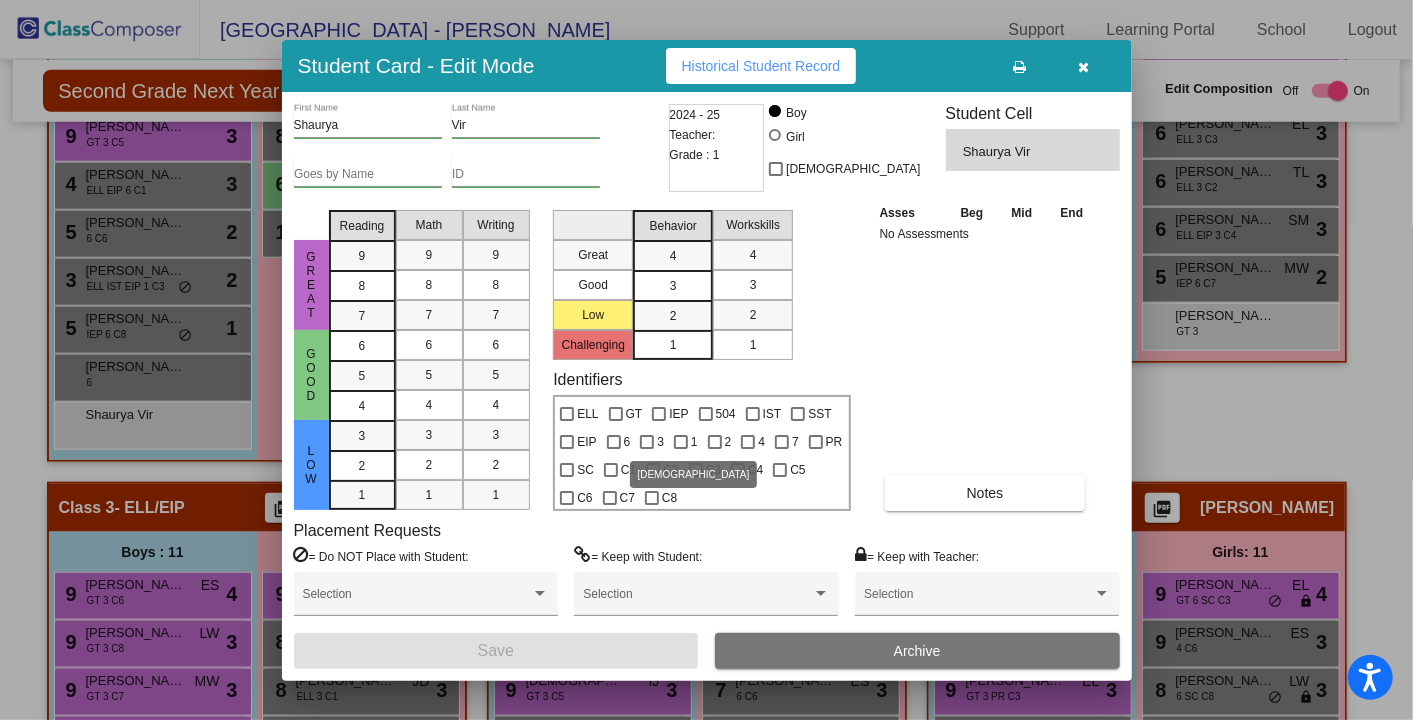 click at bounding box center [647, 442] 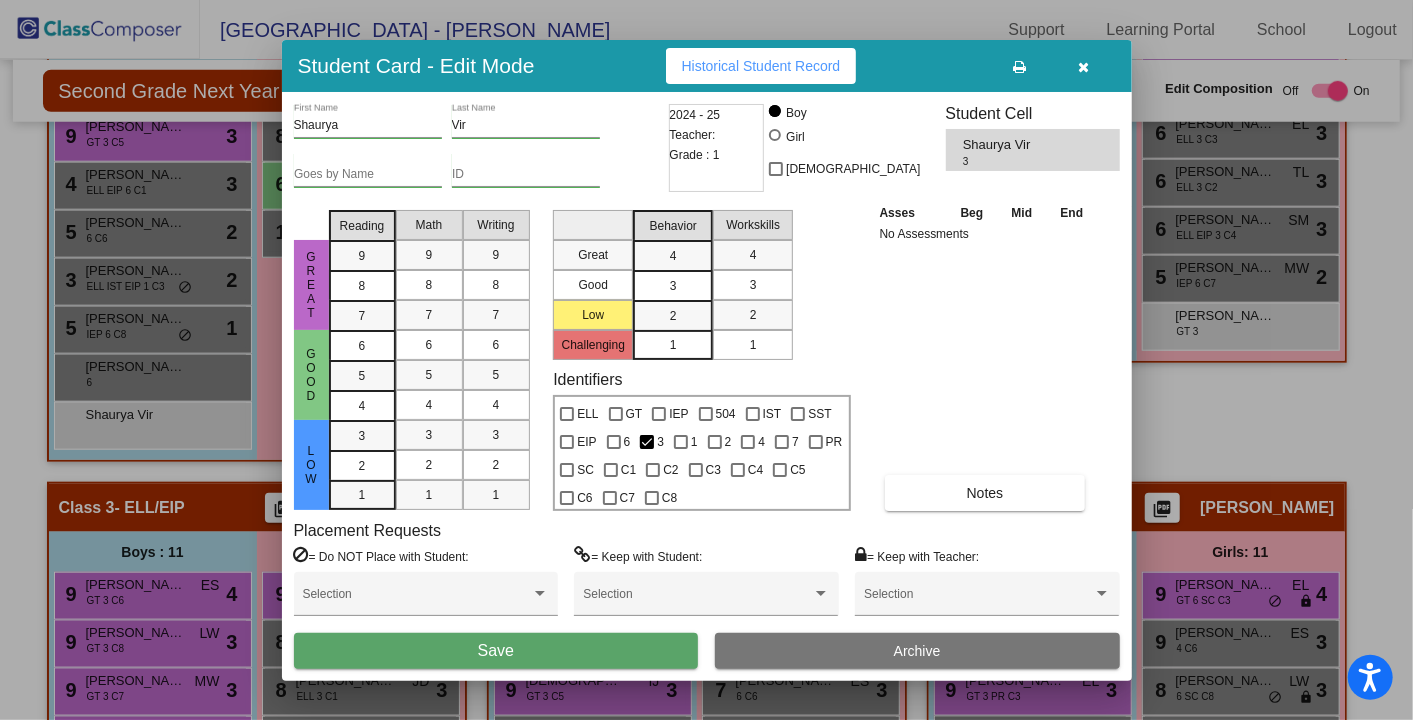 click at bounding box center [1084, 66] 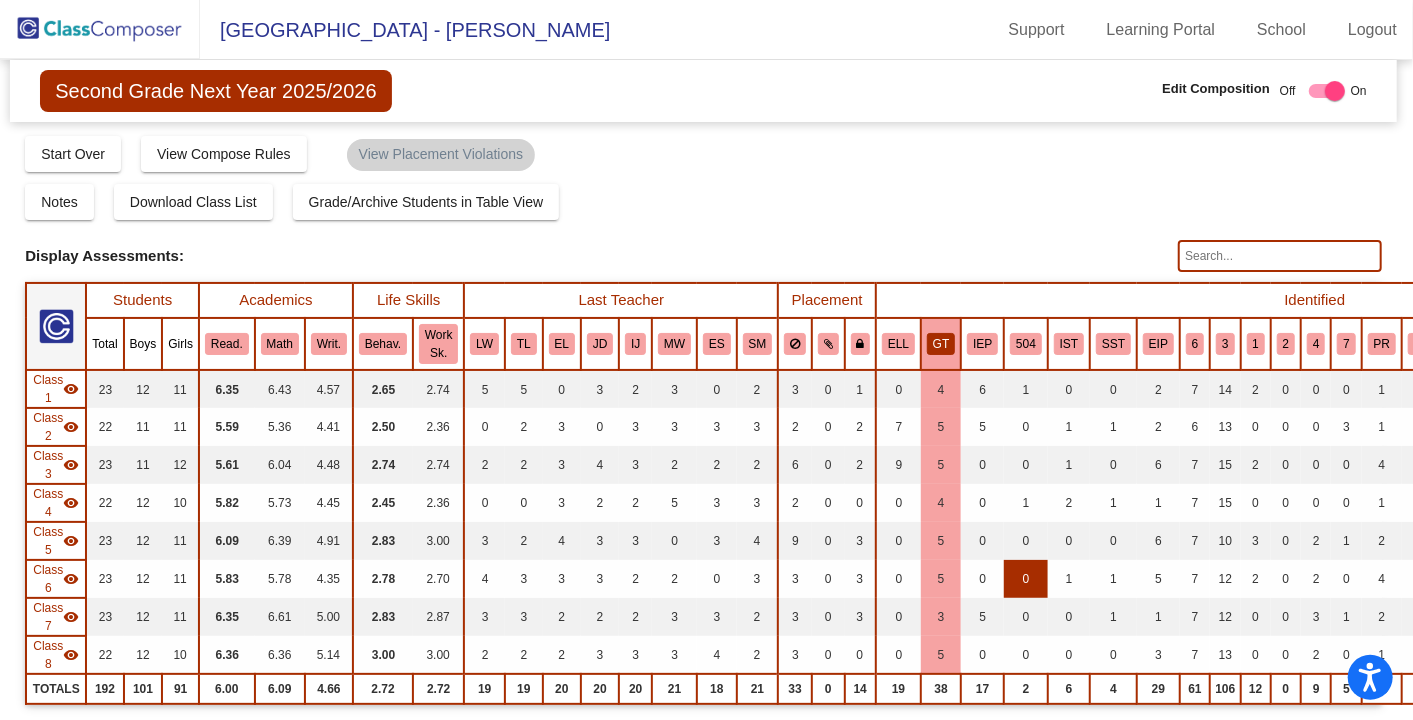 scroll, scrollTop: 0, scrollLeft: 2, axis: horizontal 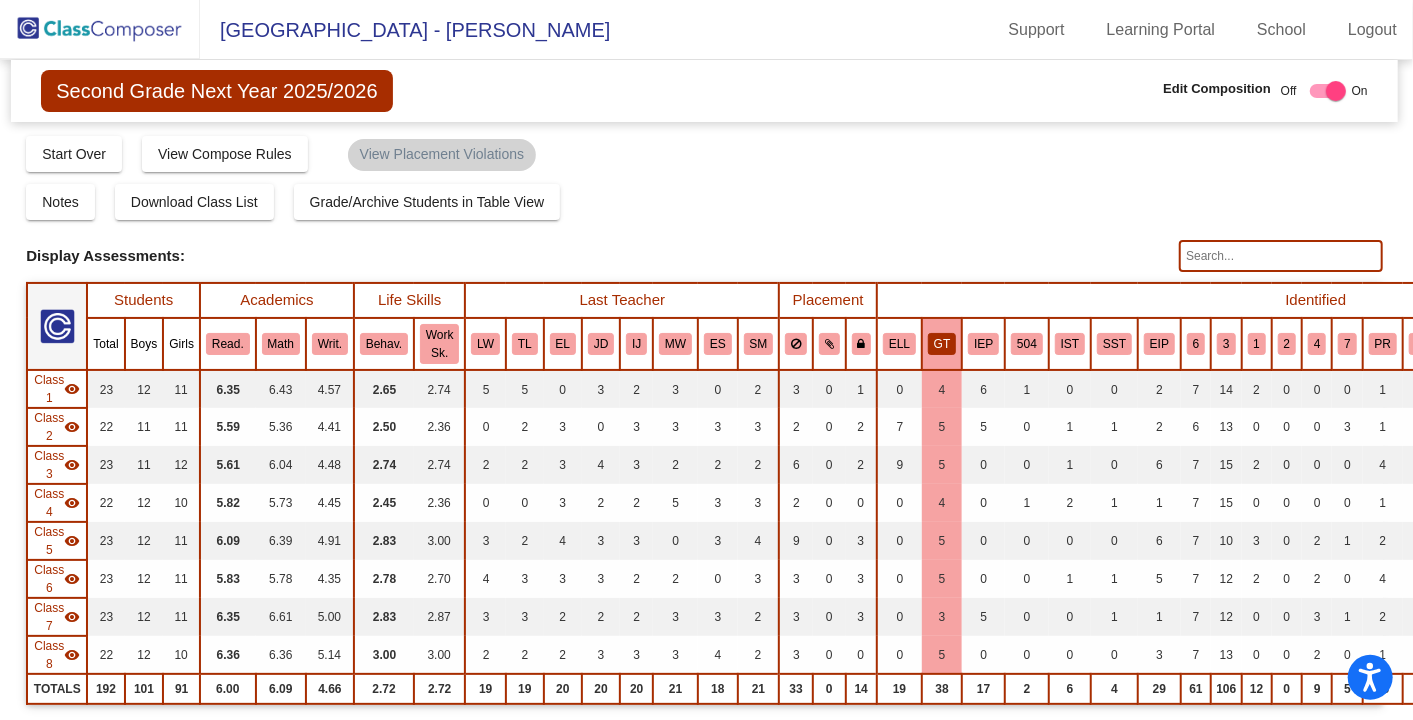 click on "GT" 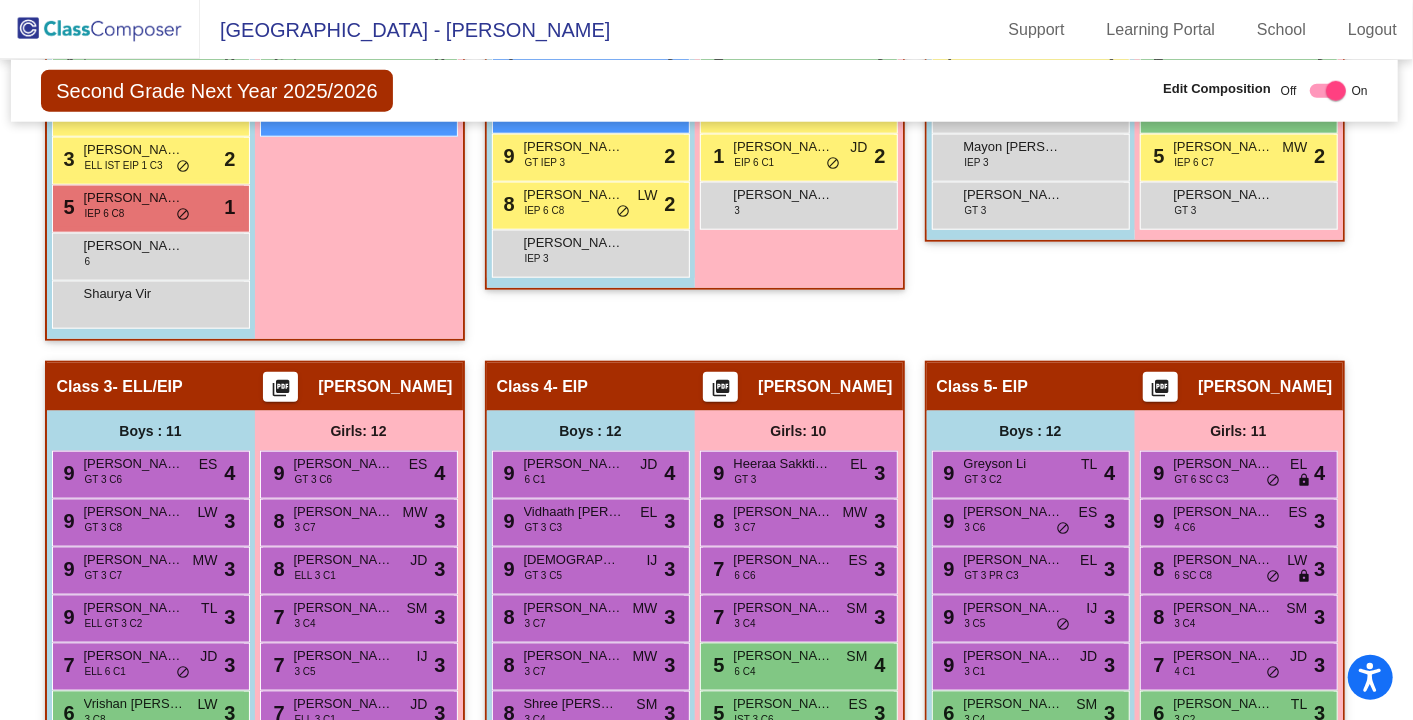 scroll, scrollTop: 1150, scrollLeft: 2, axis: both 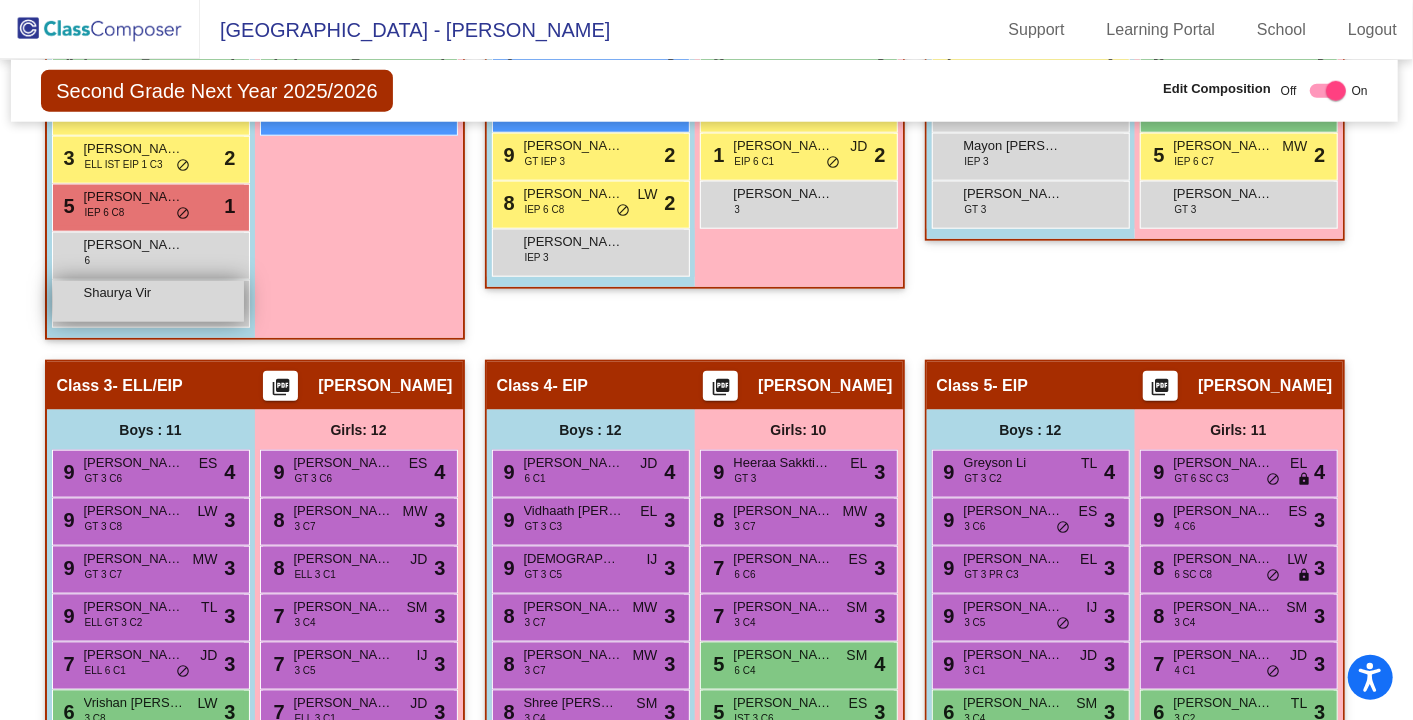 click on "Shaurya Vir lock do_not_disturb_alt" at bounding box center (148, 301) 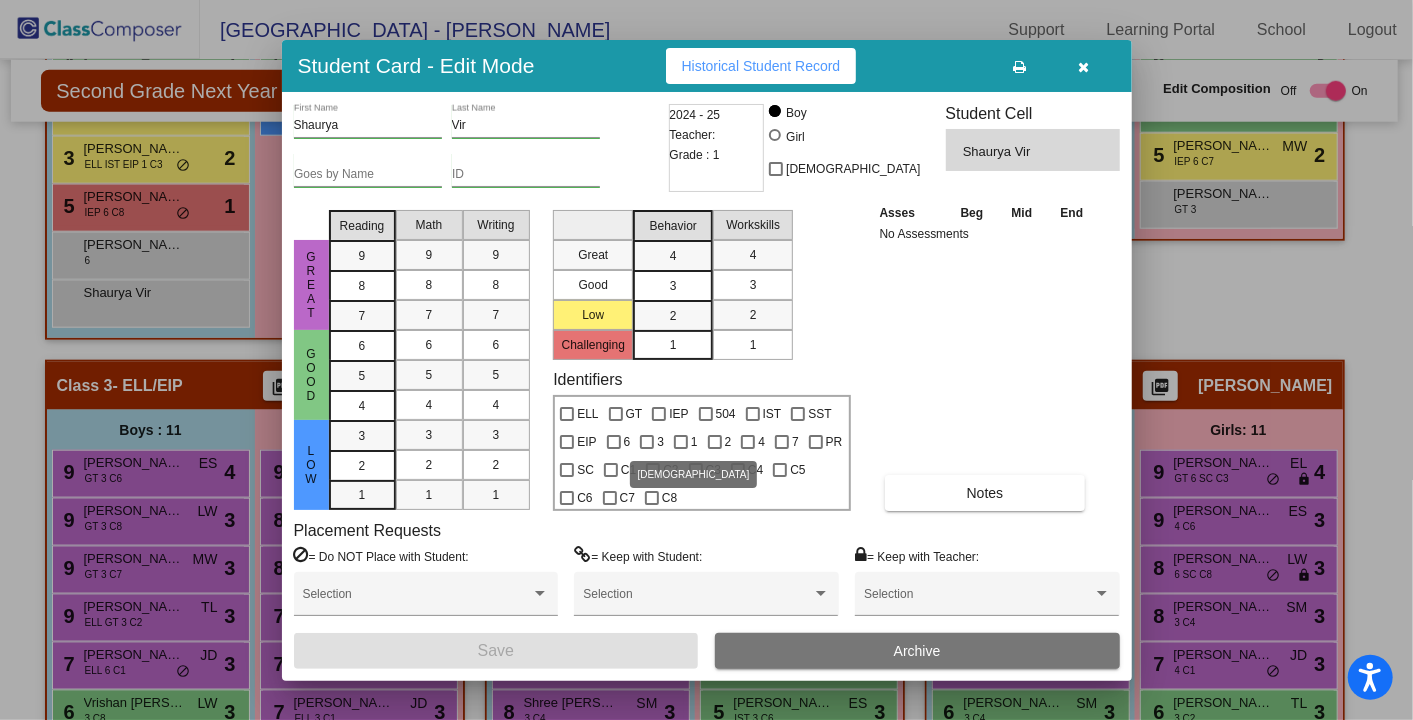 click at bounding box center [647, 442] 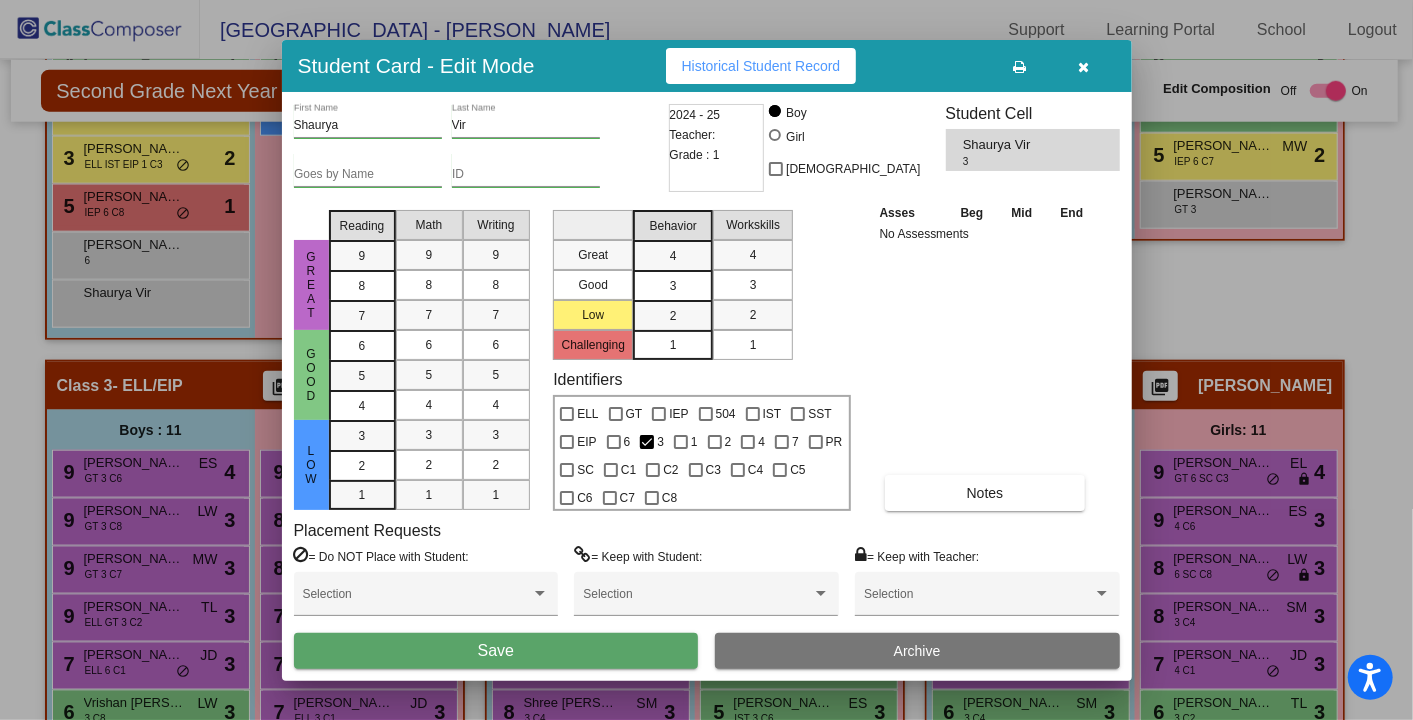 click on "Save" at bounding box center (496, 651) 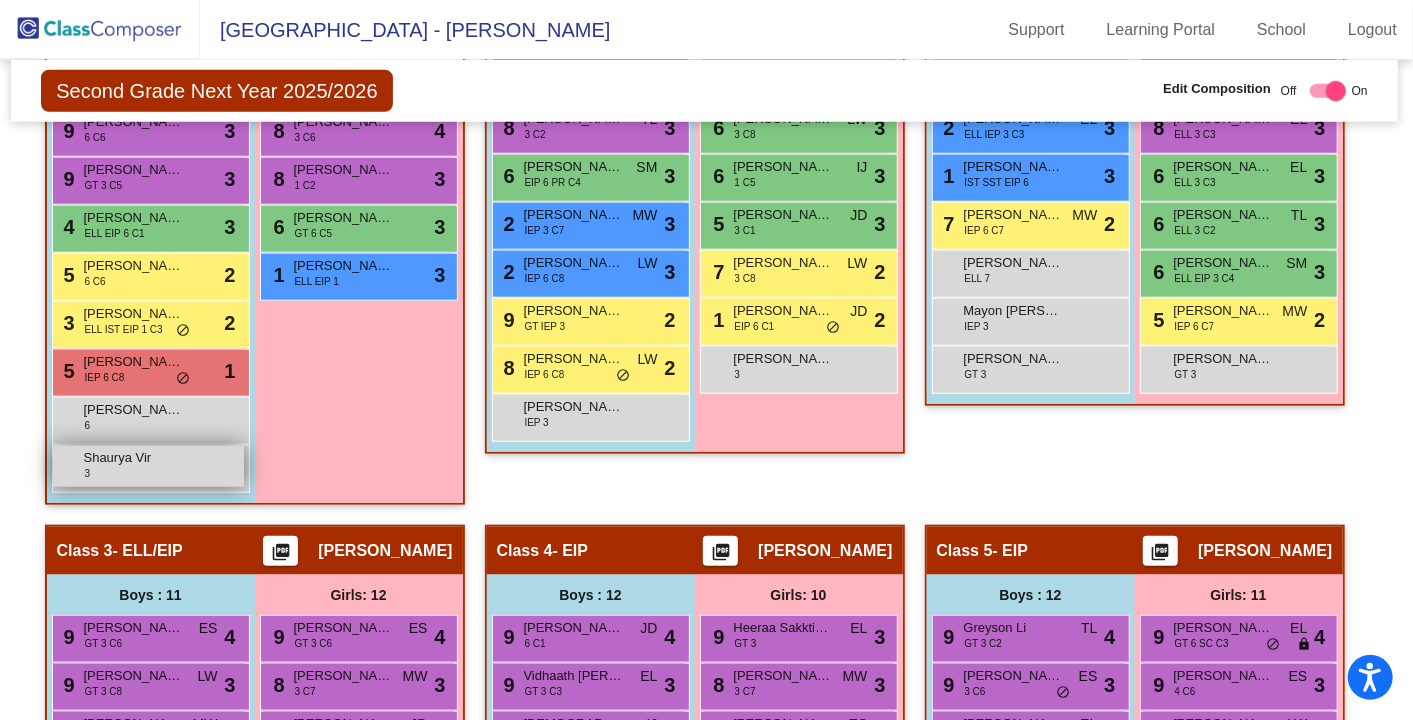 scroll, scrollTop: 985, scrollLeft: 2, axis: both 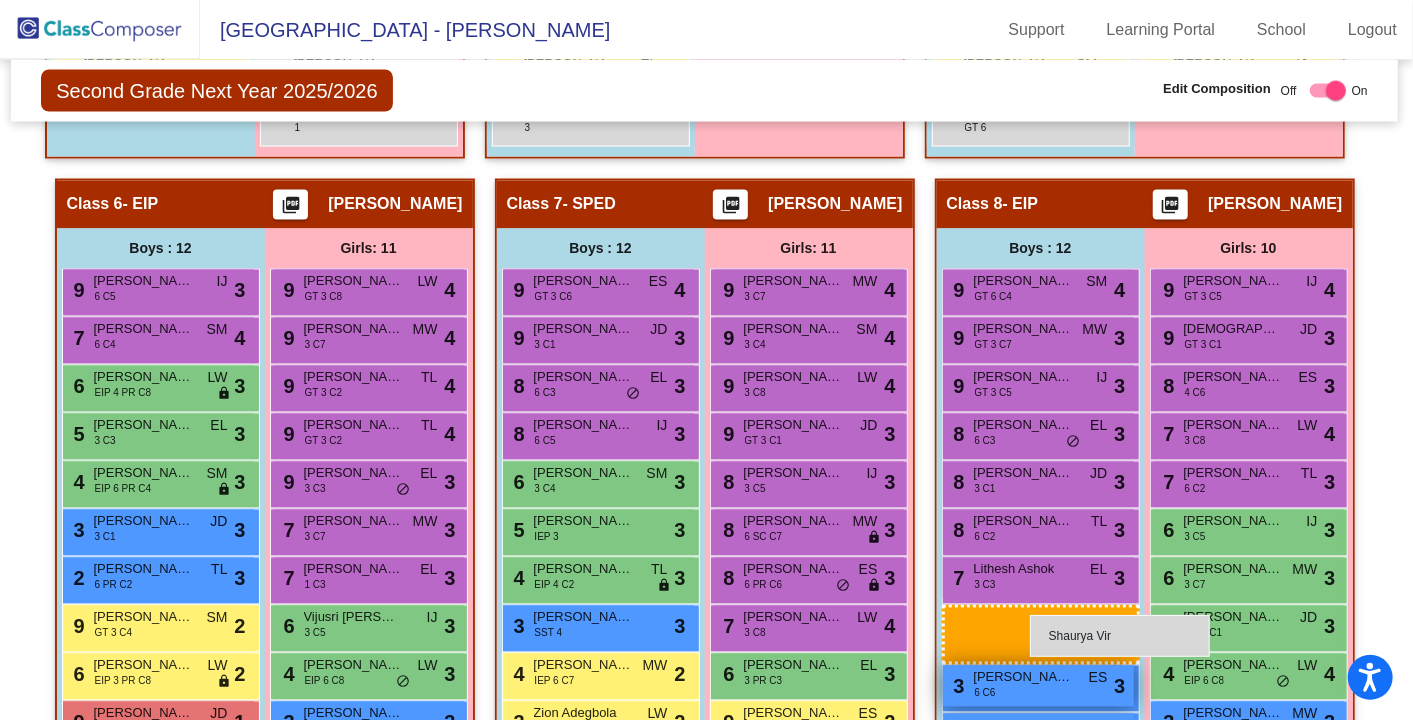 drag, startPoint x: 136, startPoint y: 456, endPoint x: 1030, endPoint y: 613, distance: 907.6811 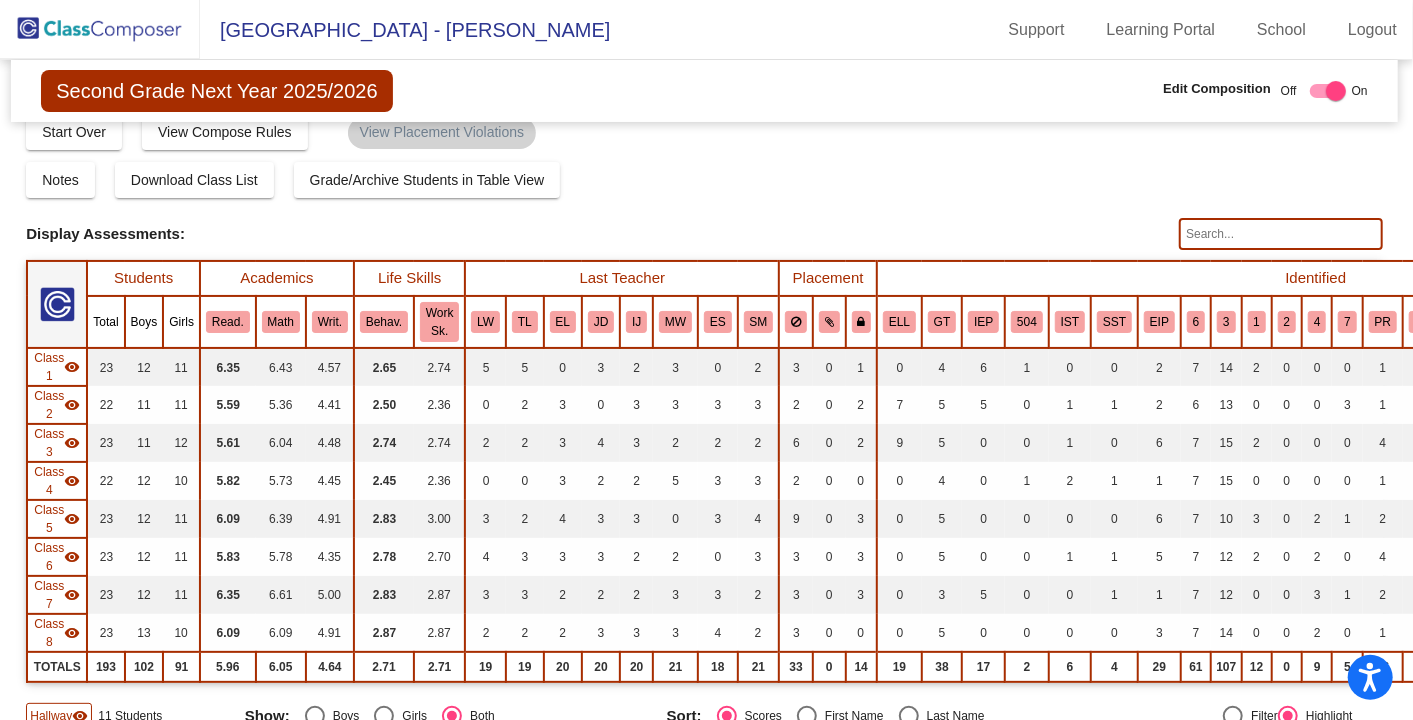 scroll, scrollTop: 21, scrollLeft: 2, axis: both 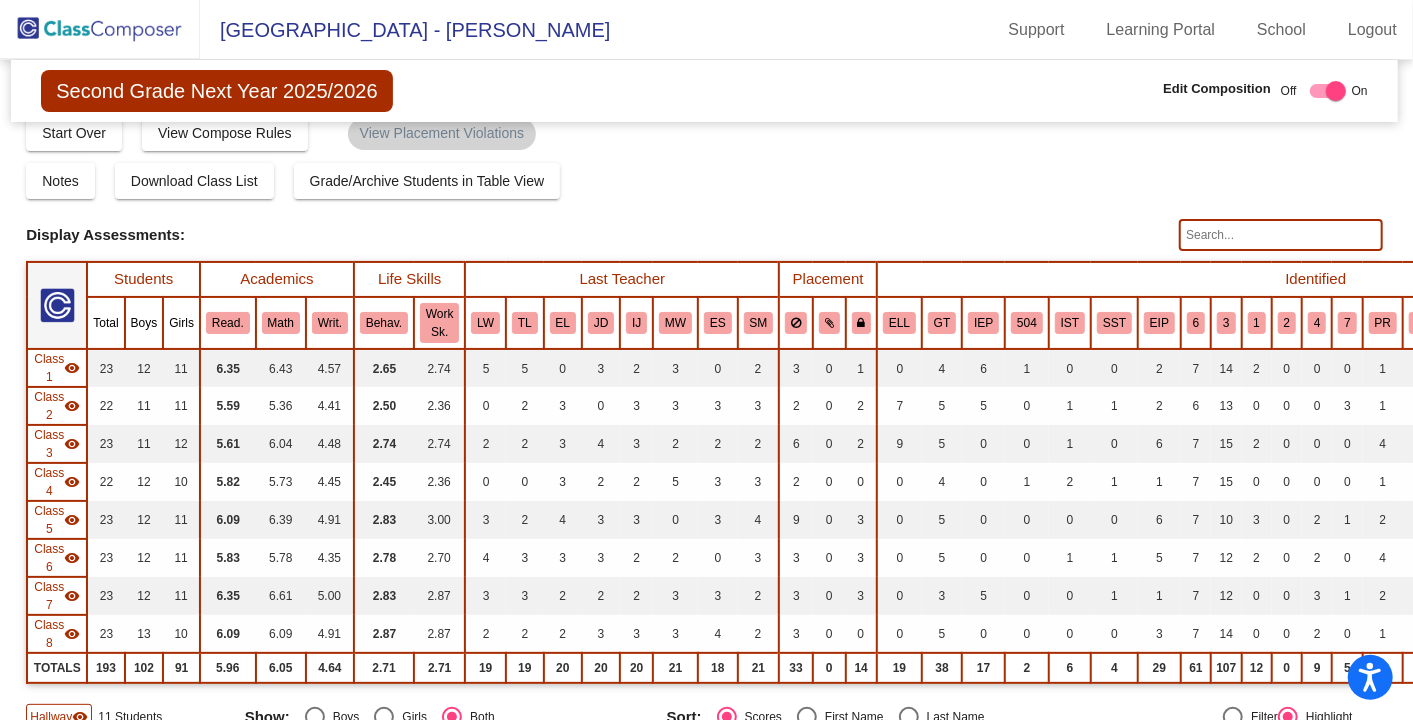 click on "Notes   Download Class List   Import Students   Grade/Archive Students in Table View   New Small Group   Saved Small Group" 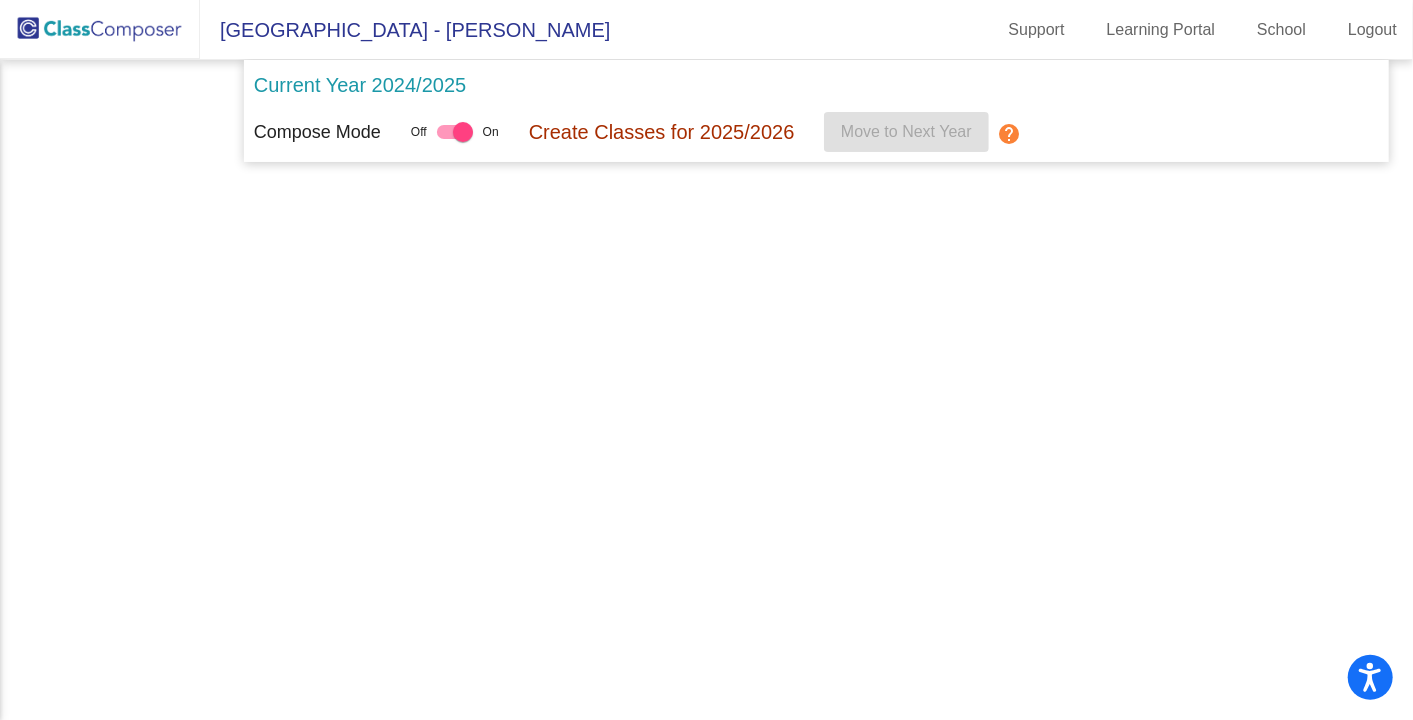 scroll, scrollTop: 0, scrollLeft: 0, axis: both 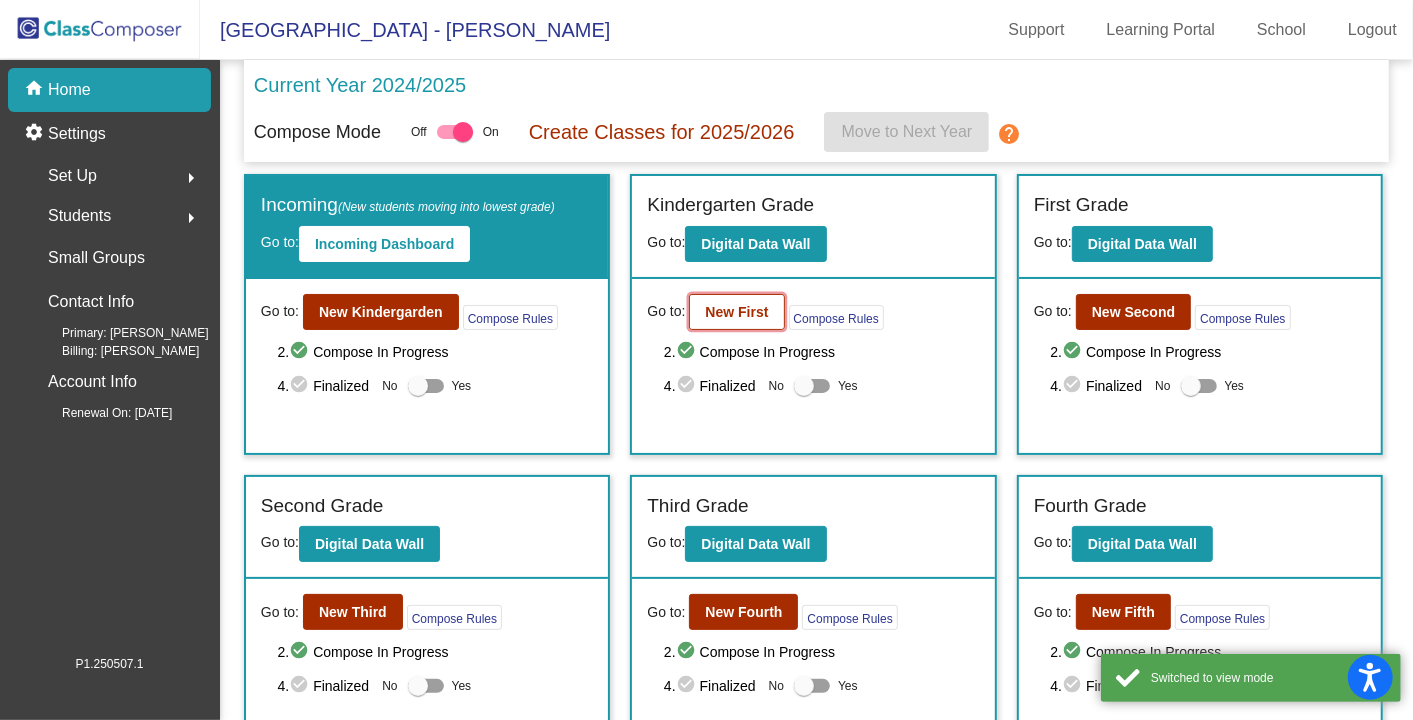 click on "New First" 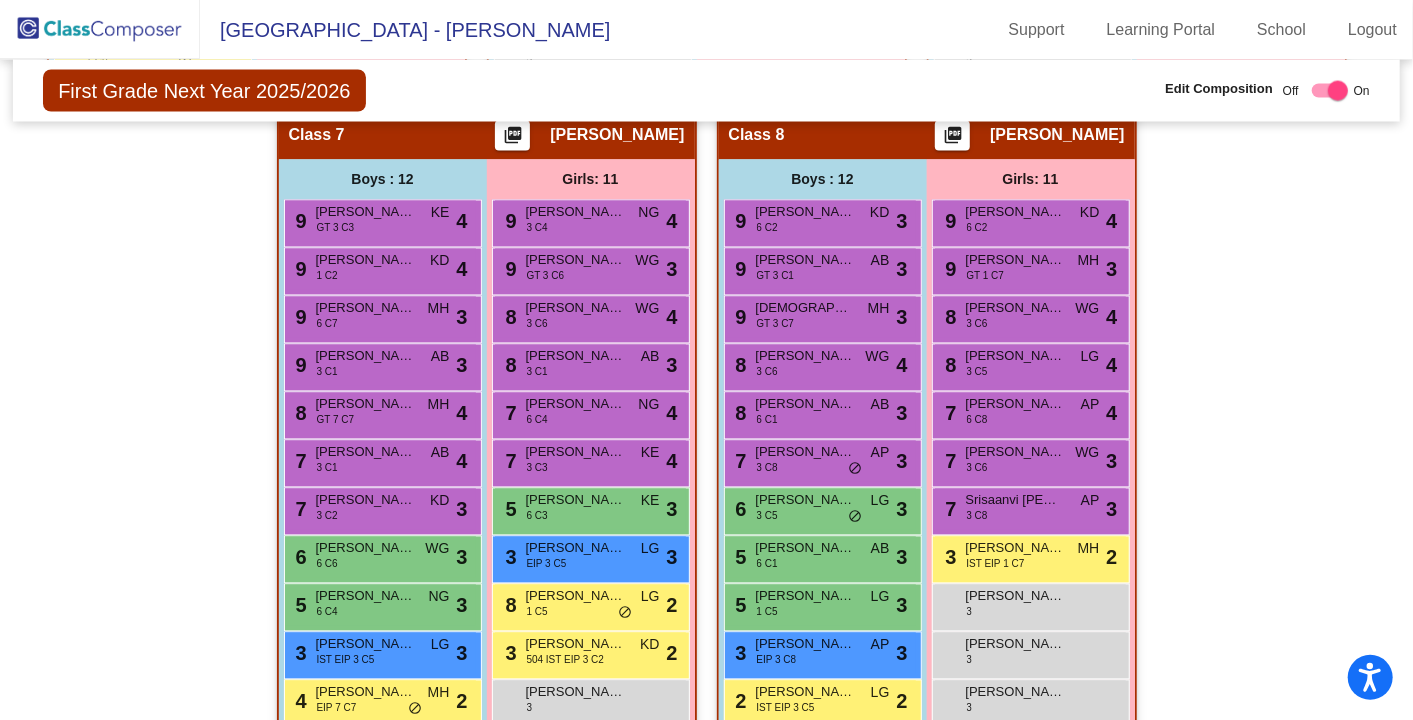 scroll, scrollTop: 2132, scrollLeft: 0, axis: vertical 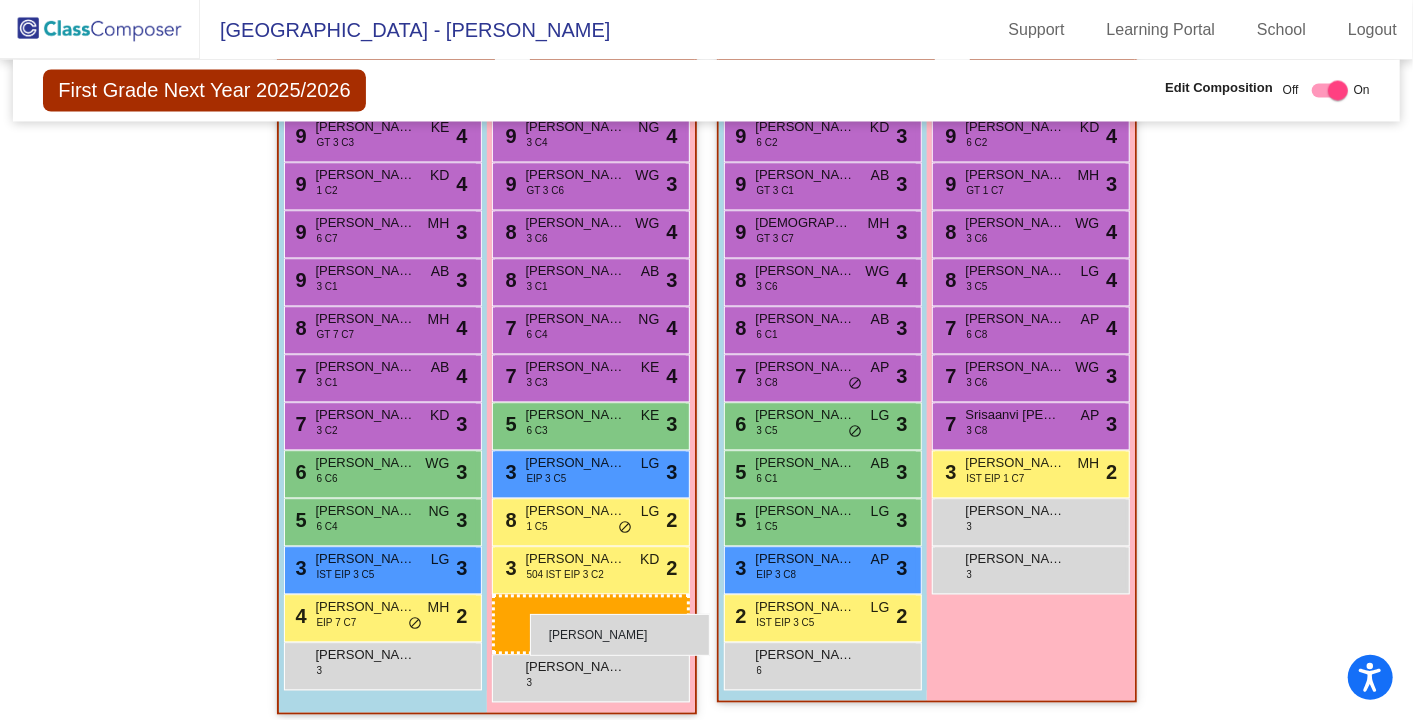 drag, startPoint x: 997, startPoint y: 609, endPoint x: 530, endPoint y: 614, distance: 467.02676 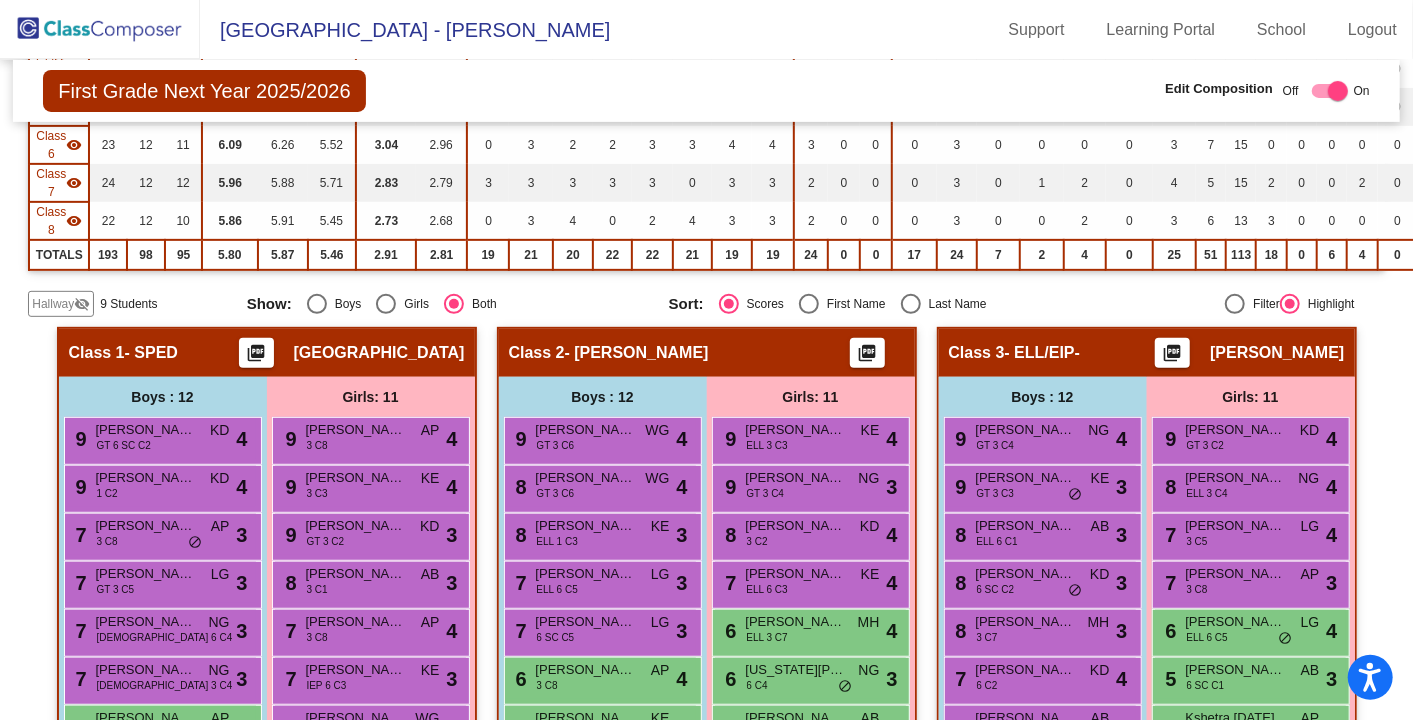 scroll, scrollTop: 435, scrollLeft: 0, axis: vertical 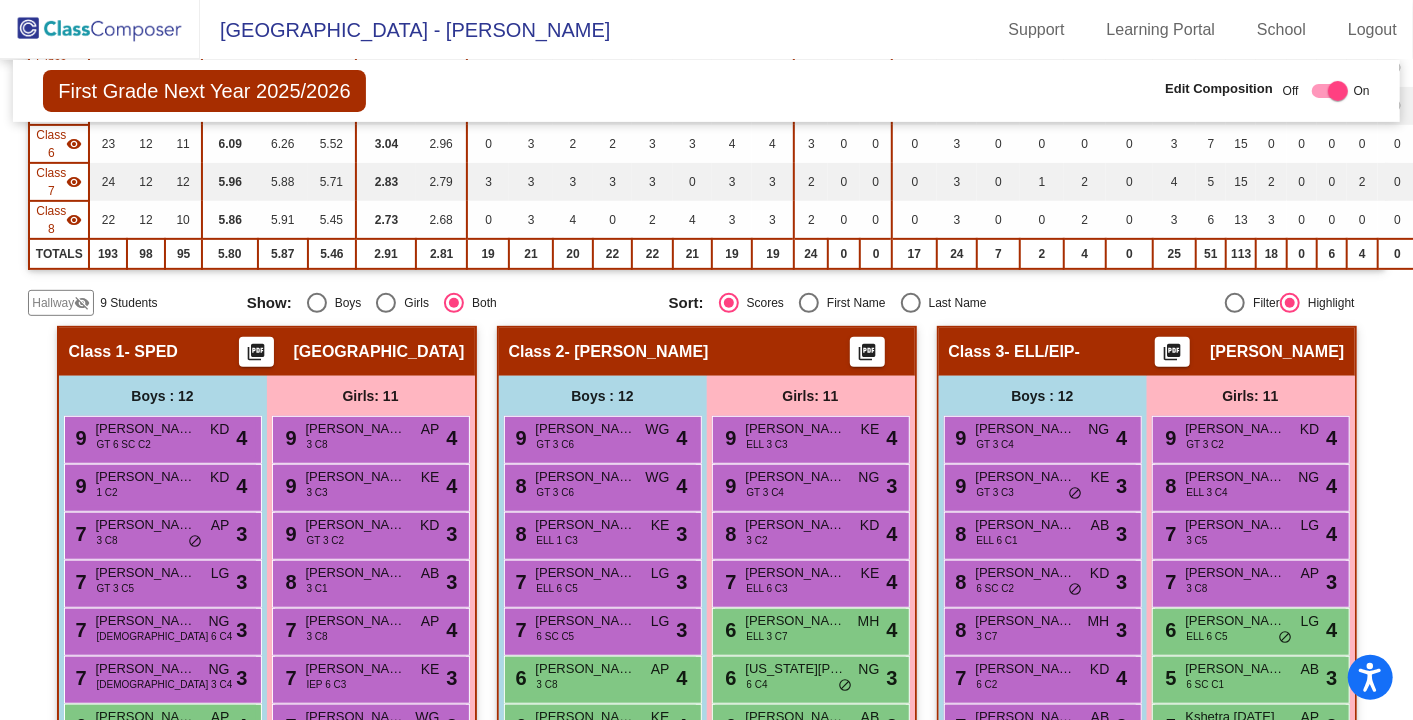 click on "Hallway" 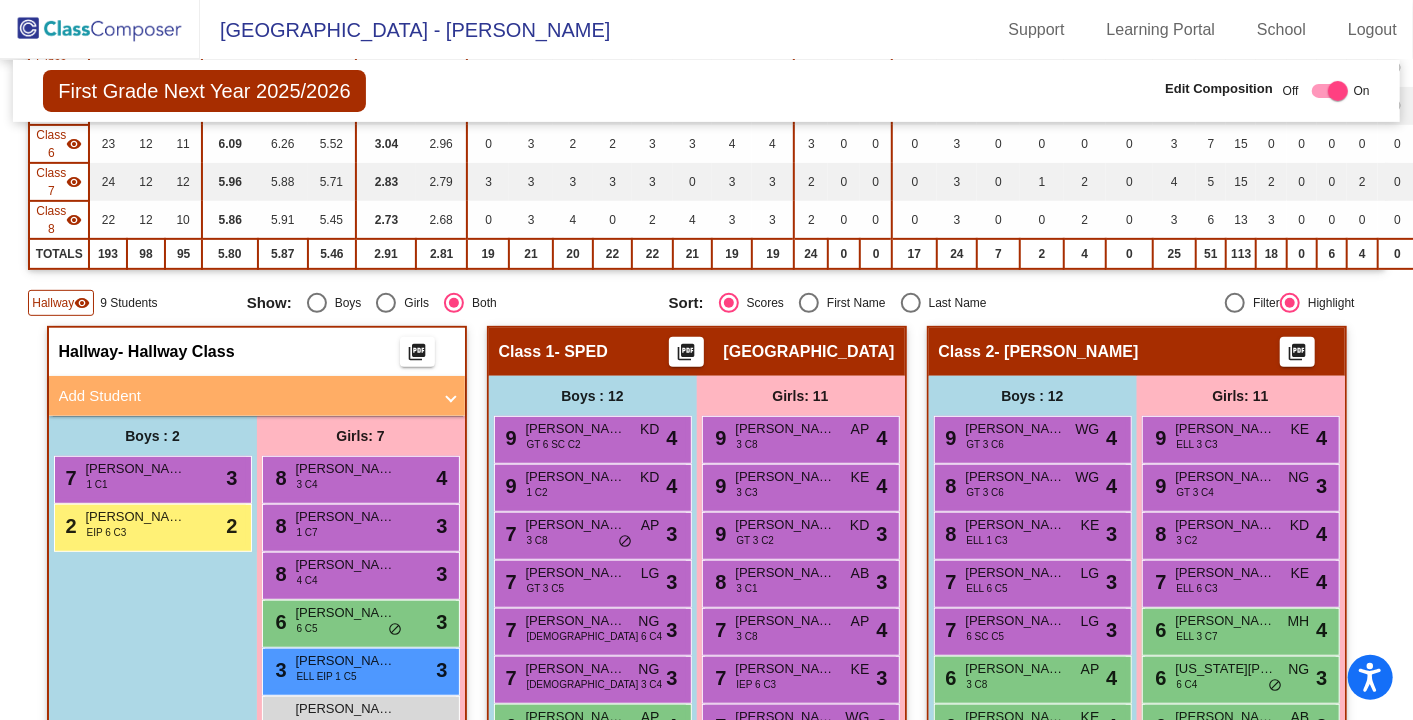 click on "Add Student" at bounding box center [245, 396] 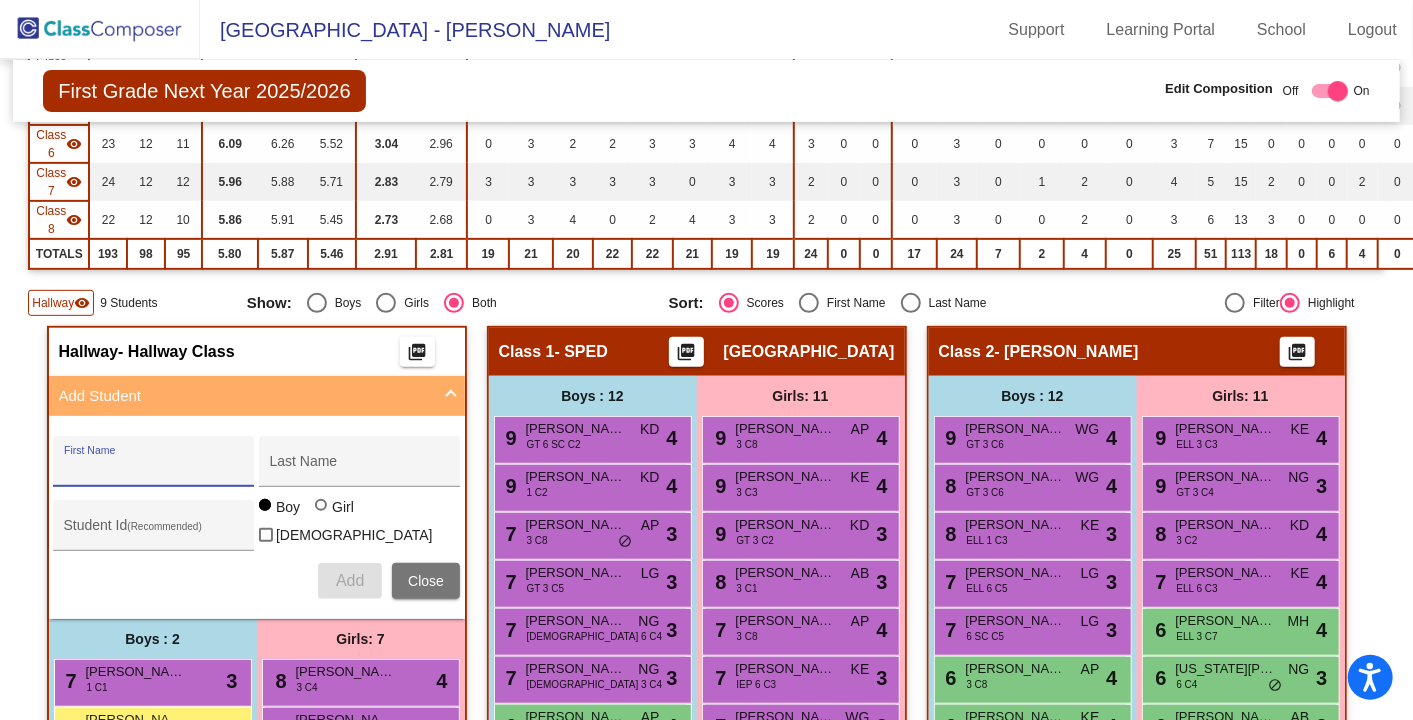 click on "First Name" at bounding box center (154, 469) 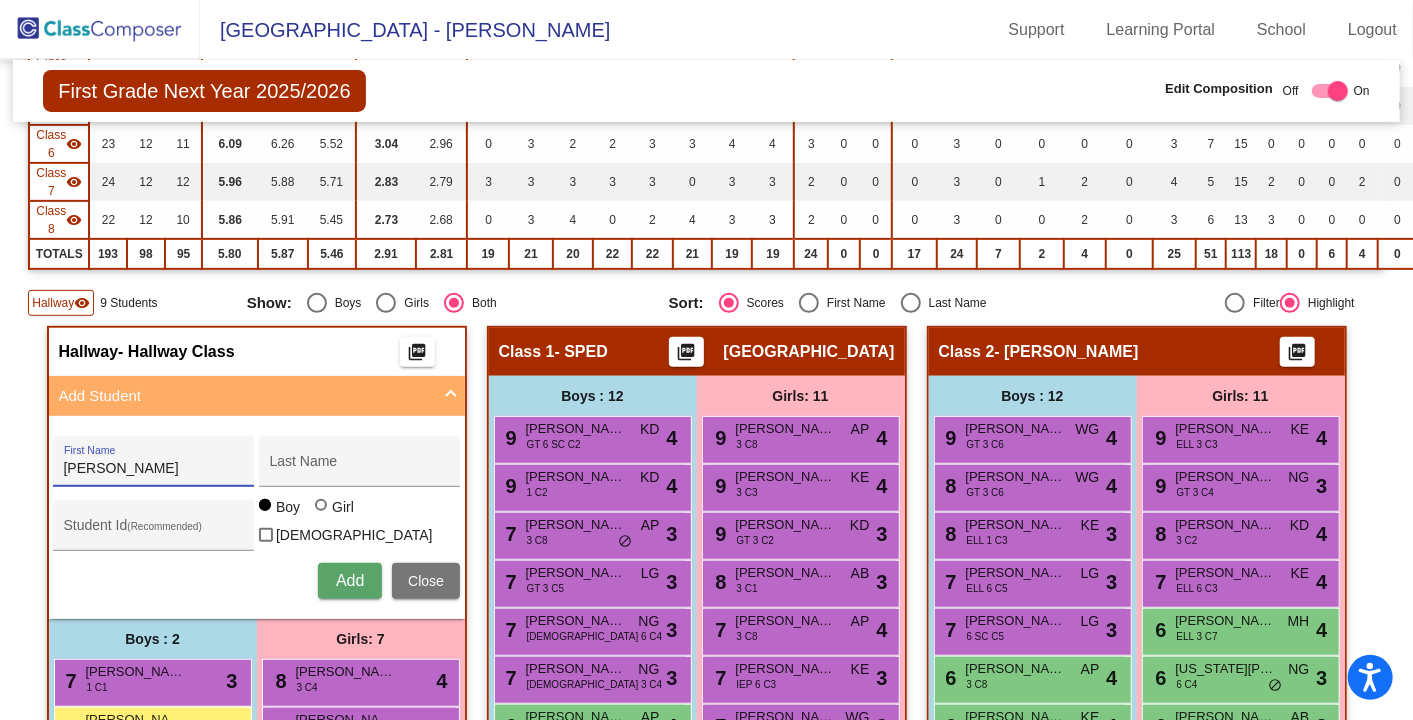 type on "[PERSON_NAME]" 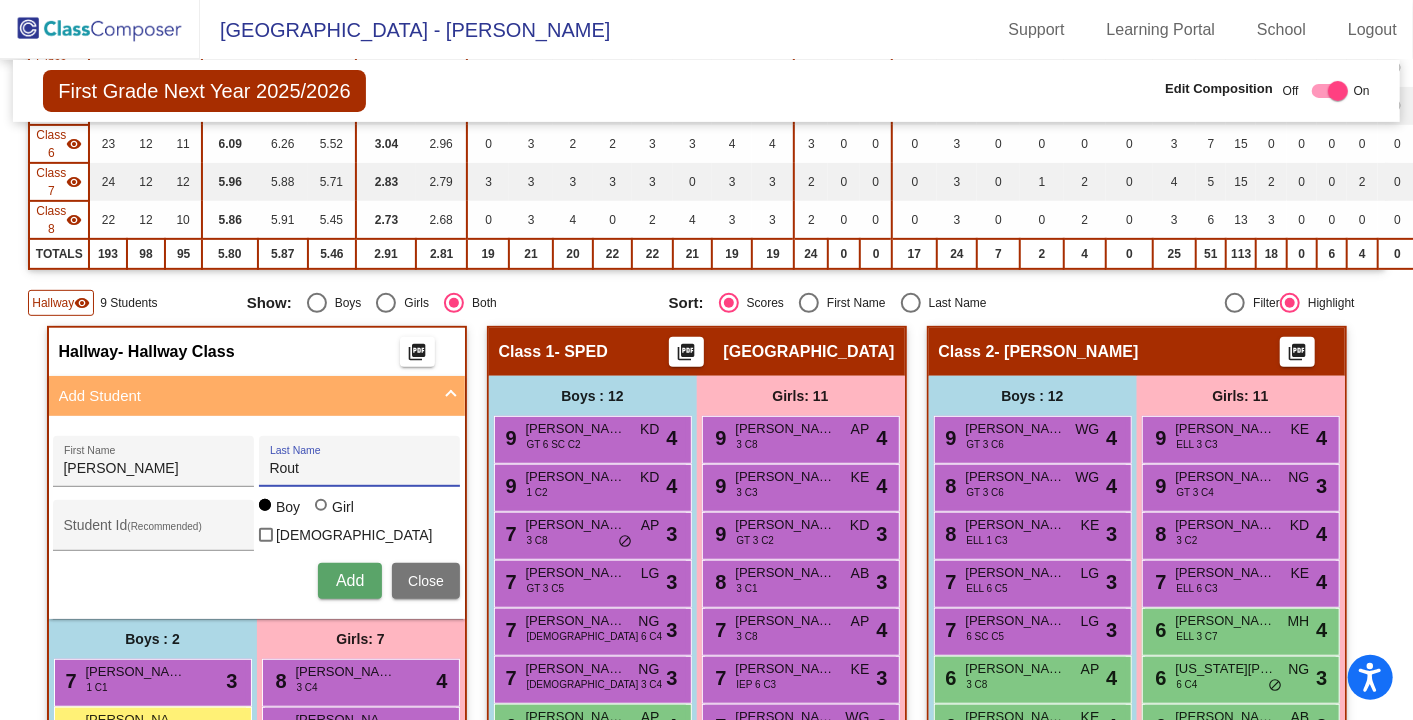 type on "Rout" 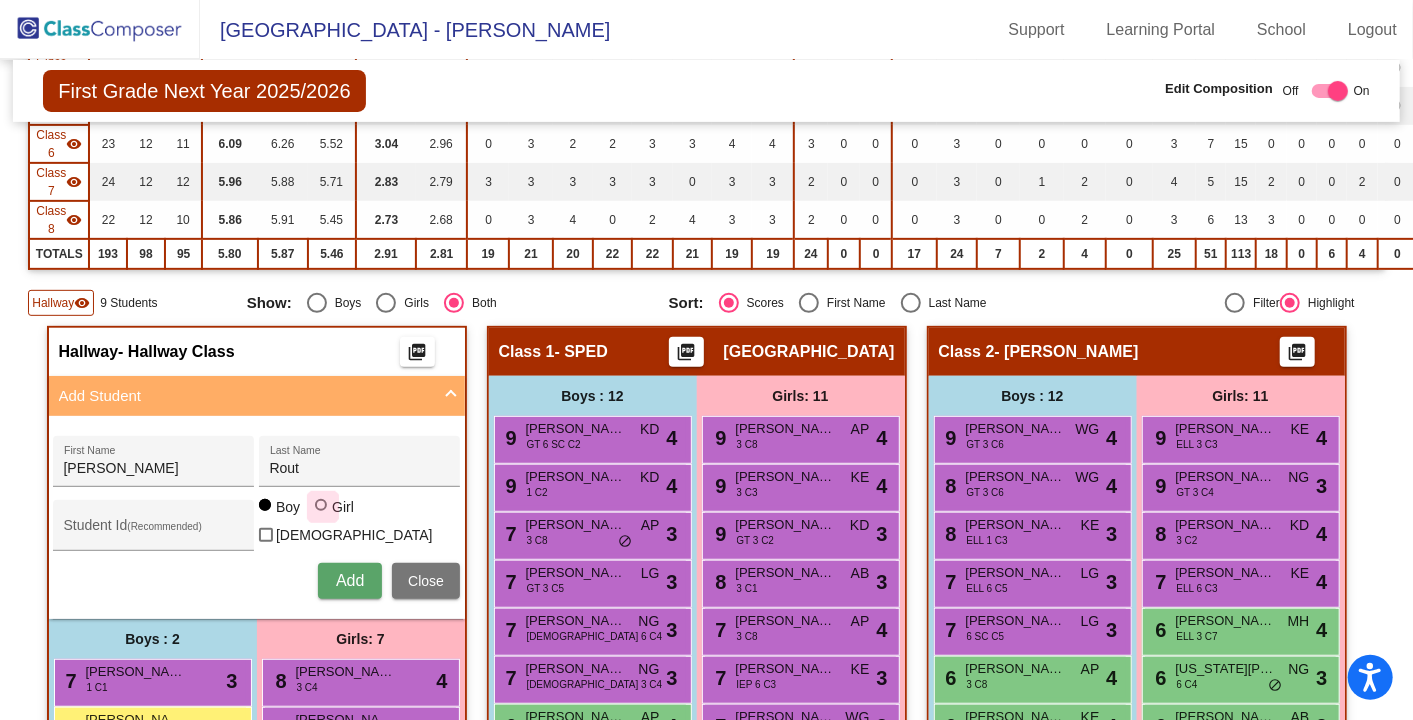click at bounding box center (323, 507) 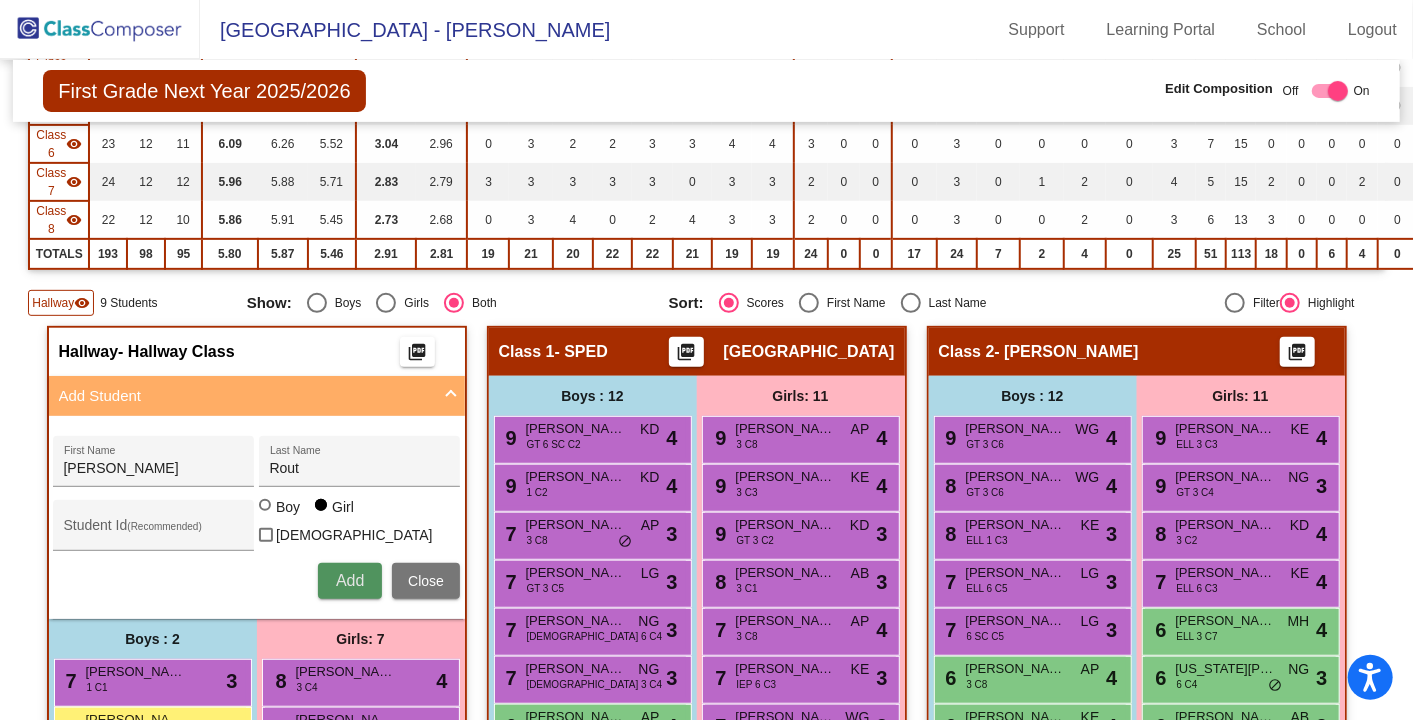 click on "Add" at bounding box center [350, 580] 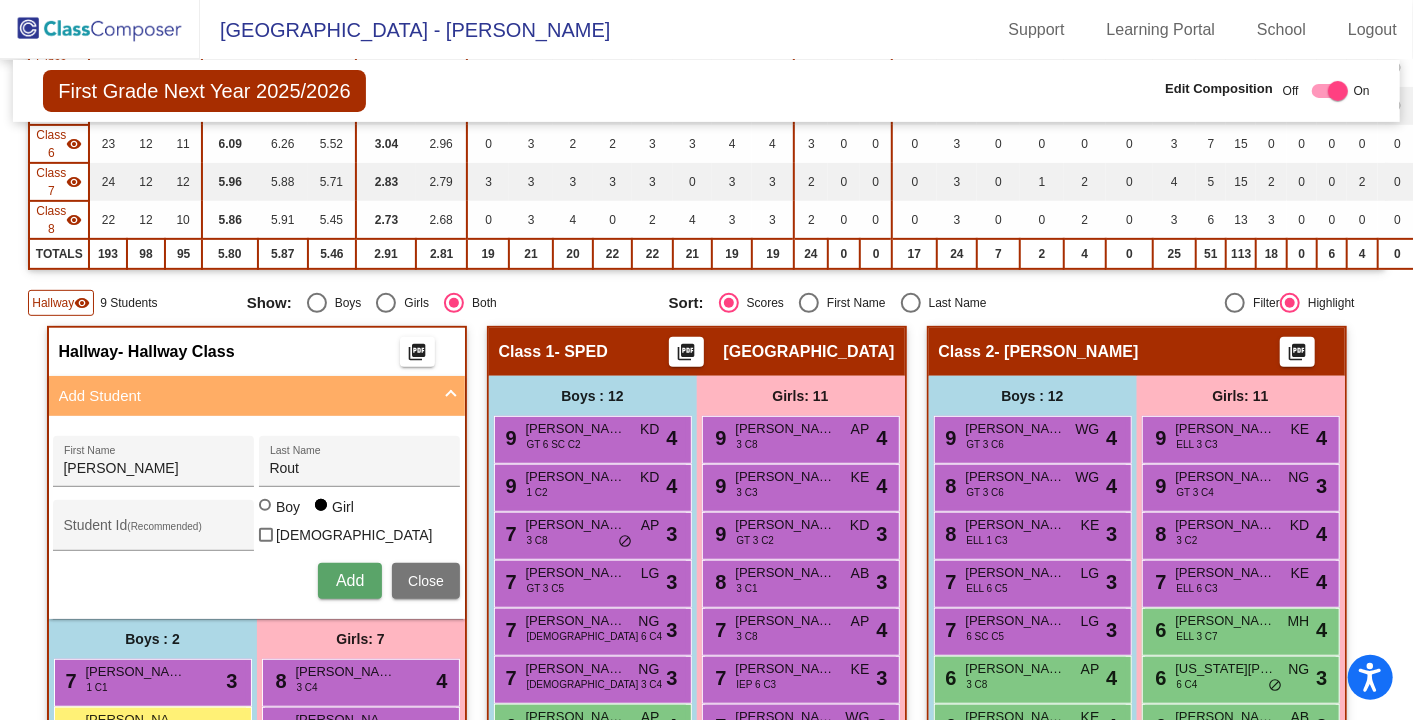 type 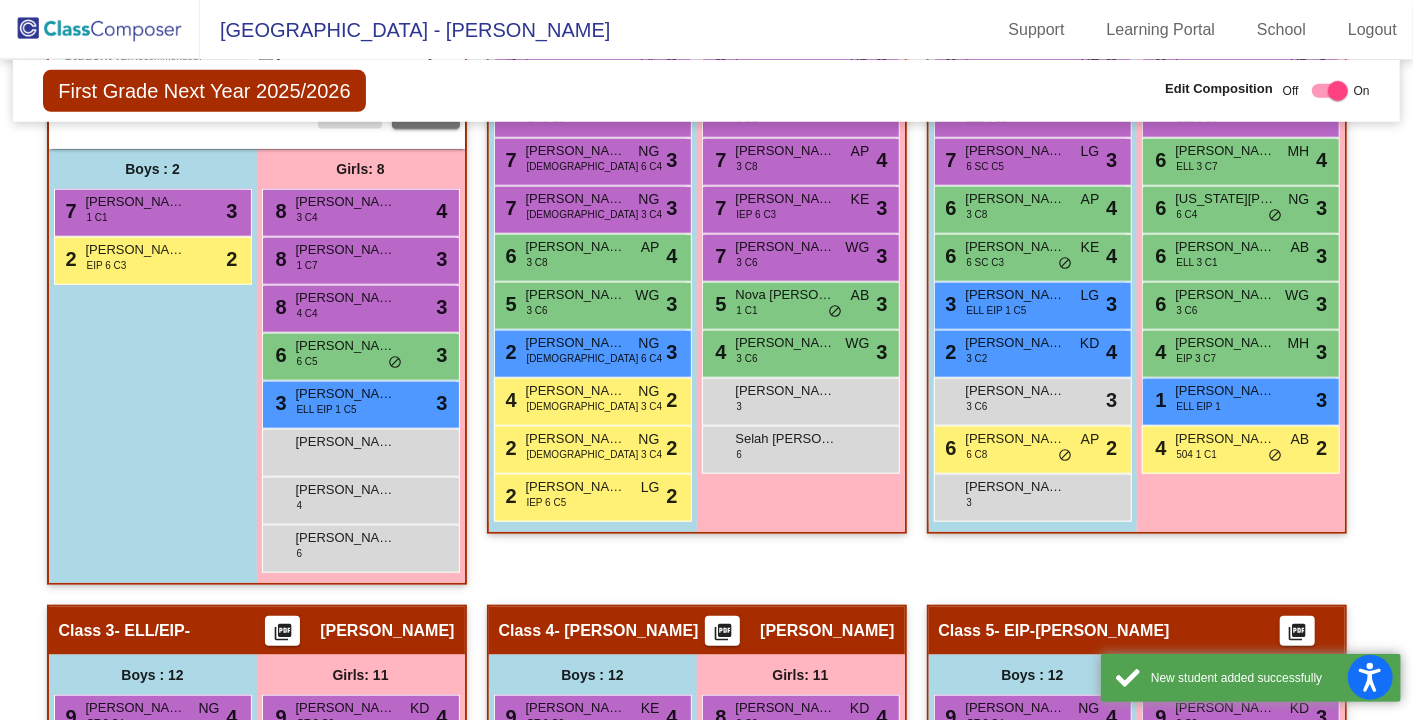 scroll, scrollTop: 924, scrollLeft: 0, axis: vertical 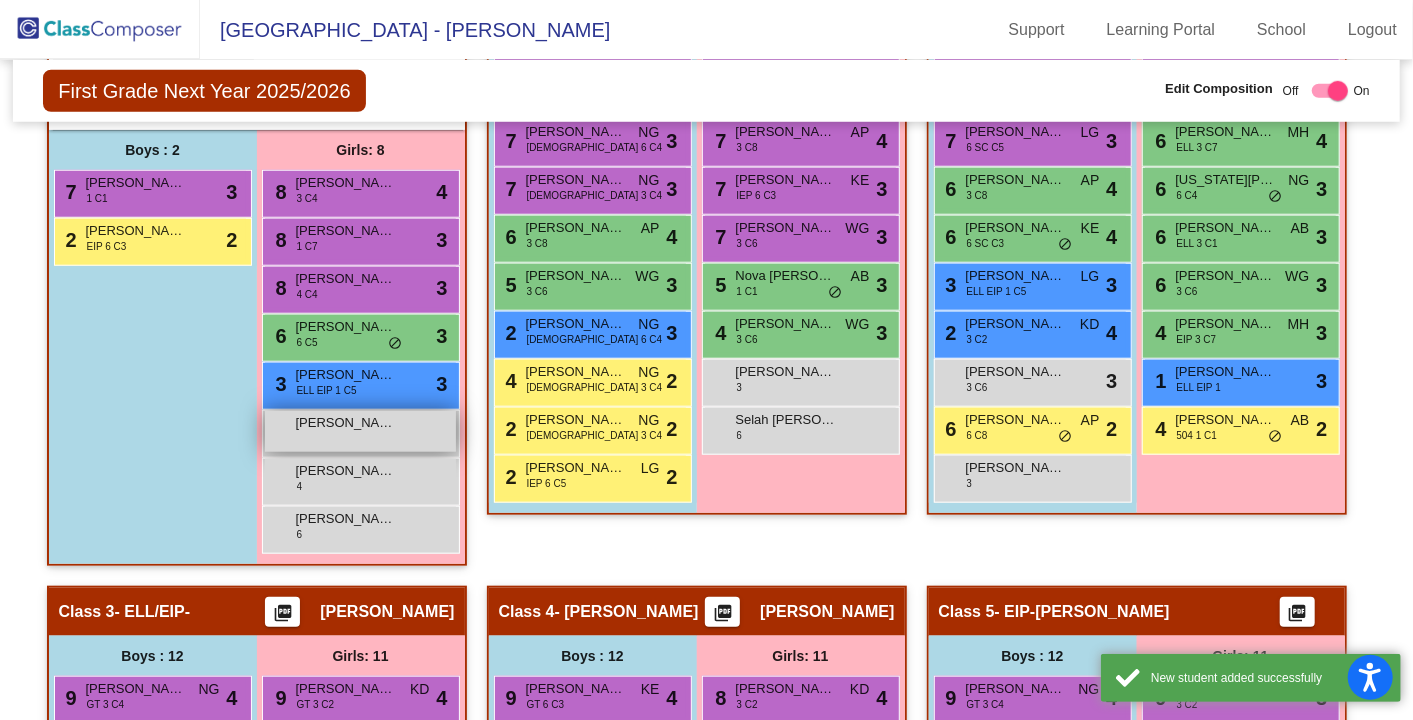 click on "[PERSON_NAME] lock do_not_disturb_alt" at bounding box center (360, 431) 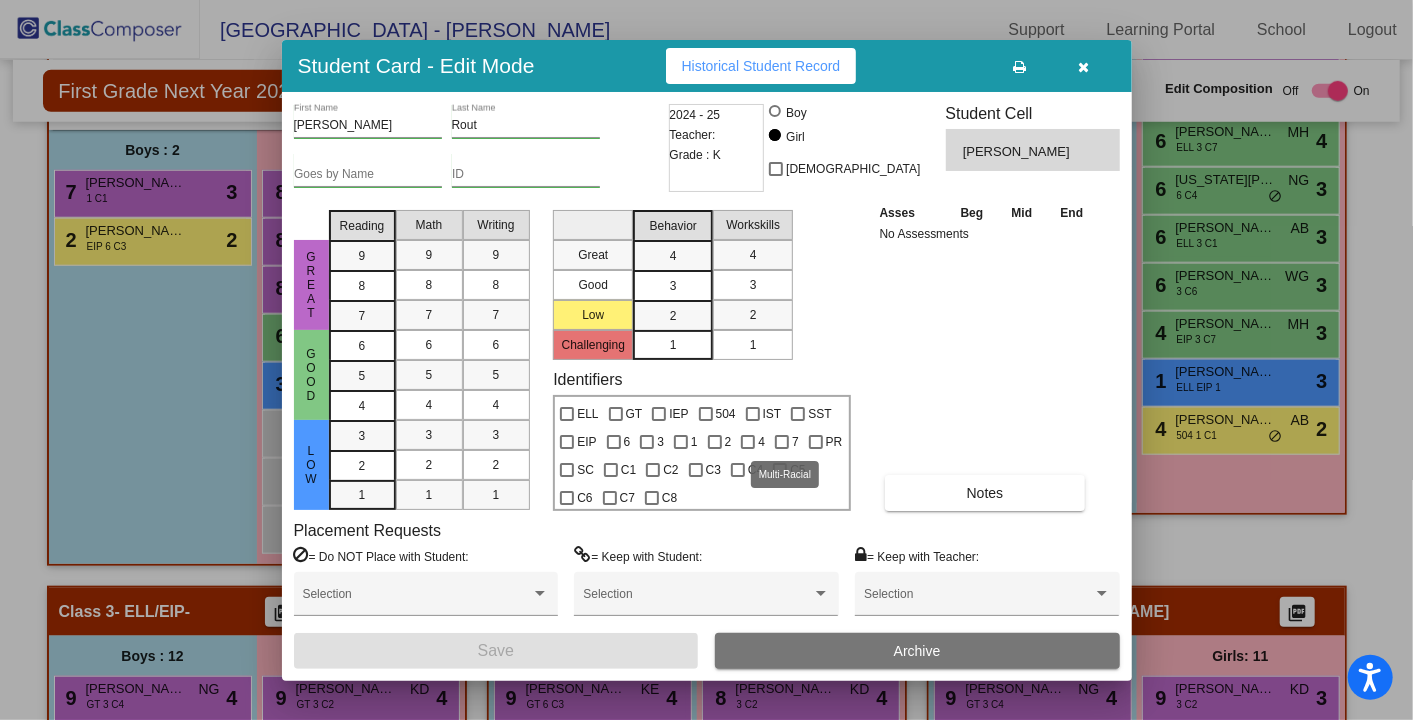 click at bounding box center (782, 442) 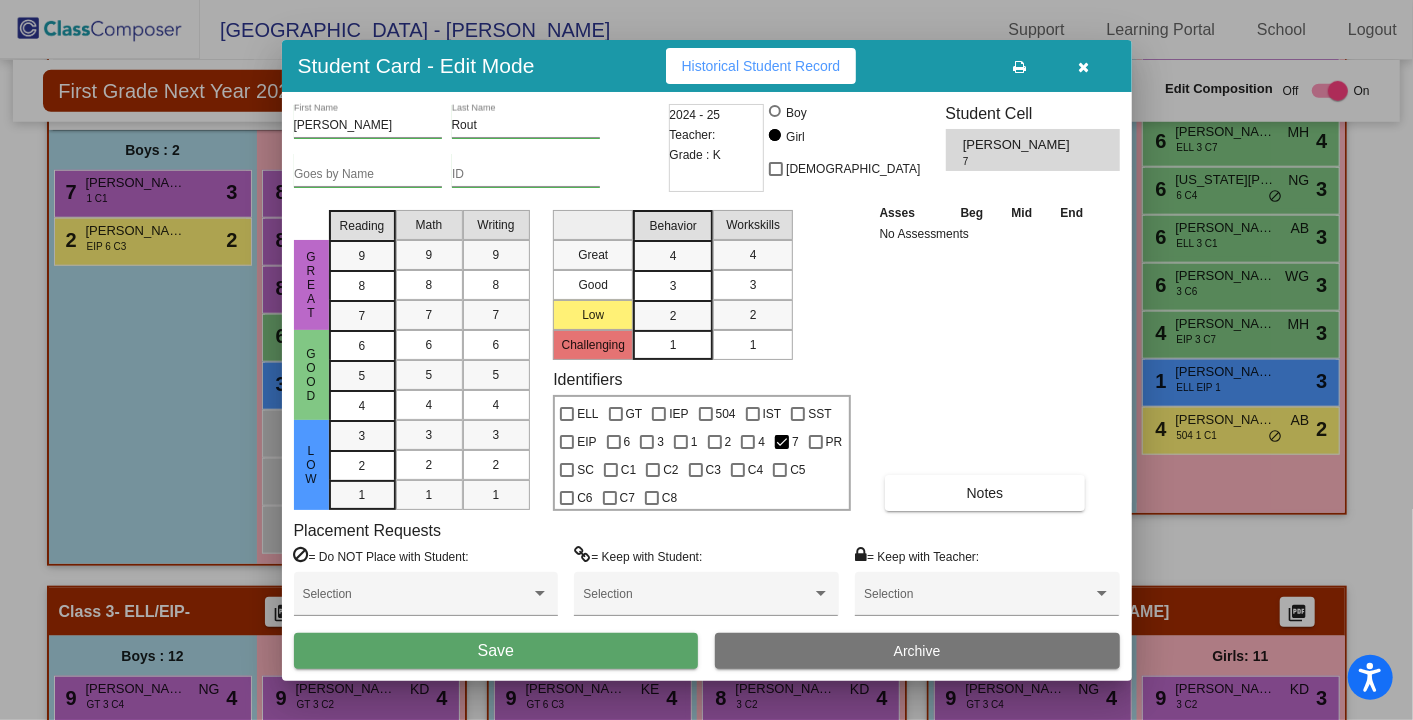 click on "Save" at bounding box center (496, 650) 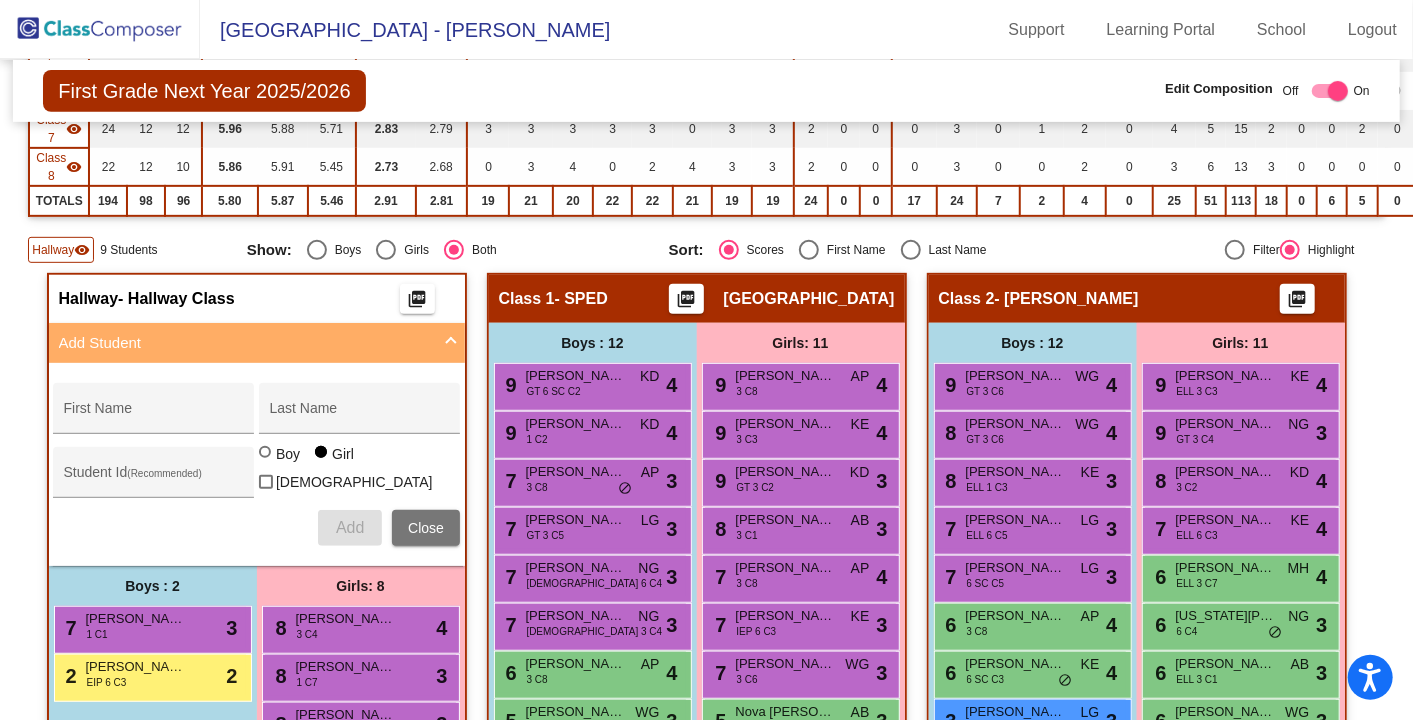scroll, scrollTop: 485, scrollLeft: 0, axis: vertical 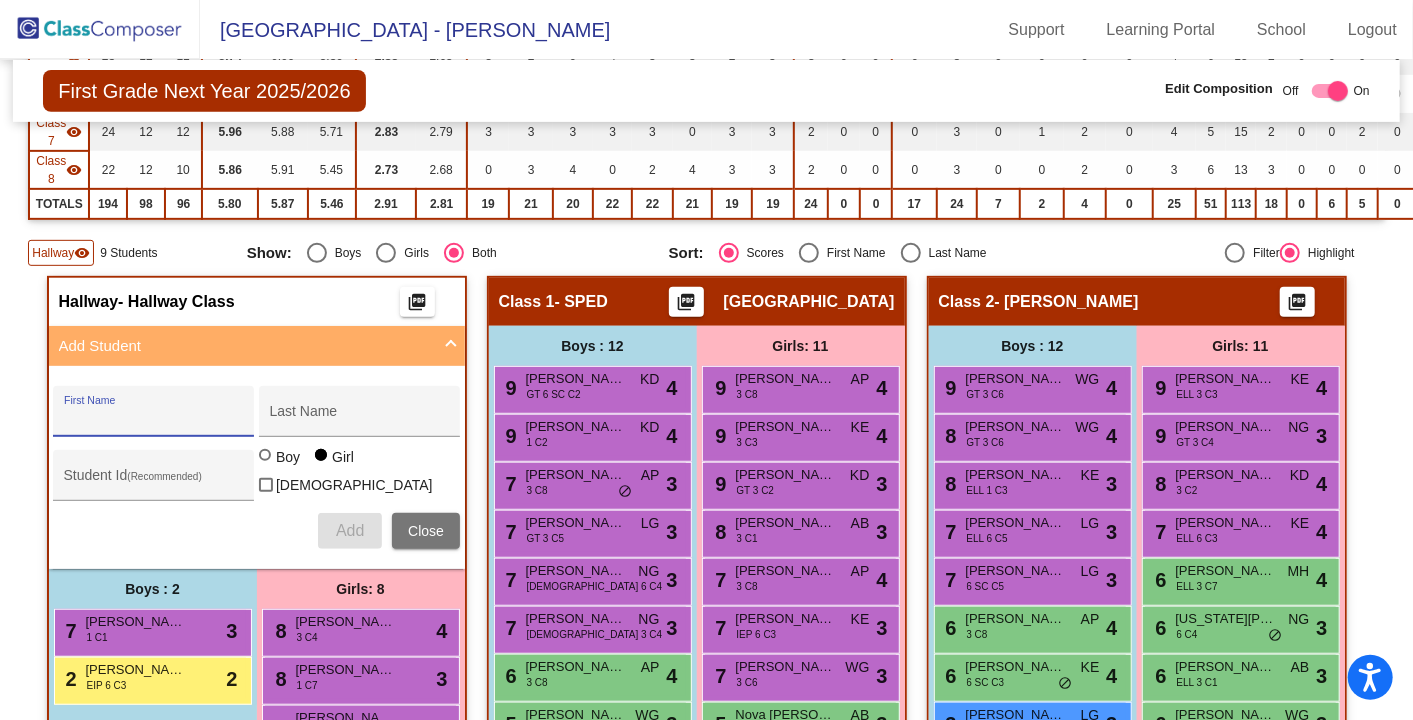 click on "First Name" at bounding box center (154, 419) 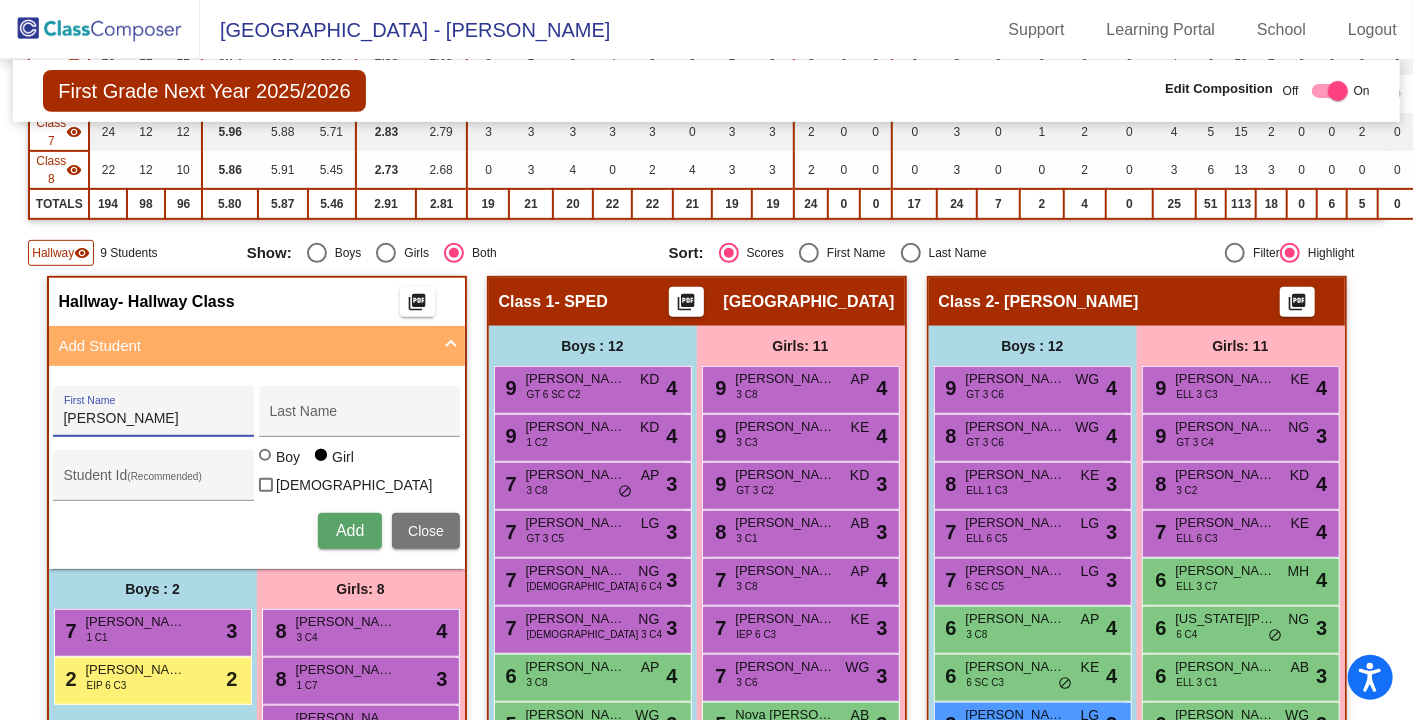 type on "[PERSON_NAME]" 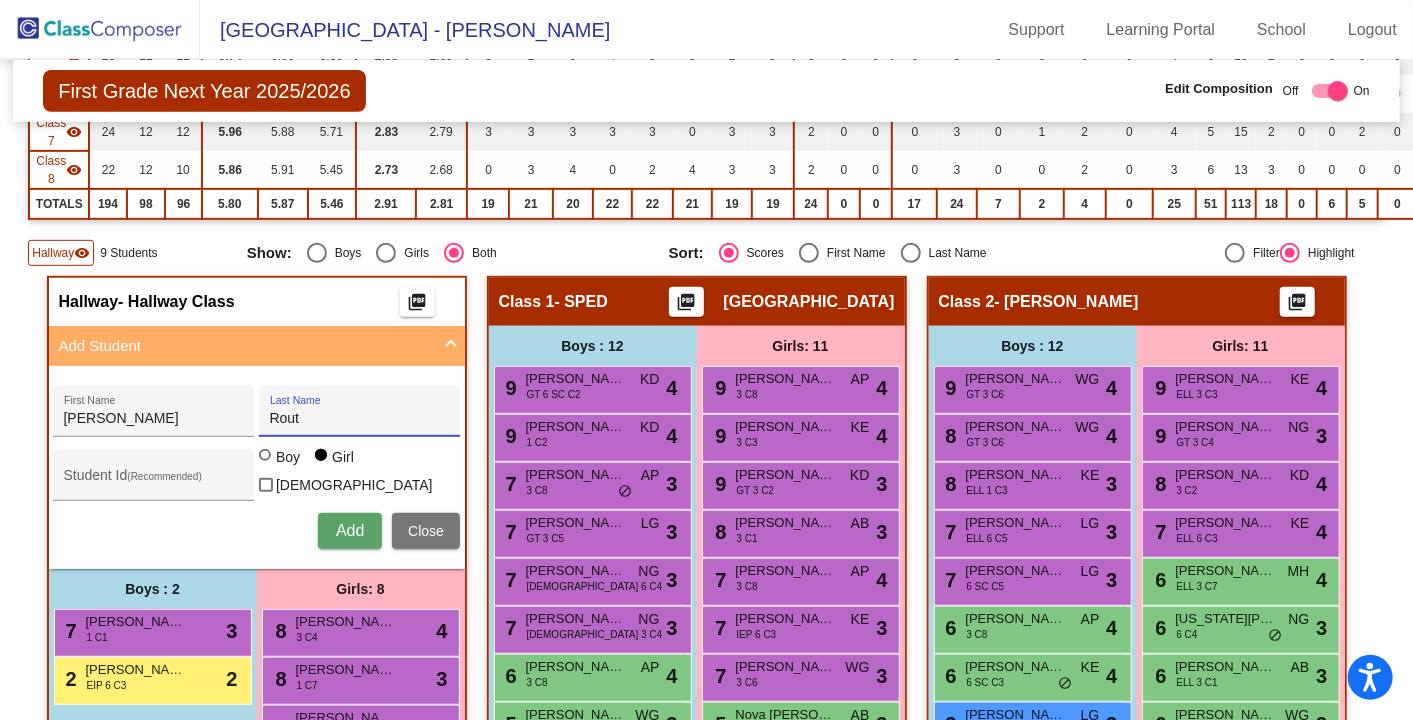 type on "Rout" 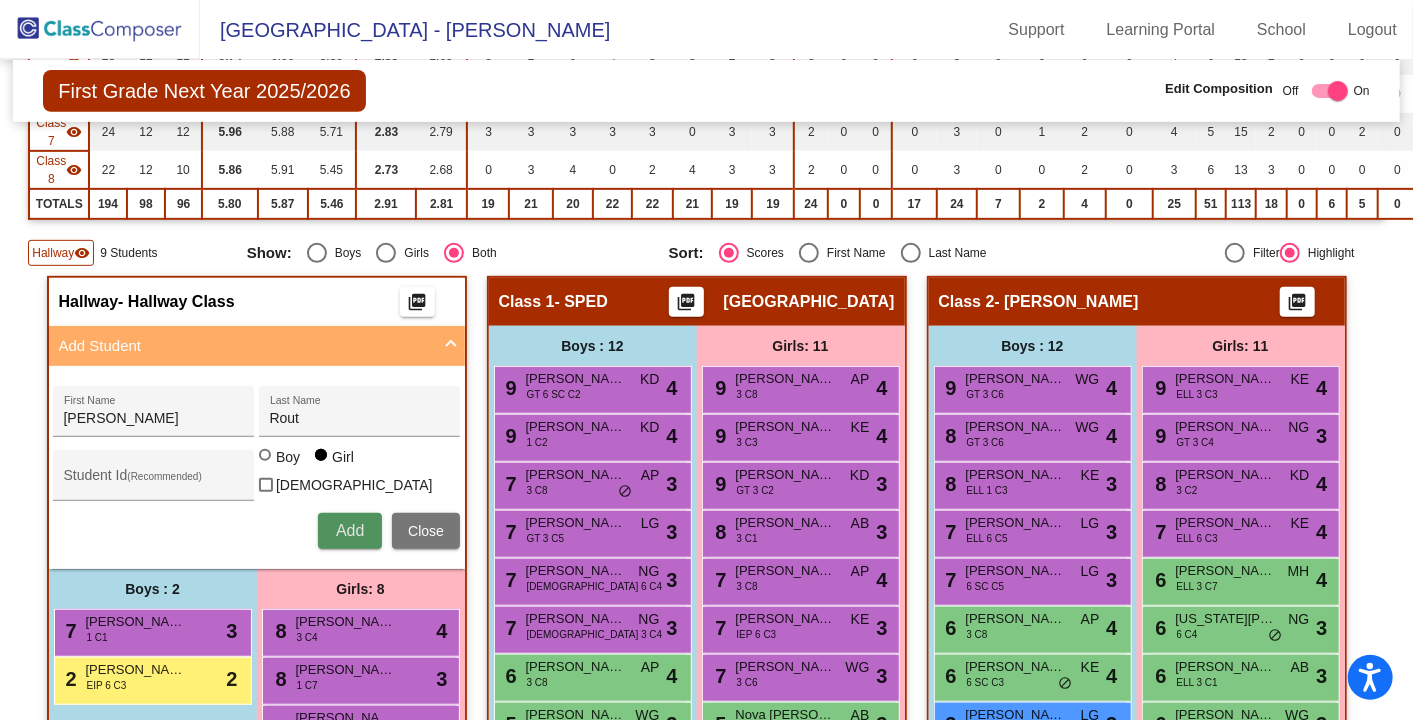 type 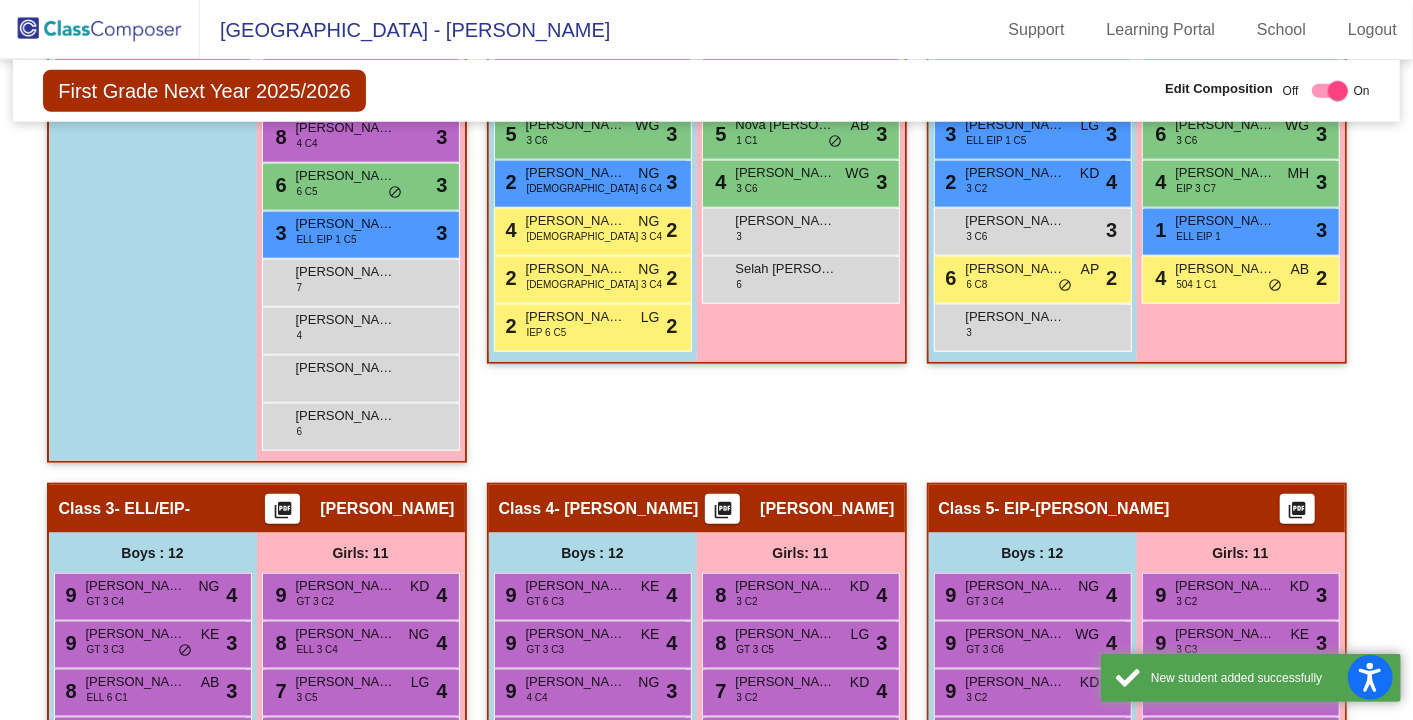 scroll, scrollTop: 1082, scrollLeft: 0, axis: vertical 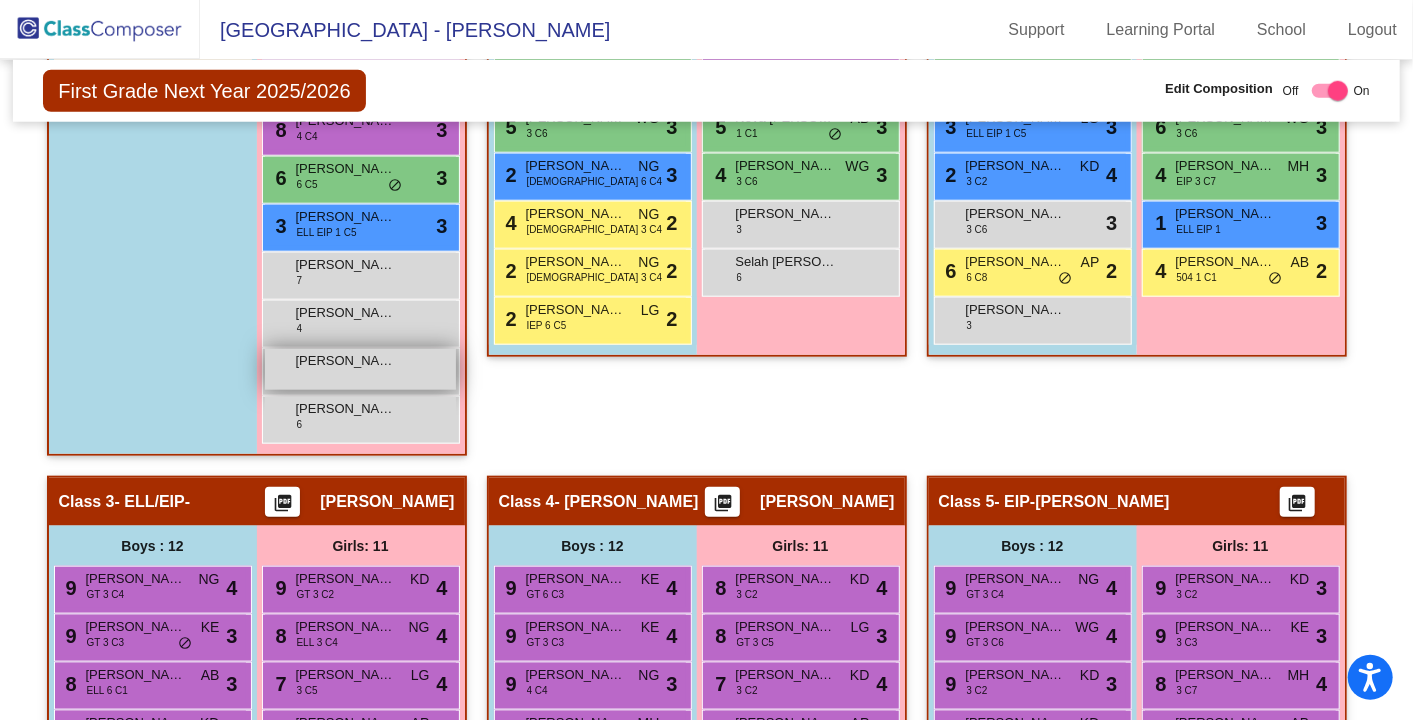 click on "[PERSON_NAME] lock do_not_disturb_alt" at bounding box center [360, 369] 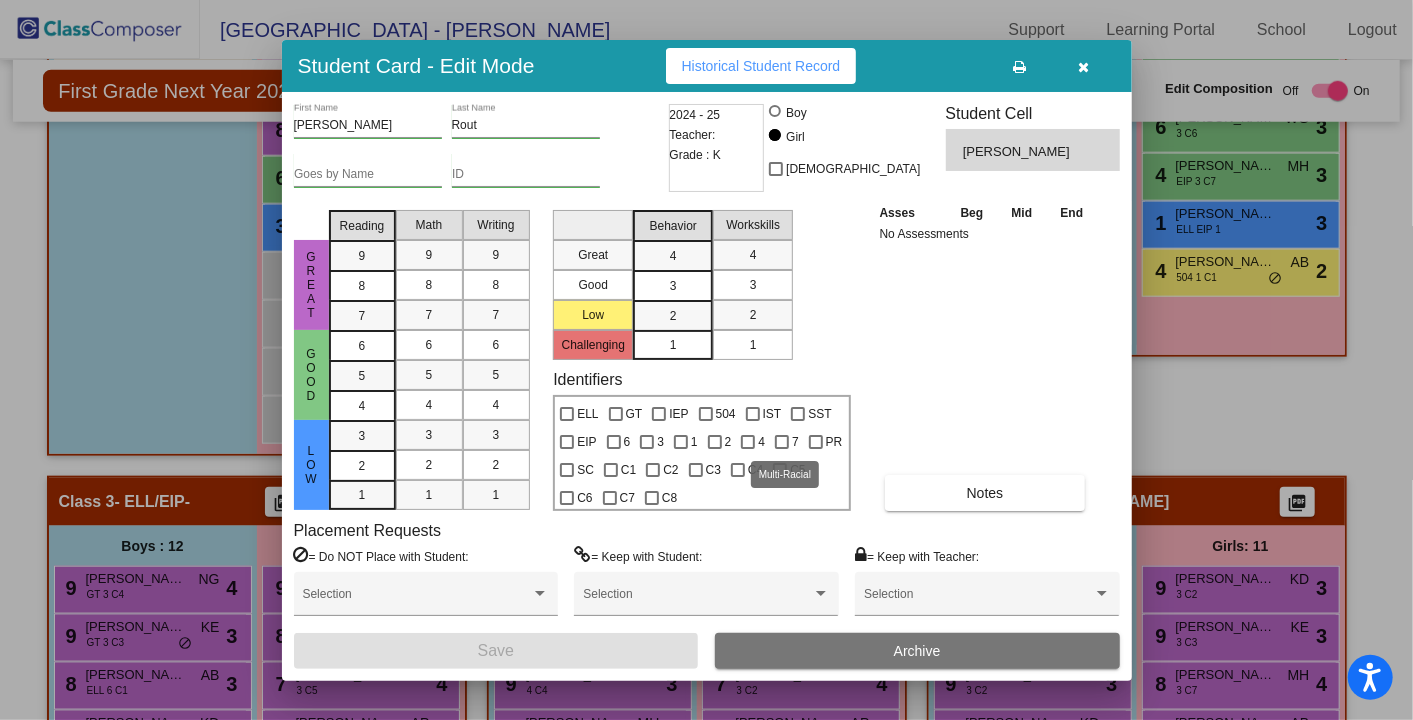 click at bounding box center [782, 442] 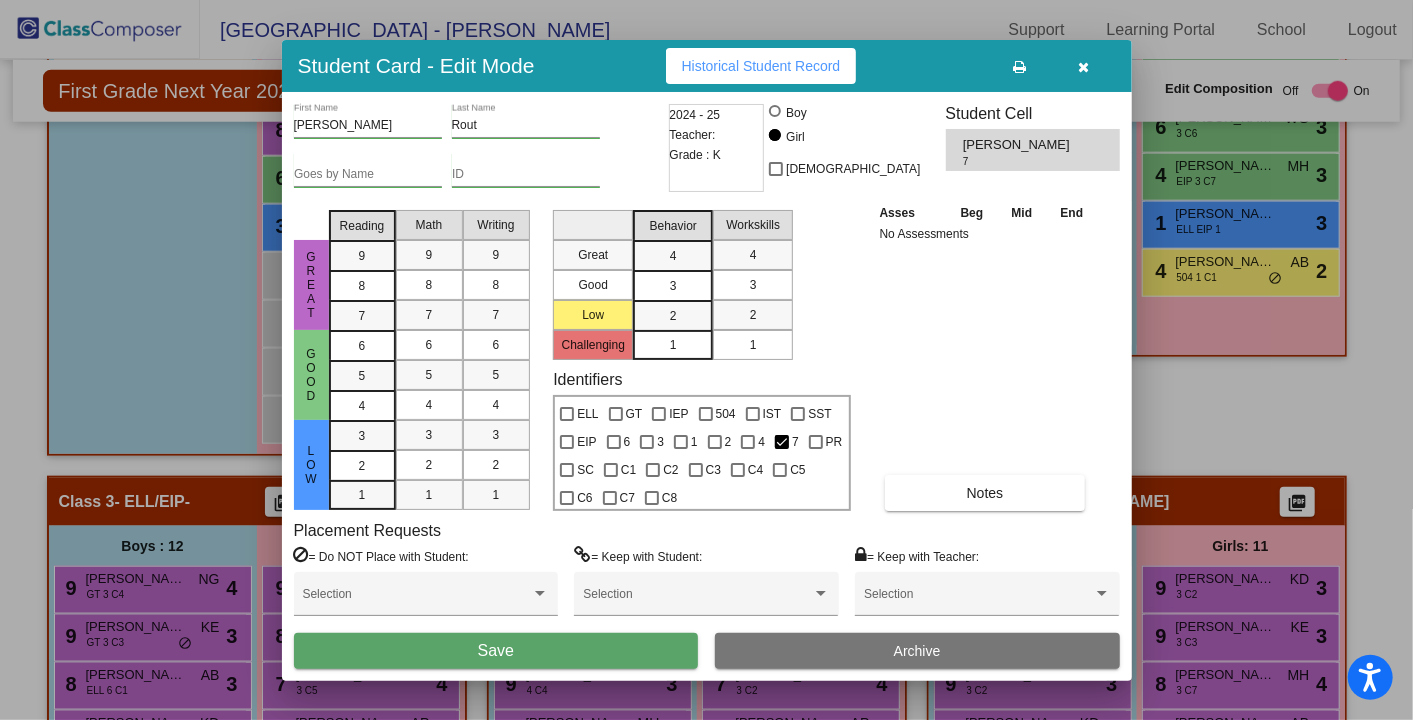 click on "Save" at bounding box center (496, 651) 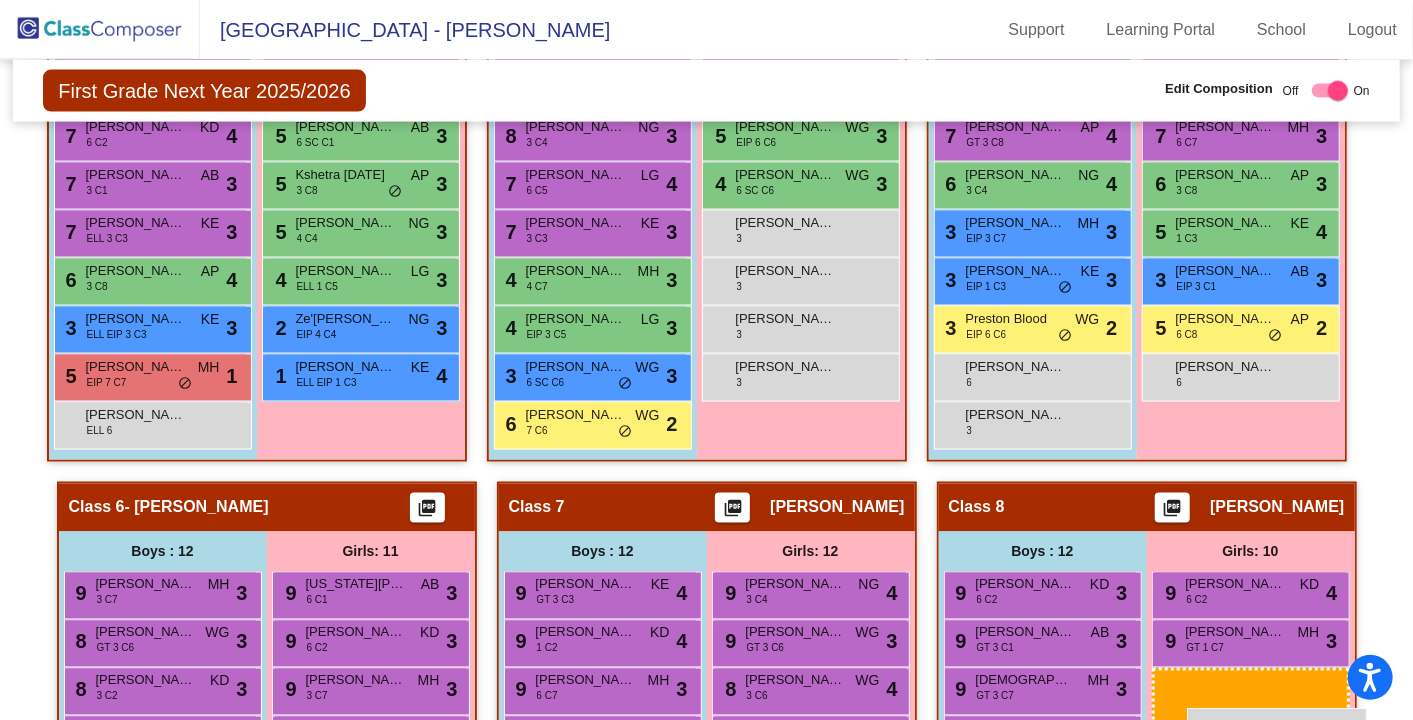 scroll, scrollTop: 1740, scrollLeft: 0, axis: vertical 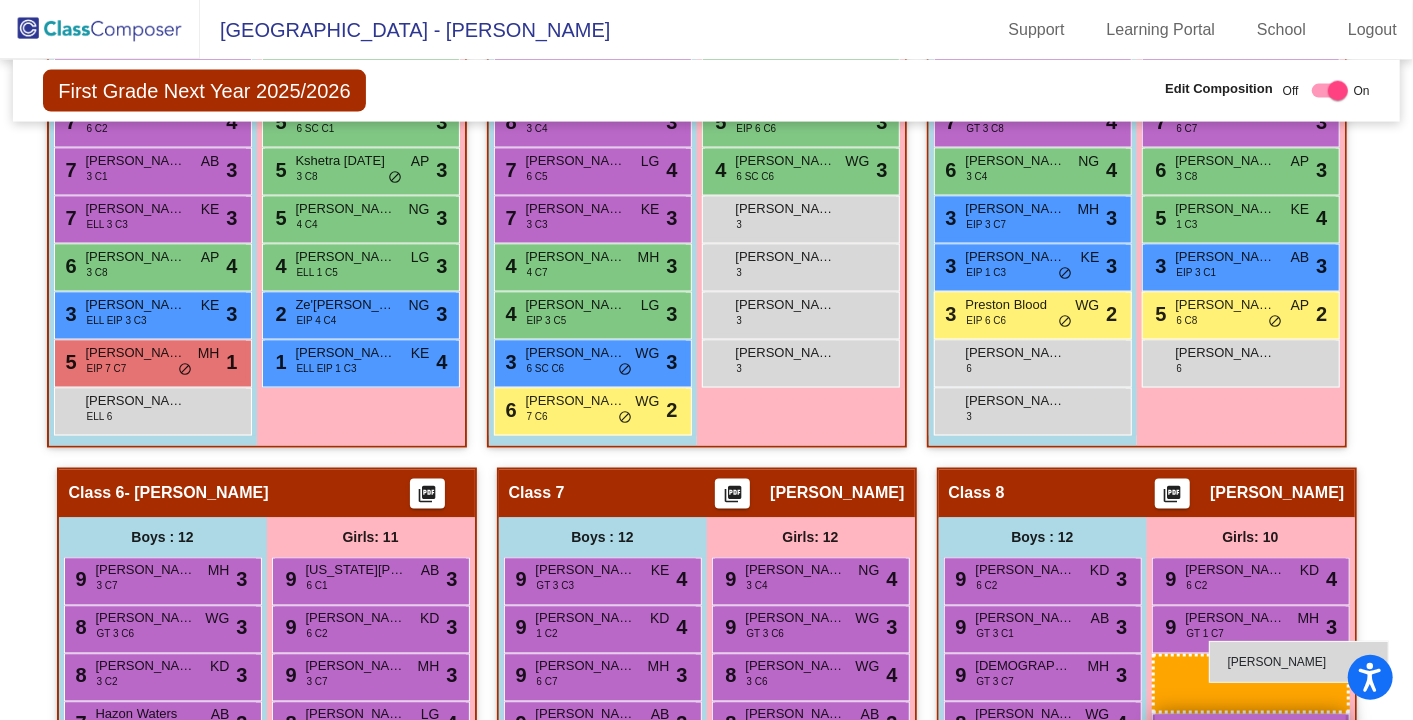 drag, startPoint x: 363, startPoint y: 365, endPoint x: 1208, endPoint y: 643, distance: 889.5555 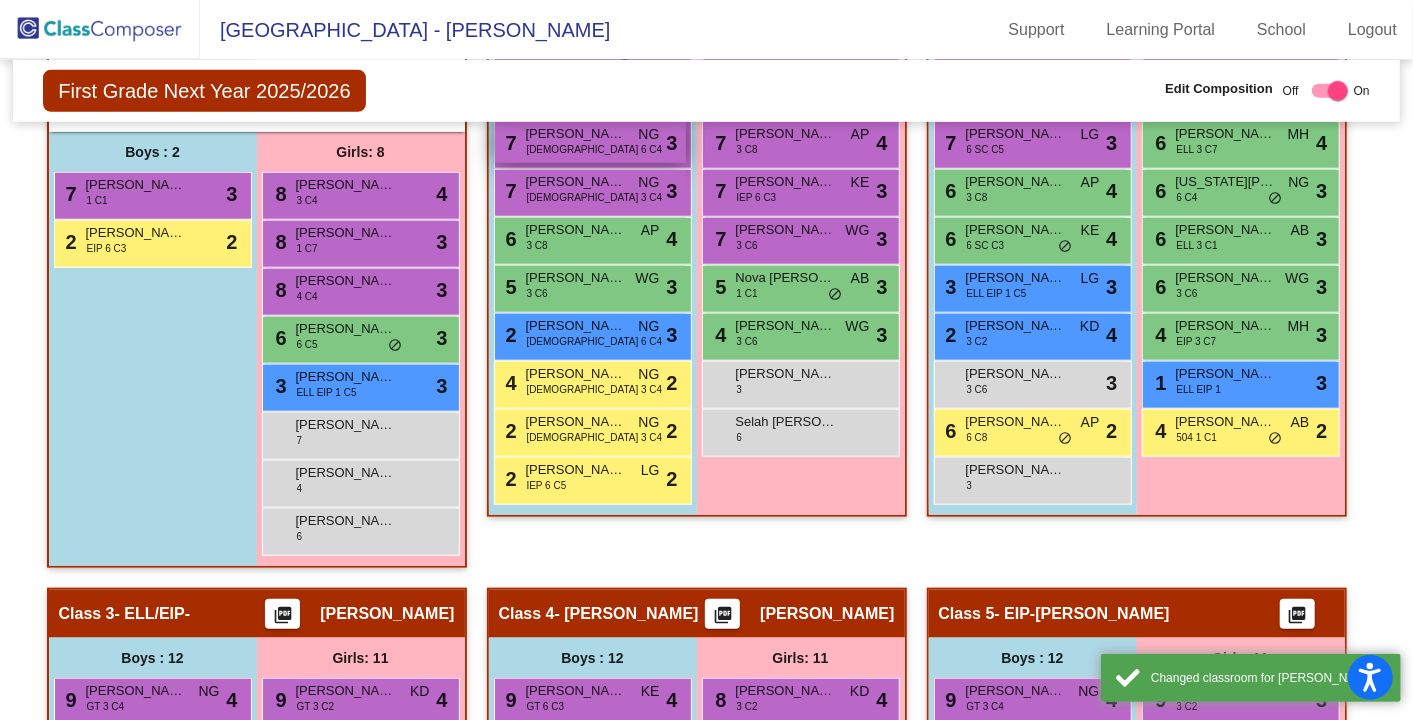 scroll, scrollTop: 923, scrollLeft: 0, axis: vertical 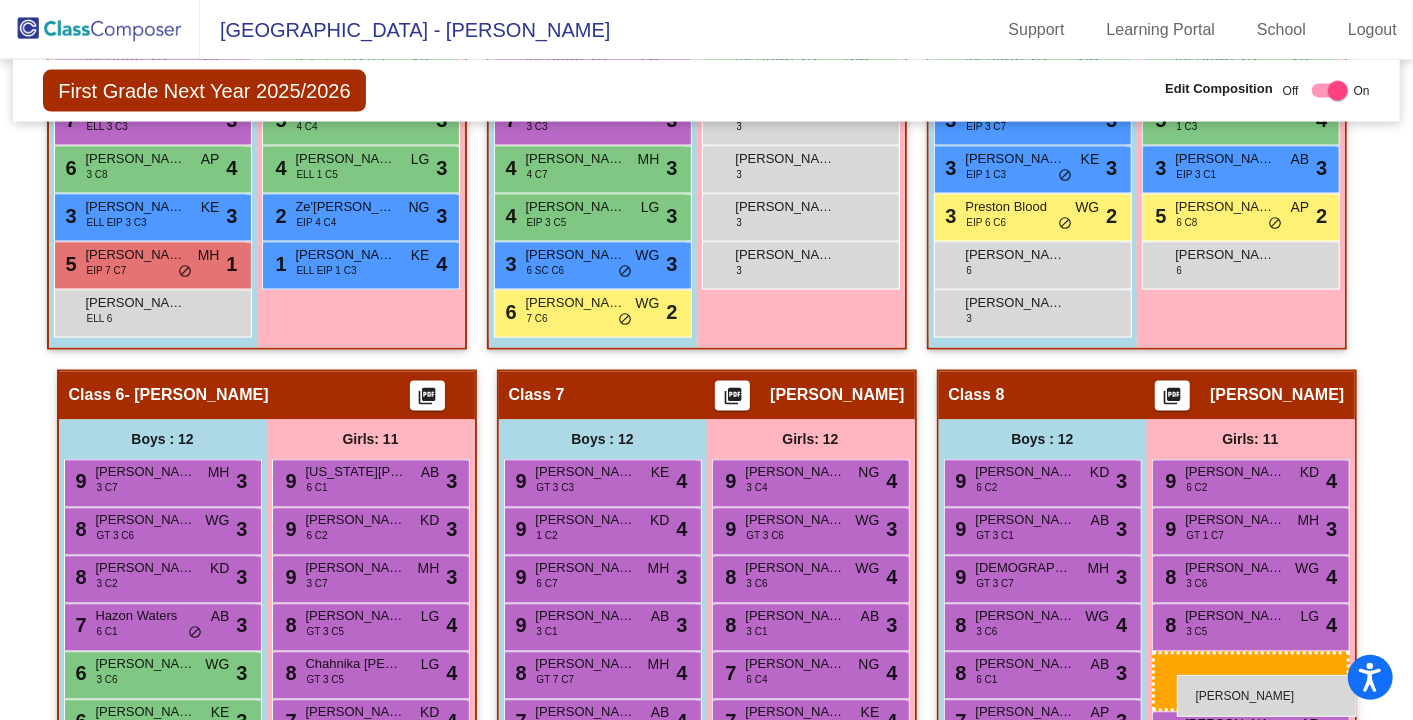 drag, startPoint x: 351, startPoint y: 422, endPoint x: 1177, endPoint y: 675, distance: 863.87787 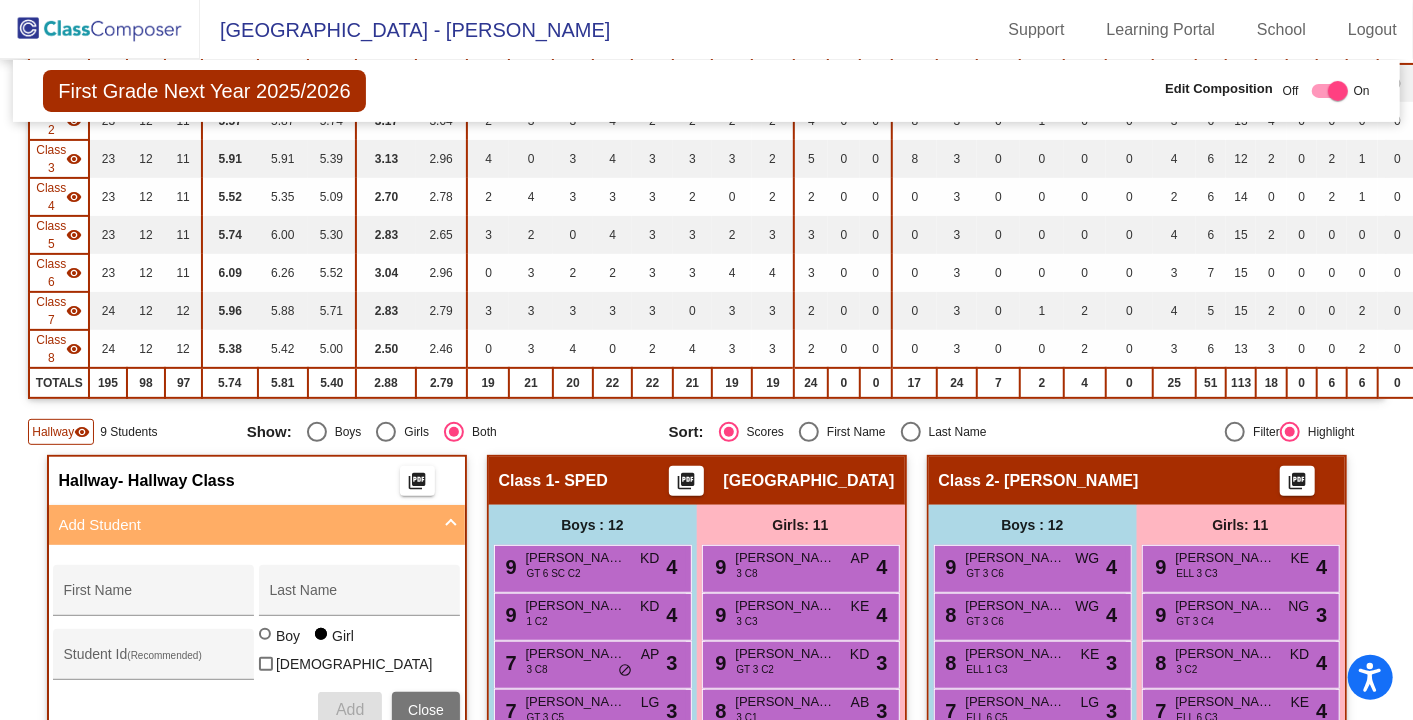 scroll, scrollTop: 315, scrollLeft: 0, axis: vertical 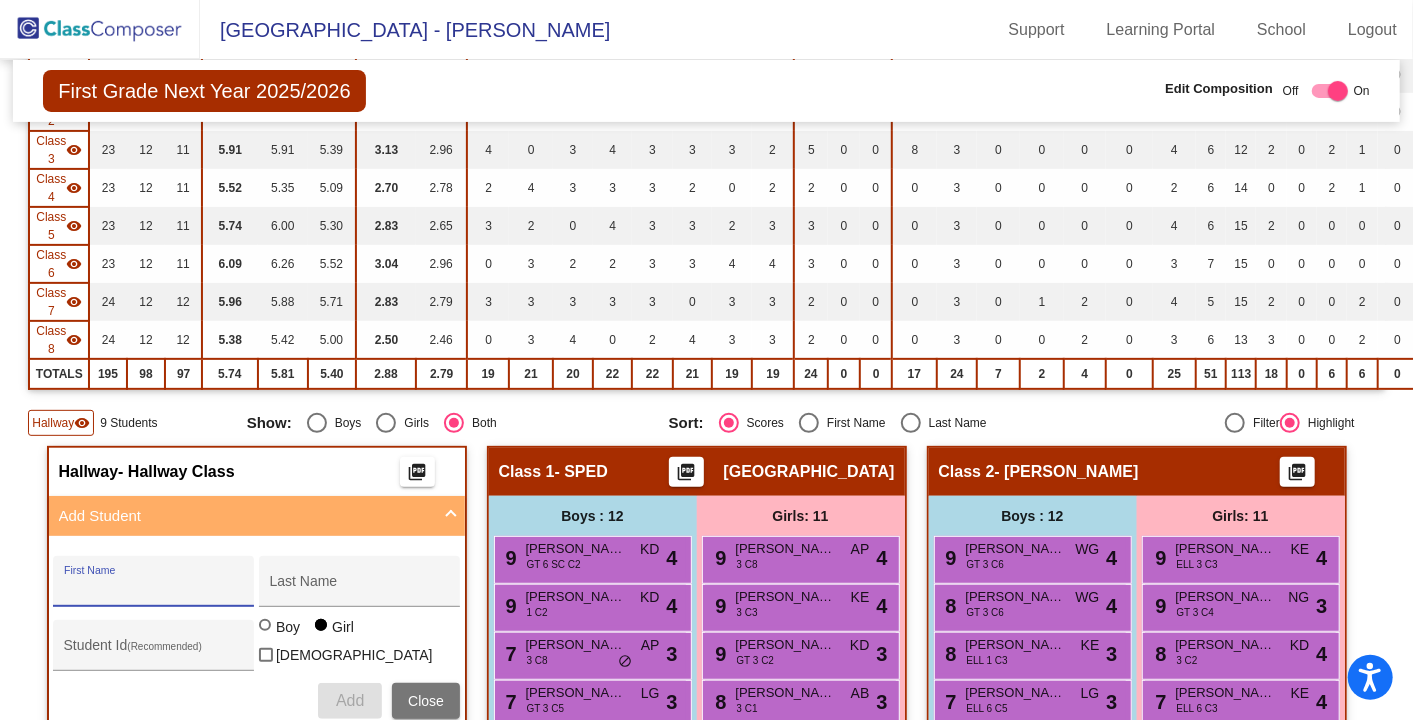 click on "First Name" at bounding box center [154, 589] 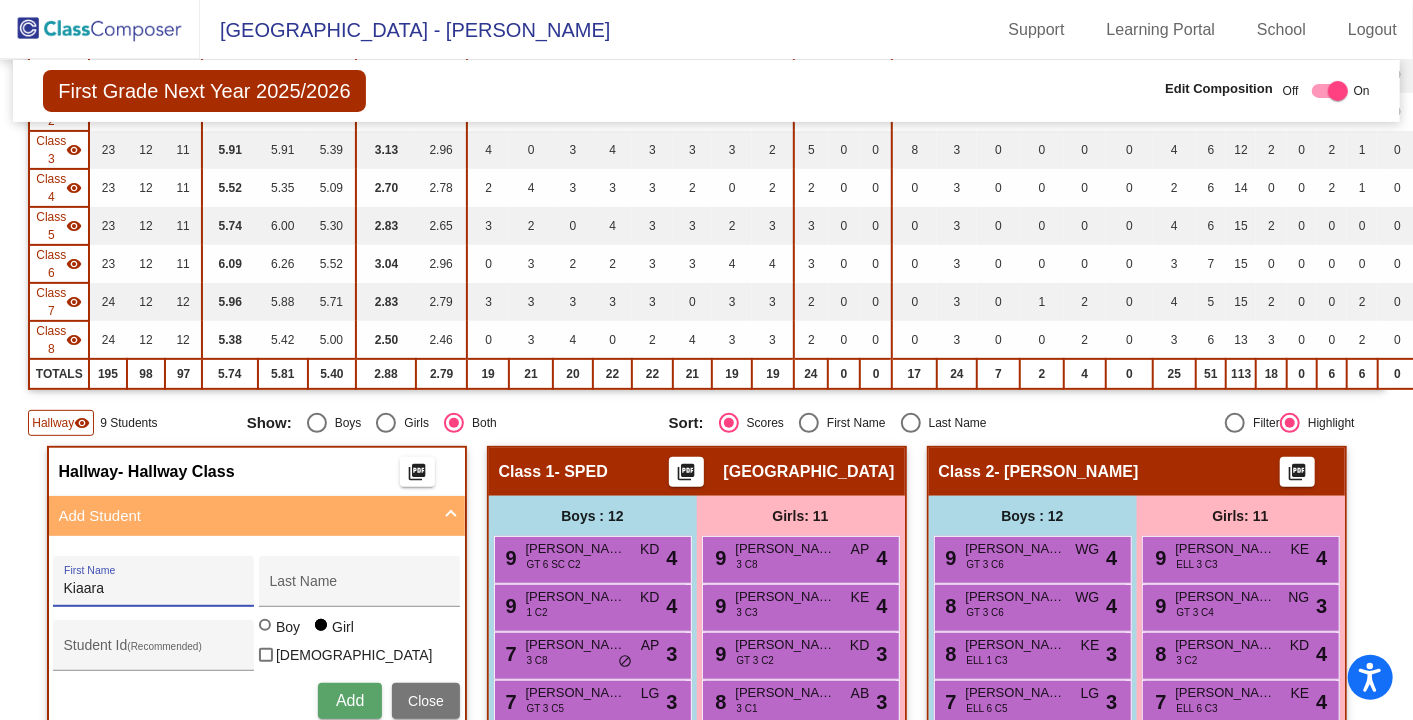 type on "Kiaara" 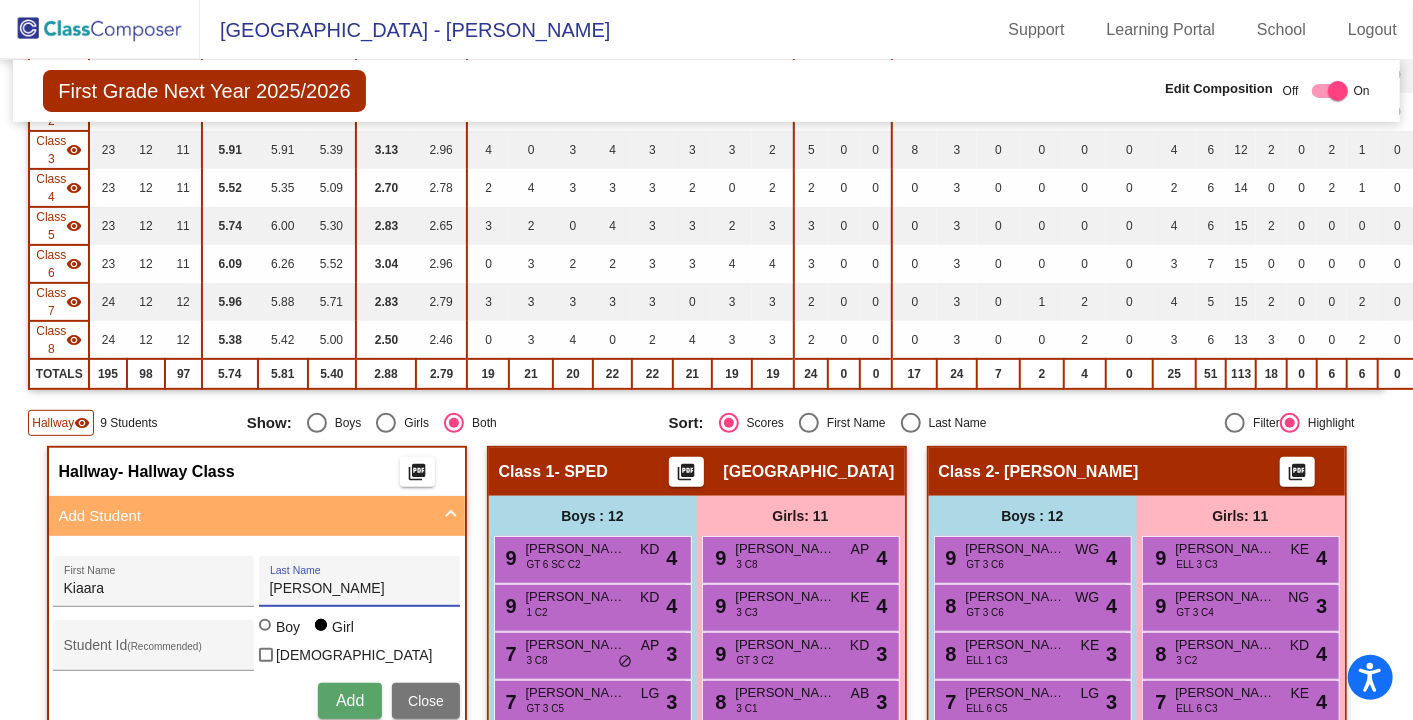 type on "[PERSON_NAME]" 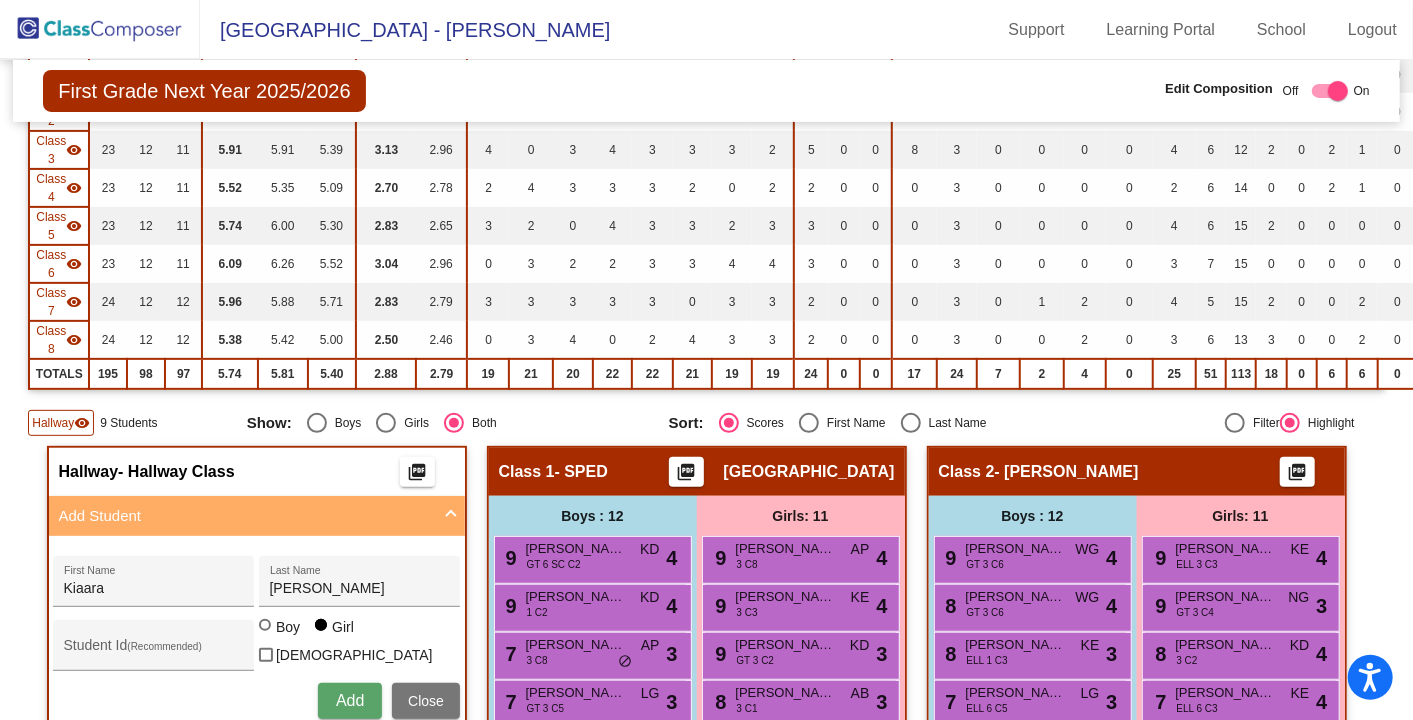 type 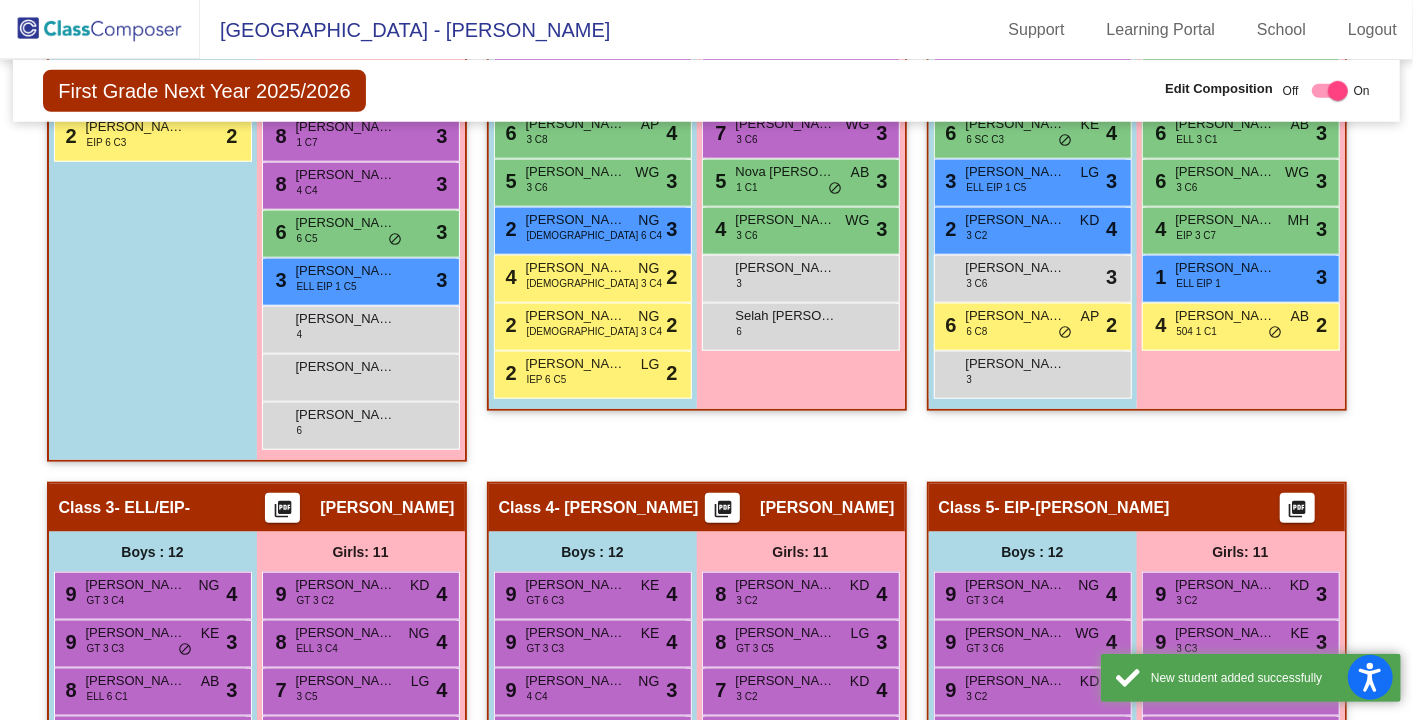 scroll, scrollTop: 1030, scrollLeft: 0, axis: vertical 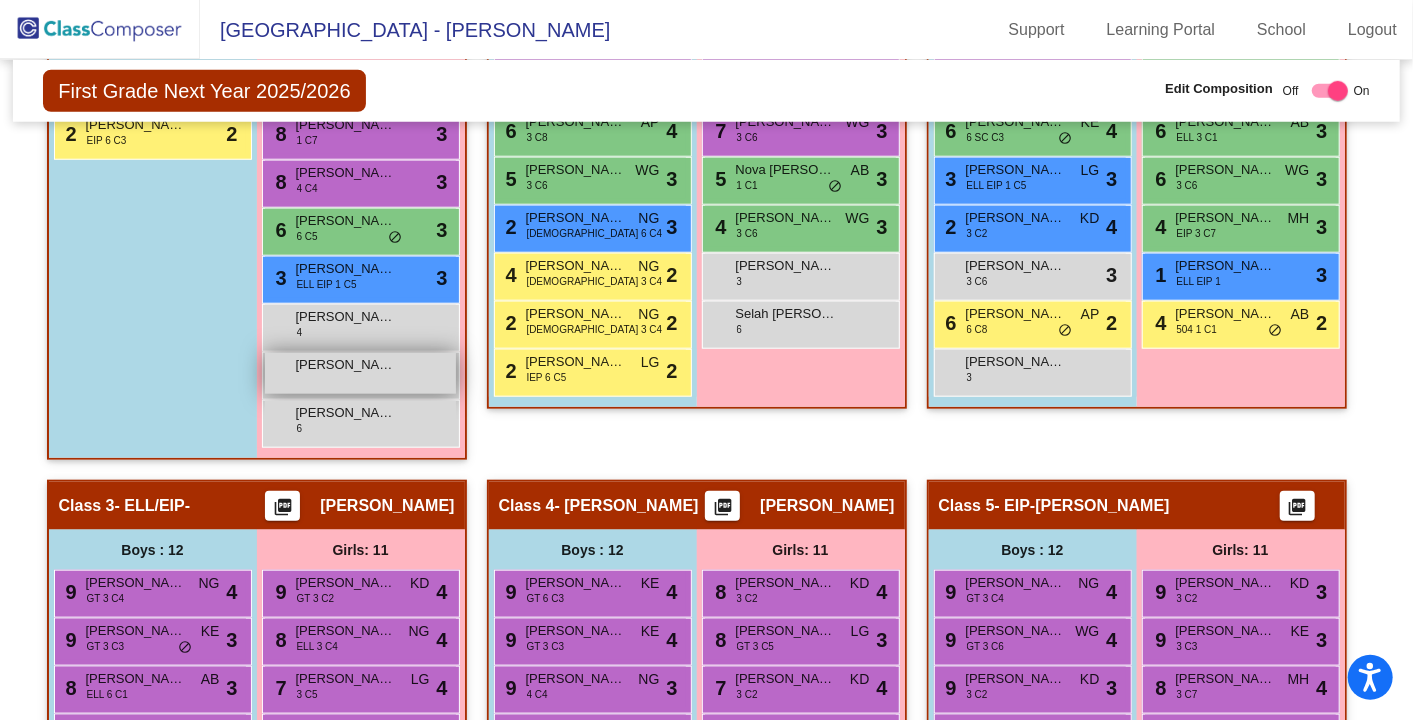 click on "[PERSON_NAME] lock do_not_disturb_alt" at bounding box center [360, 373] 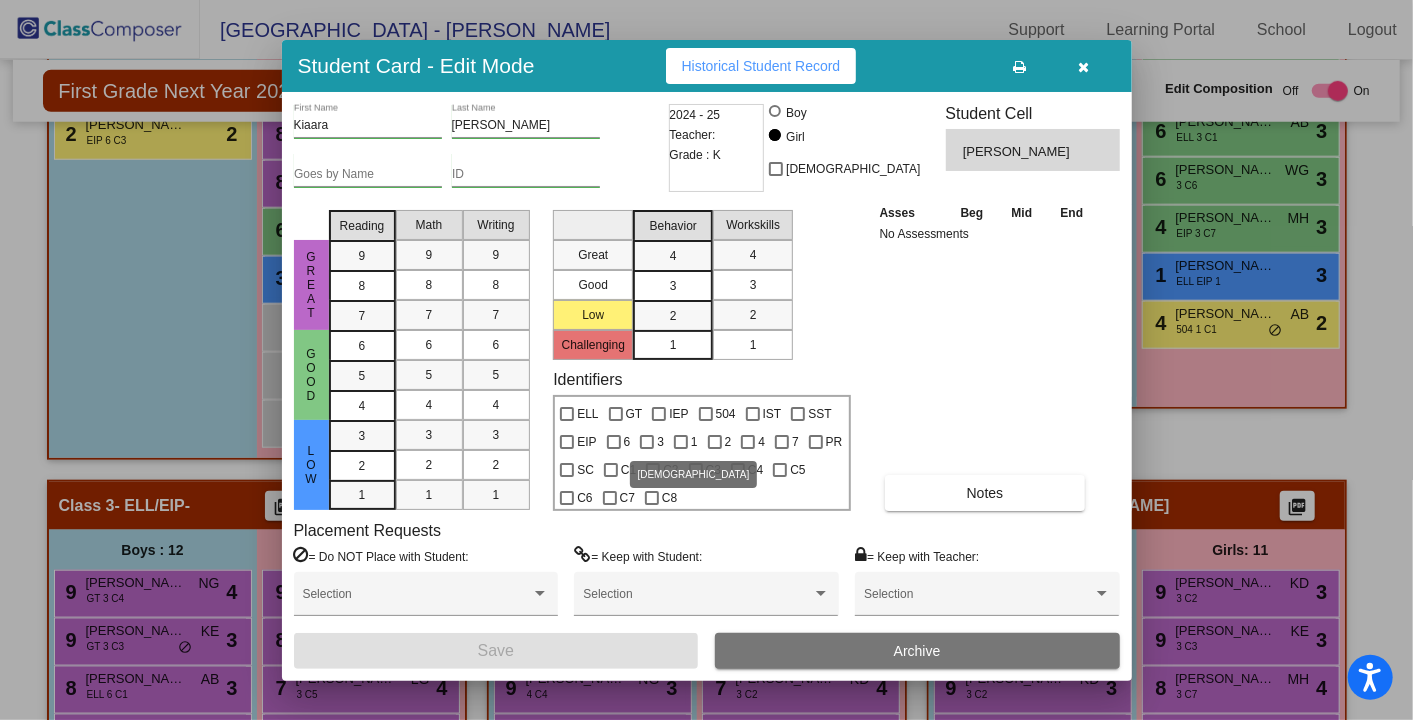 click at bounding box center (647, 442) 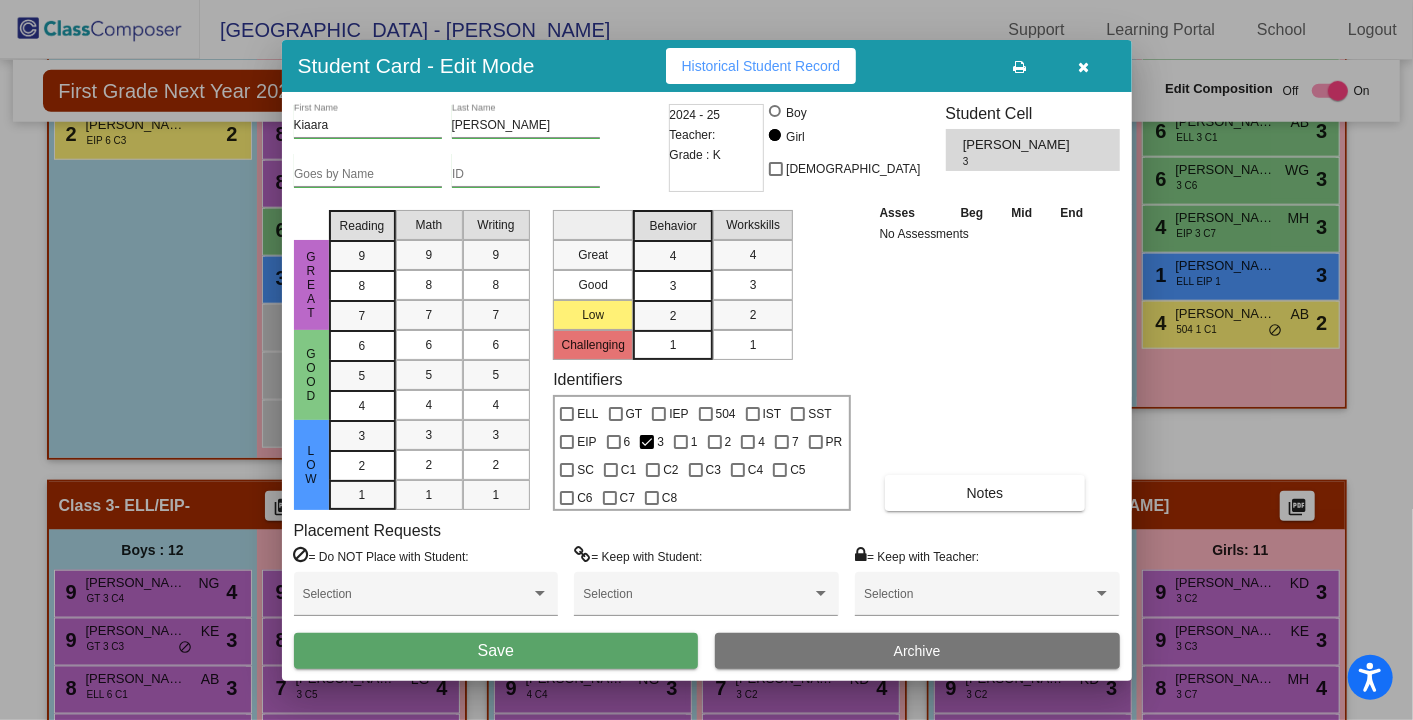 click on "Save" at bounding box center [496, 651] 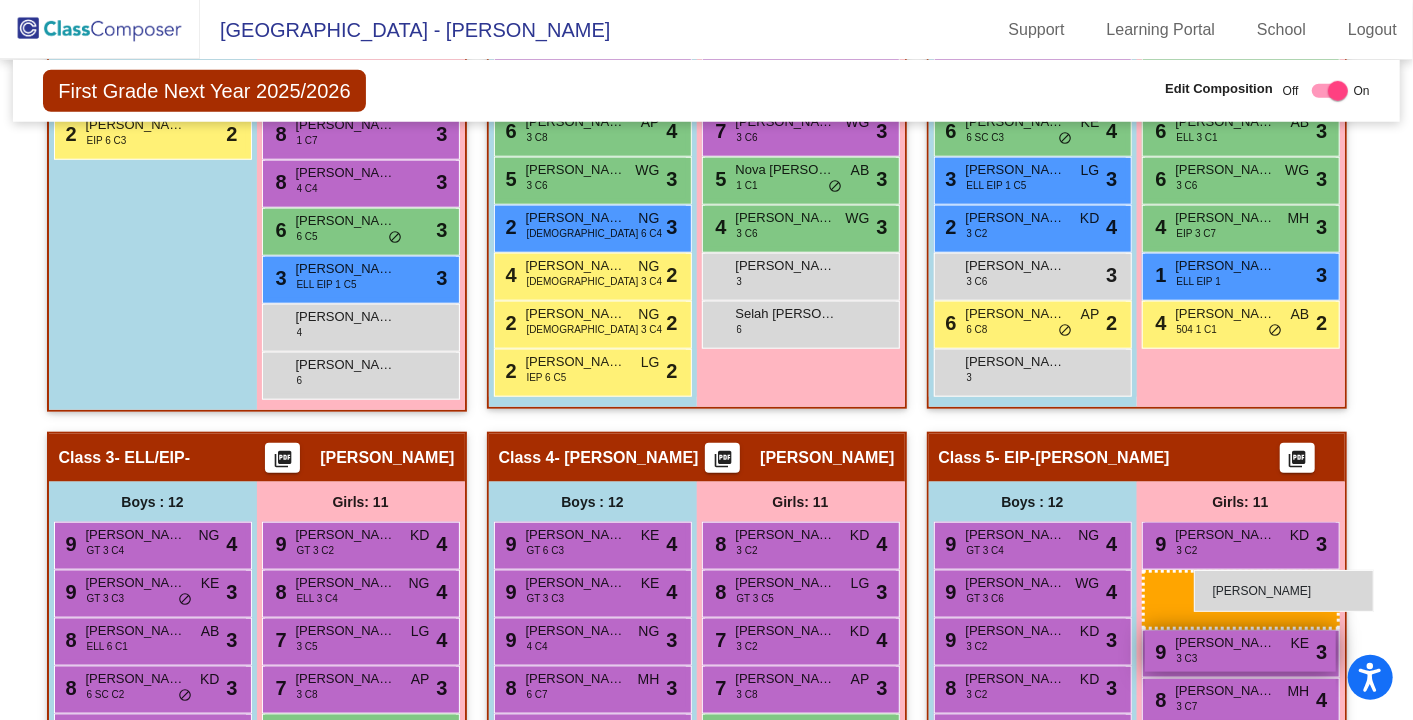 drag, startPoint x: 388, startPoint y: 367, endPoint x: 1191, endPoint y: 570, distance: 828.262 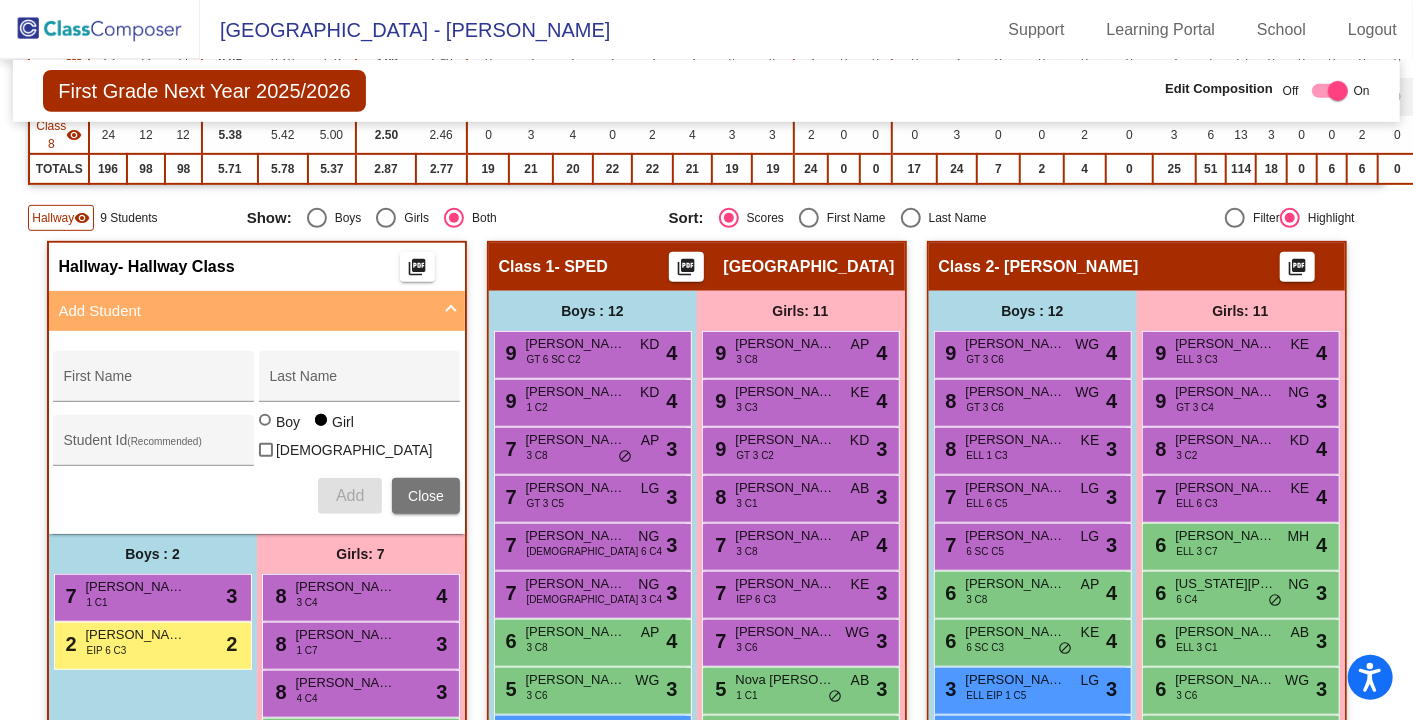 scroll, scrollTop: 528, scrollLeft: 0, axis: vertical 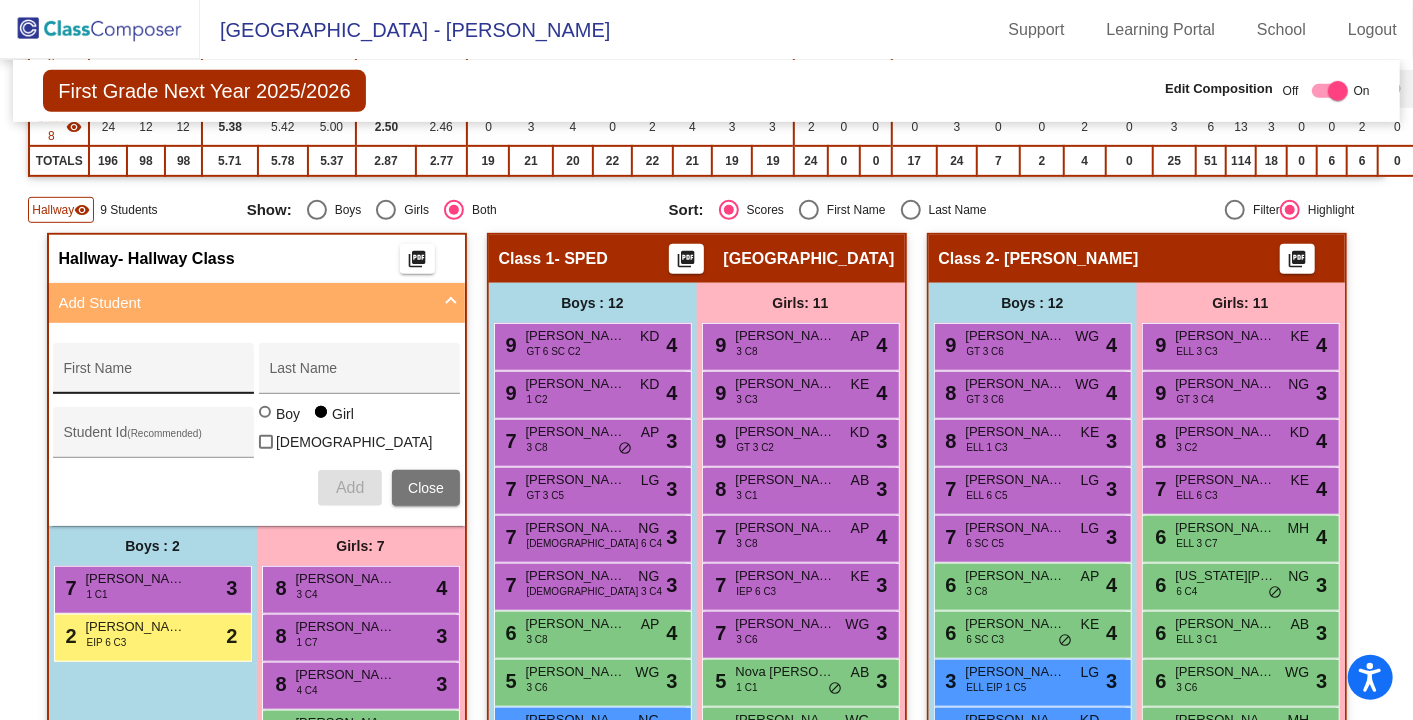 click on "First Name" at bounding box center [154, 374] 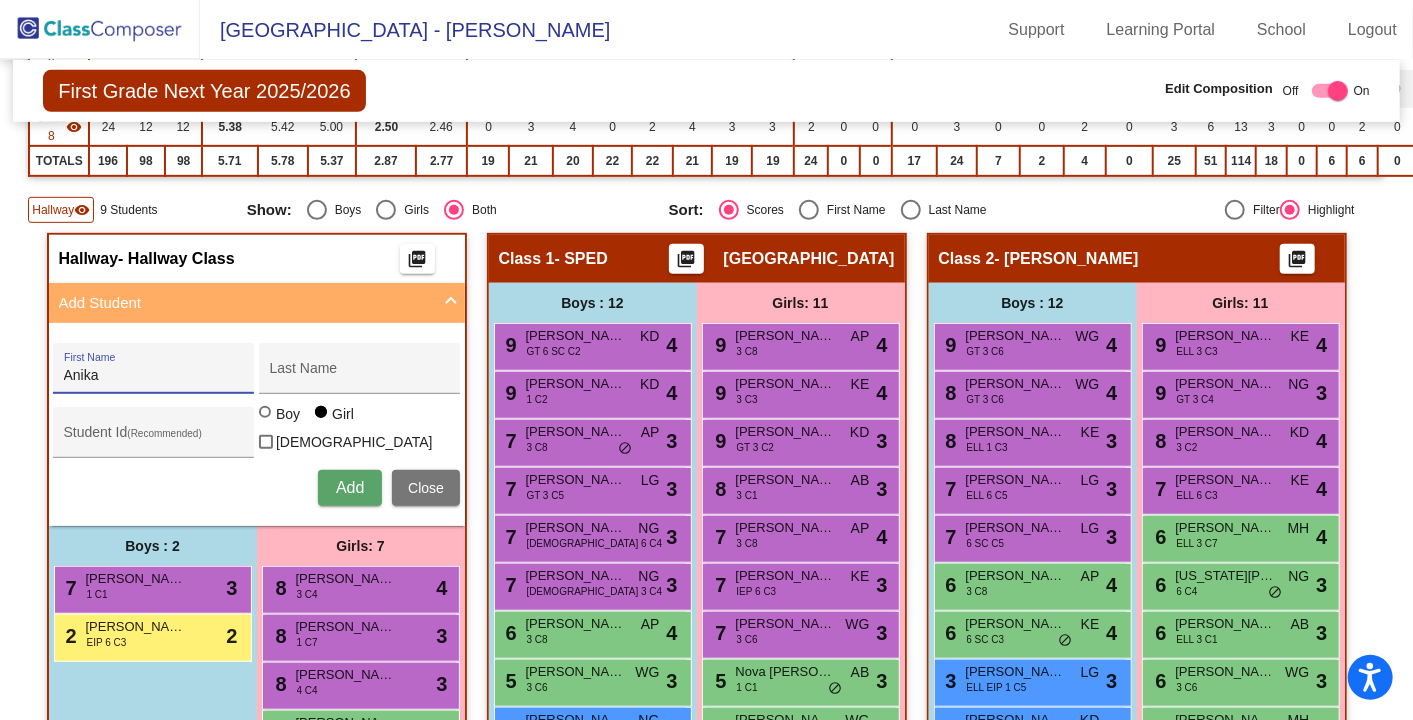 type on "Anika" 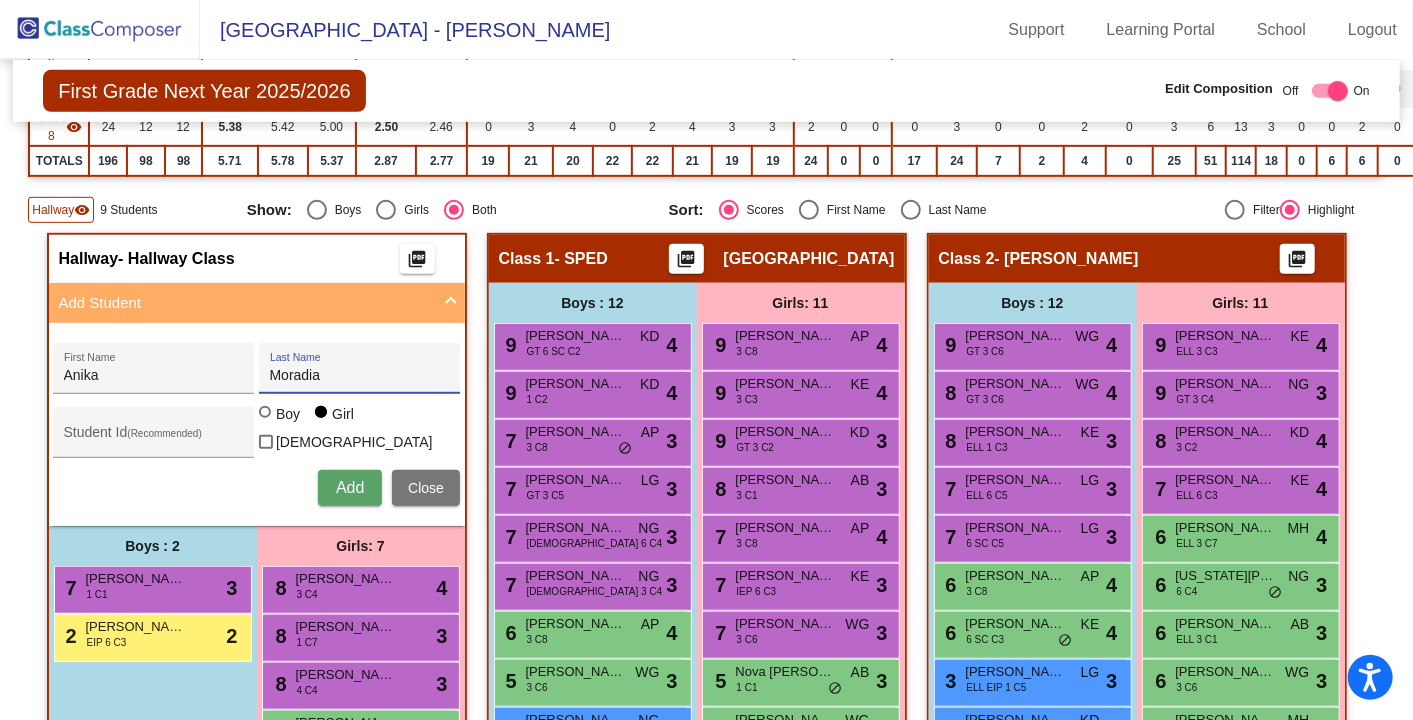 type on "Moradia" 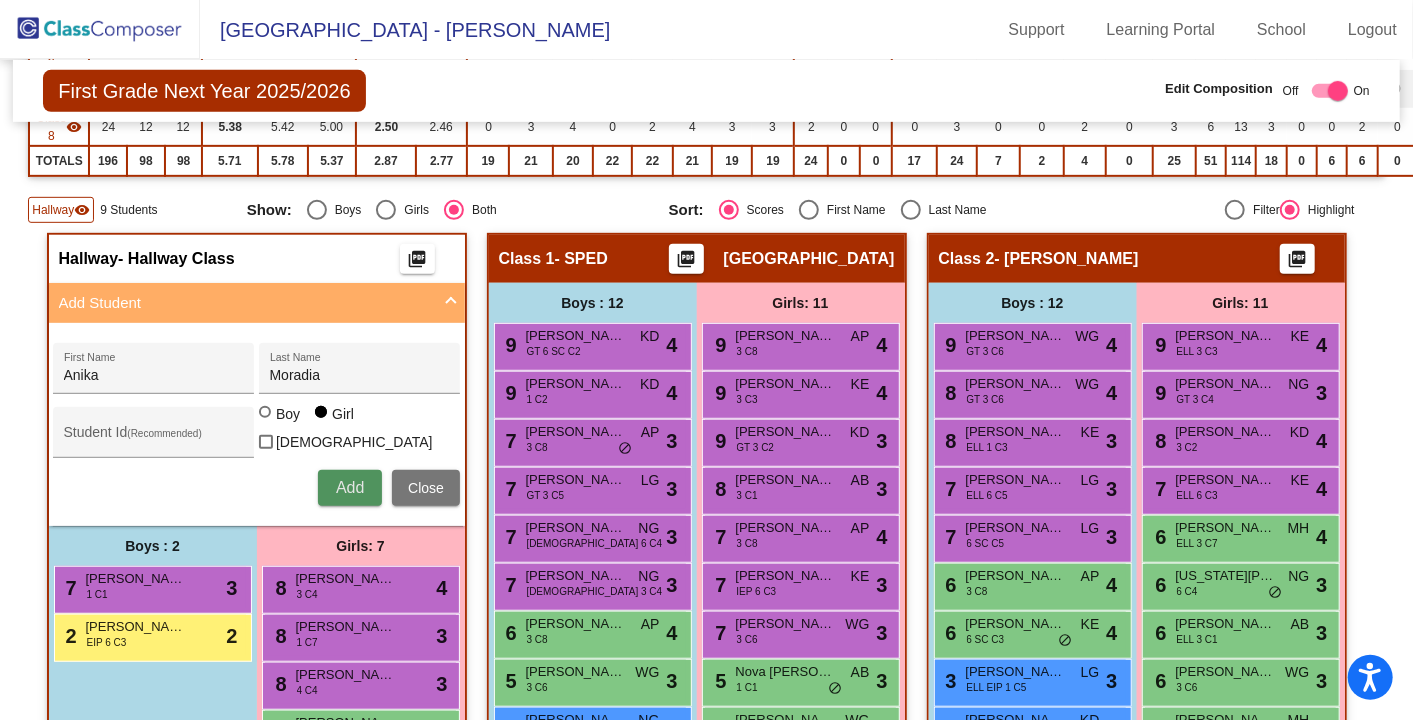 click on "Add" at bounding box center (350, 487) 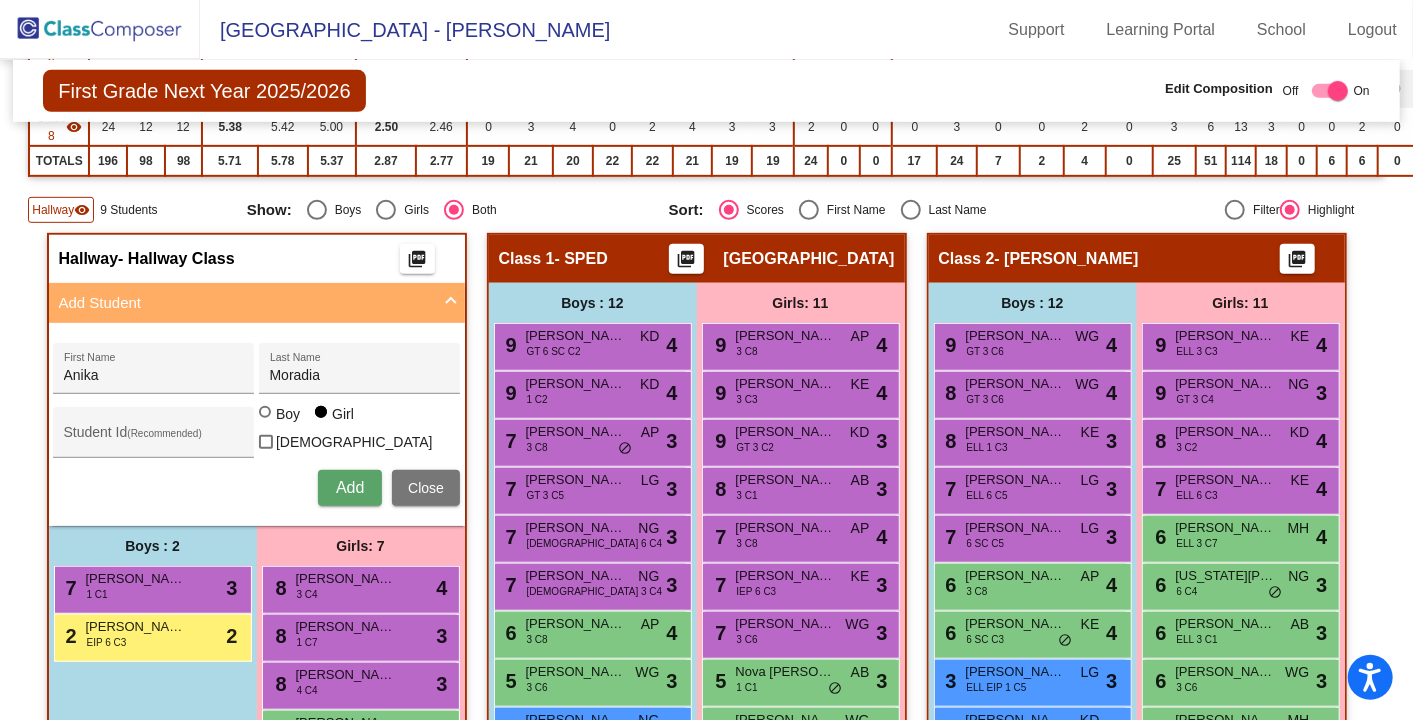 type 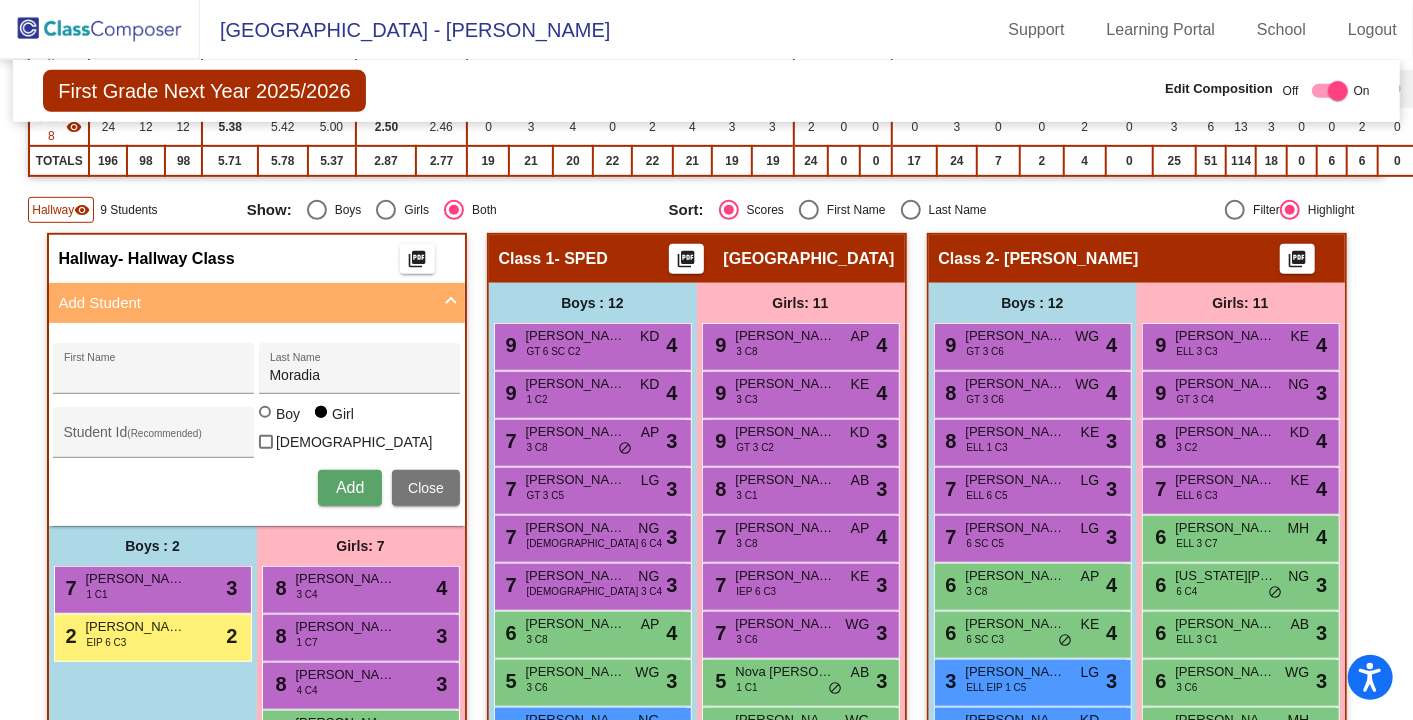 type 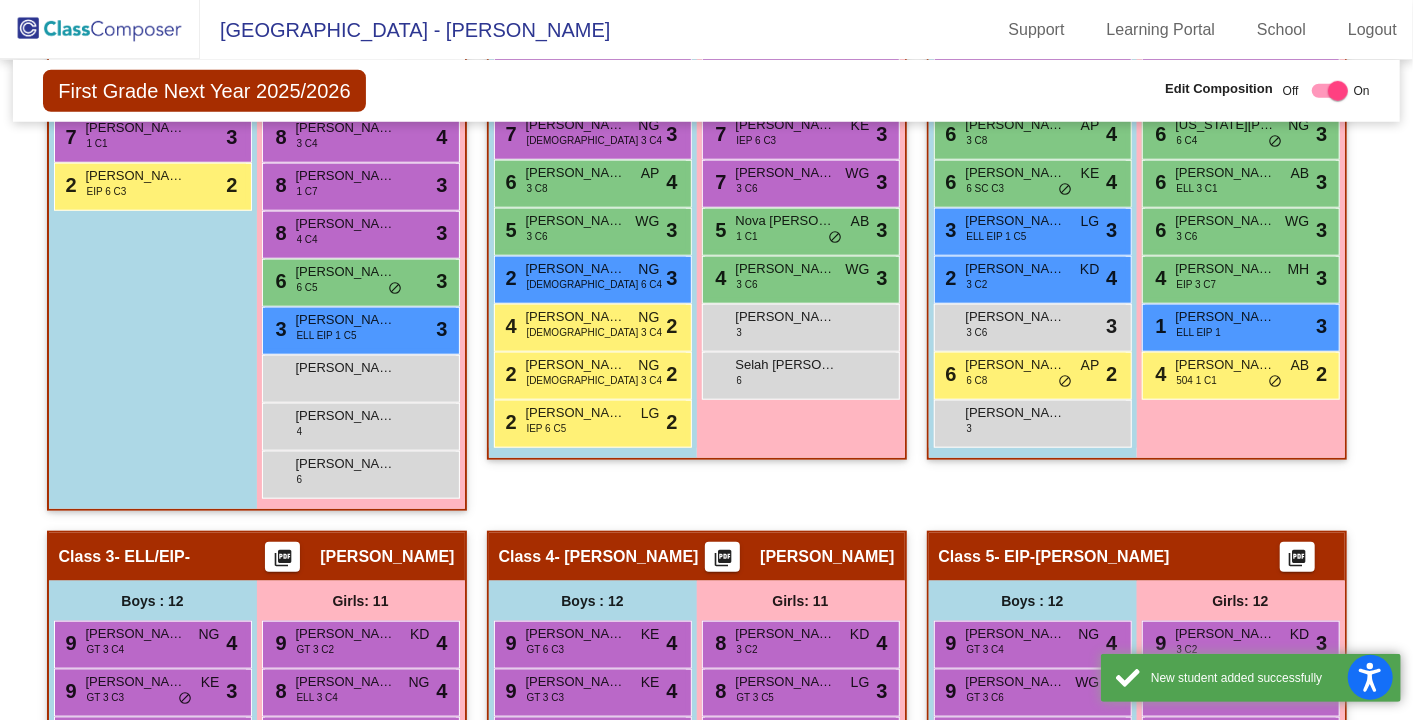 scroll, scrollTop: 981, scrollLeft: 0, axis: vertical 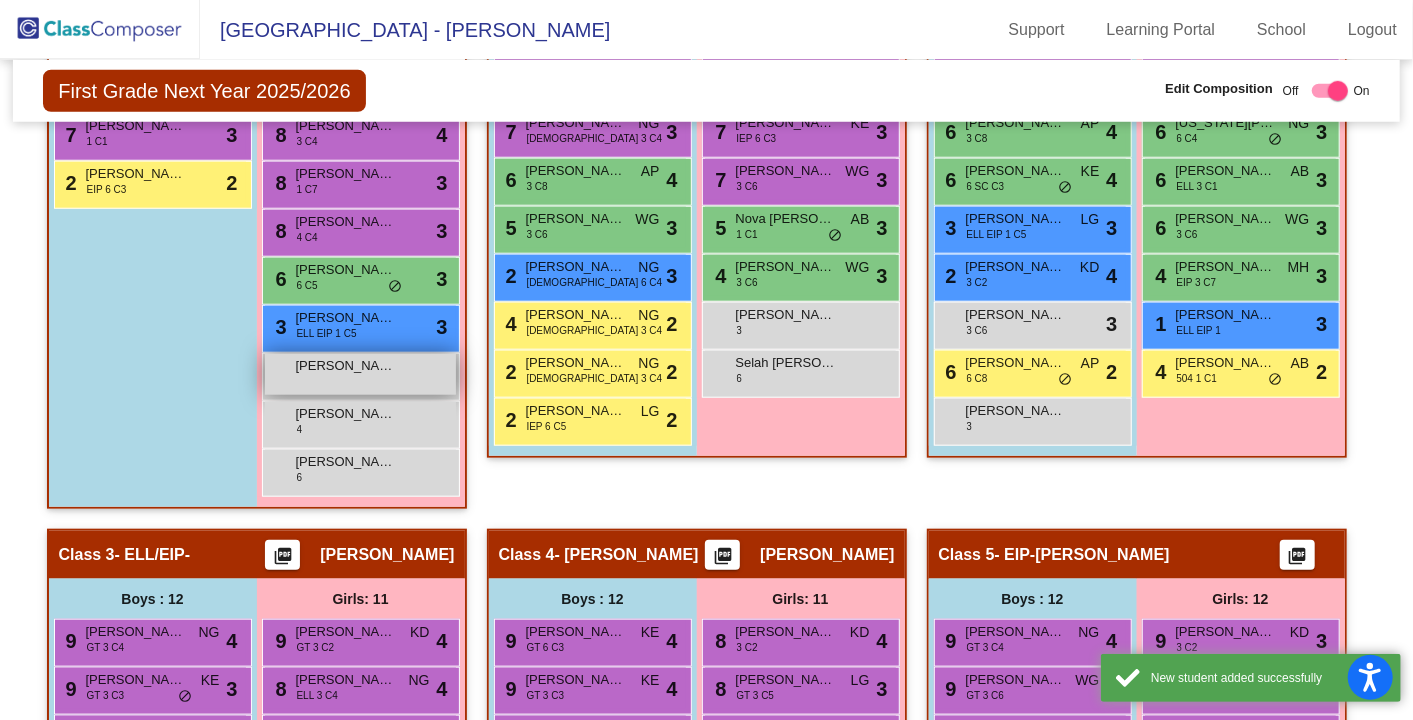 click on "[PERSON_NAME]" at bounding box center [346, 366] 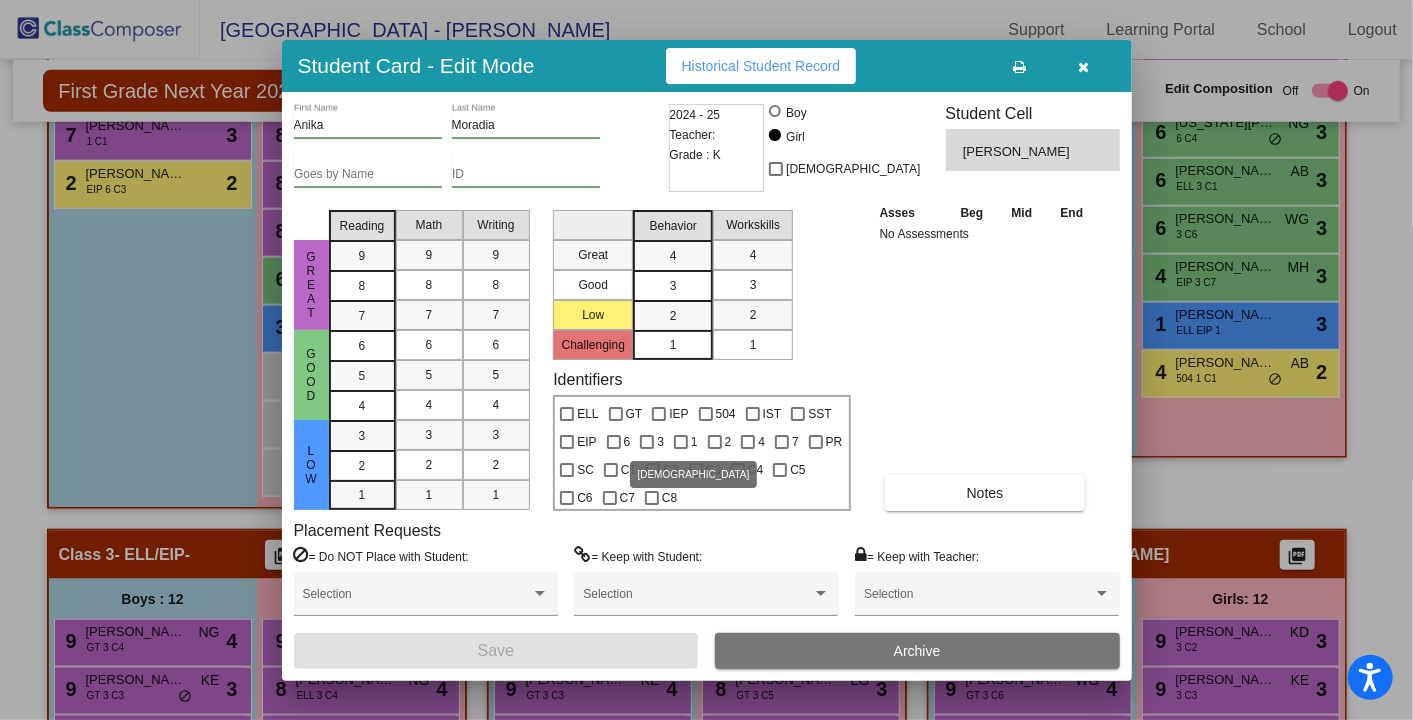 click on "3" at bounding box center (652, 439) 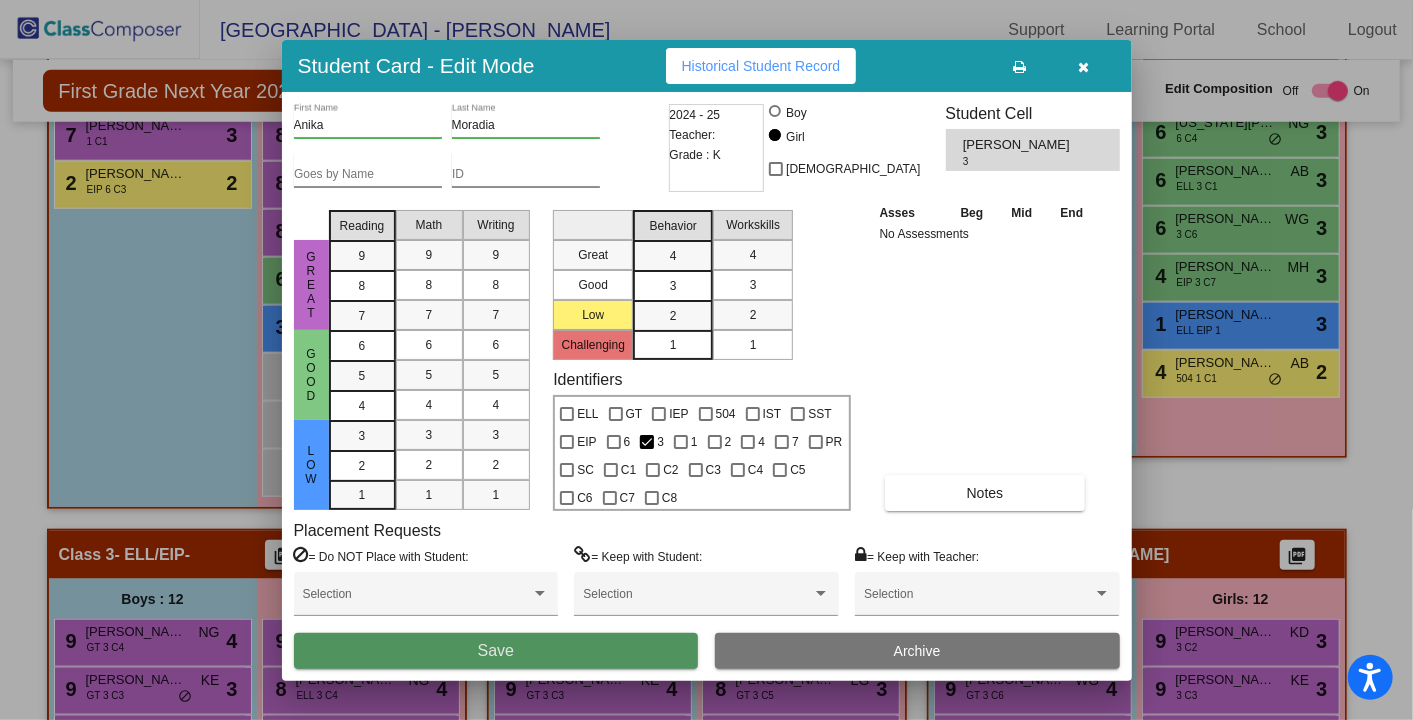 click on "Save" at bounding box center (496, 651) 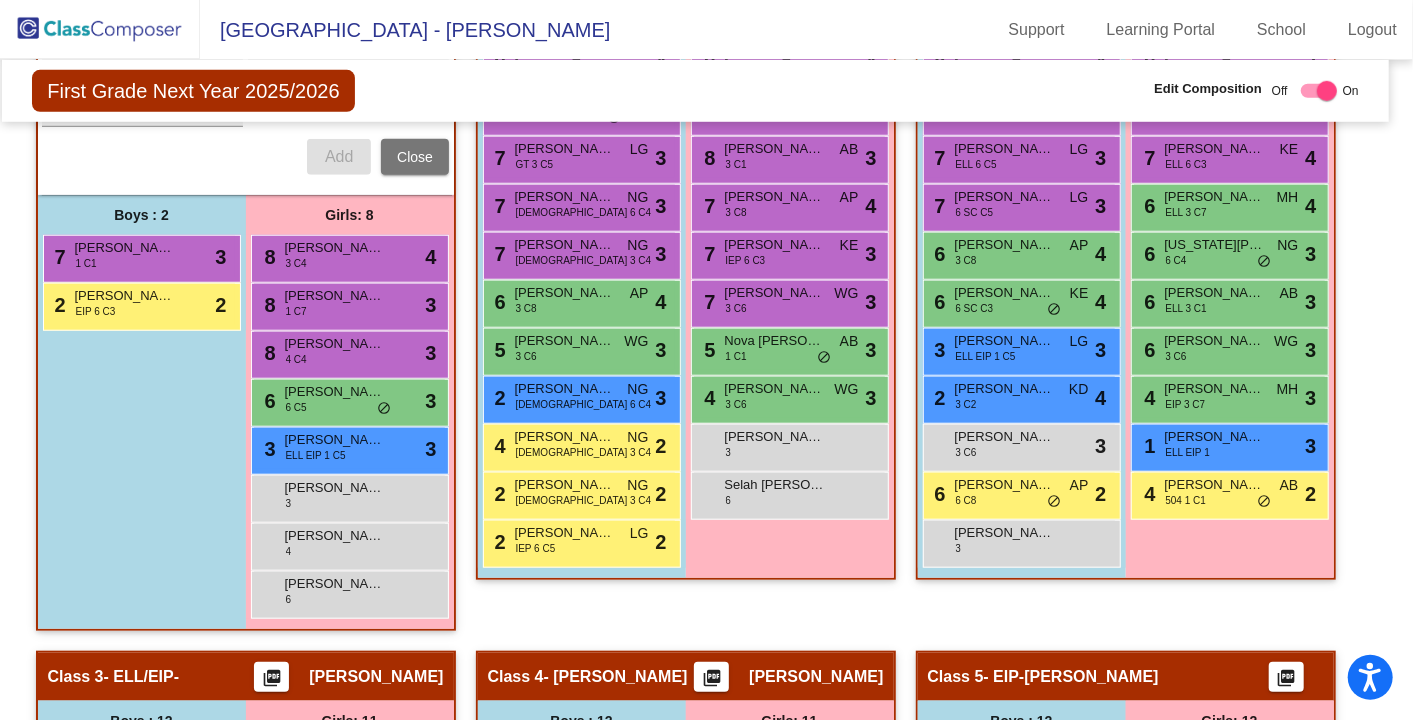 scroll, scrollTop: 857, scrollLeft: 11, axis: both 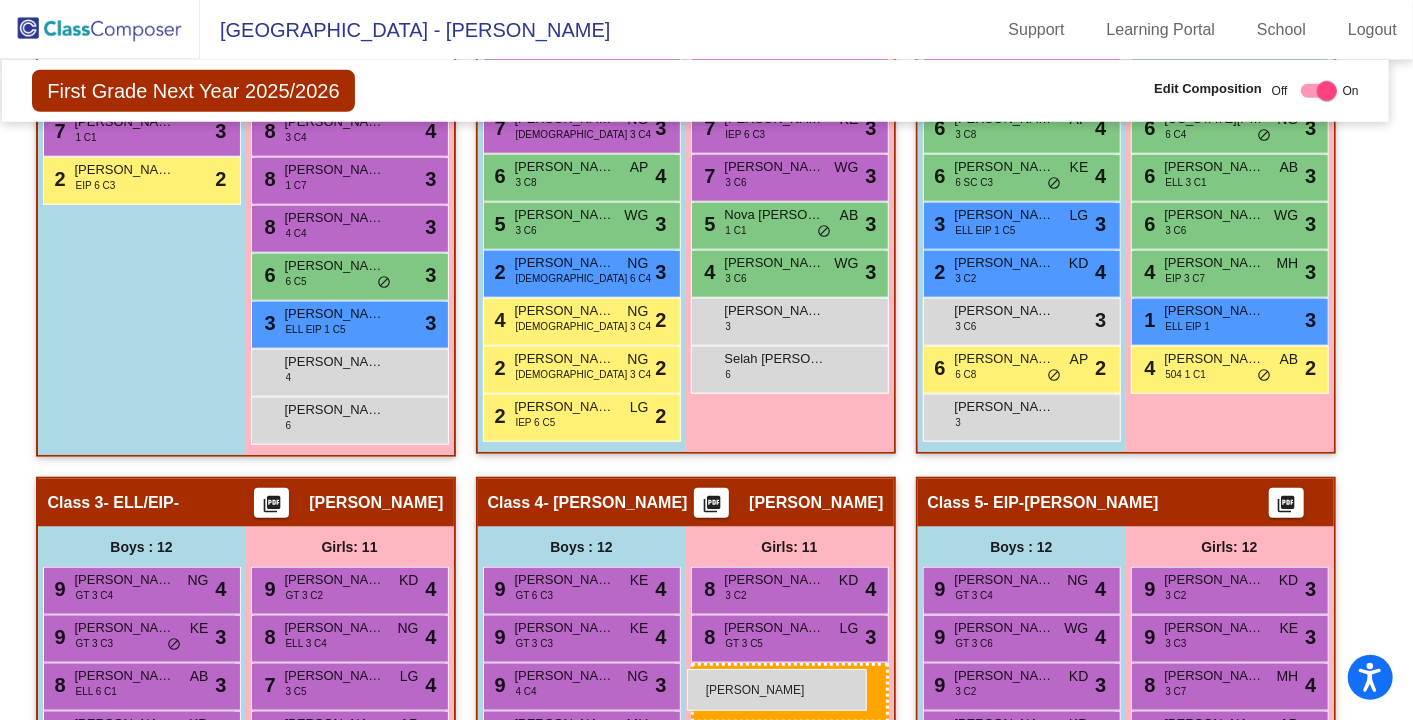 drag, startPoint x: 328, startPoint y: 479, endPoint x: 681, endPoint y: 669, distance: 400.88528 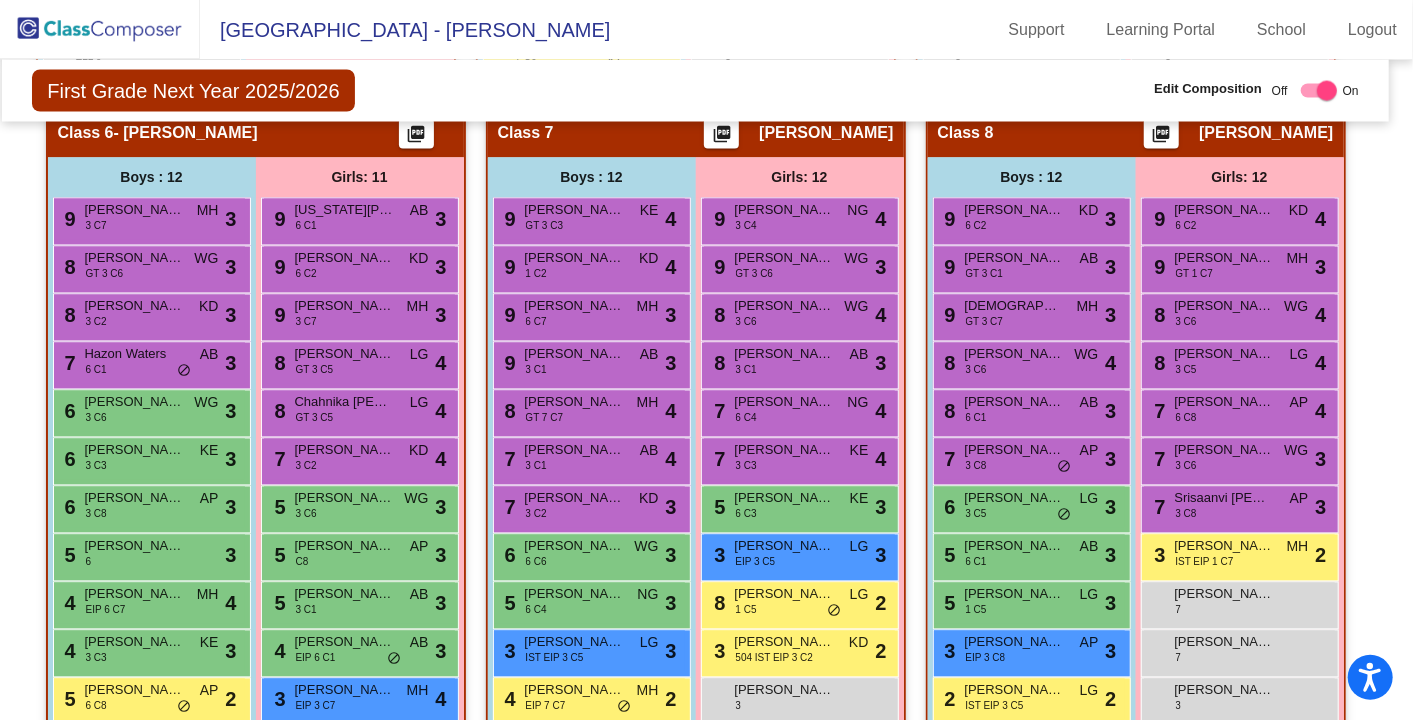 scroll, scrollTop: 2132, scrollLeft: 11, axis: both 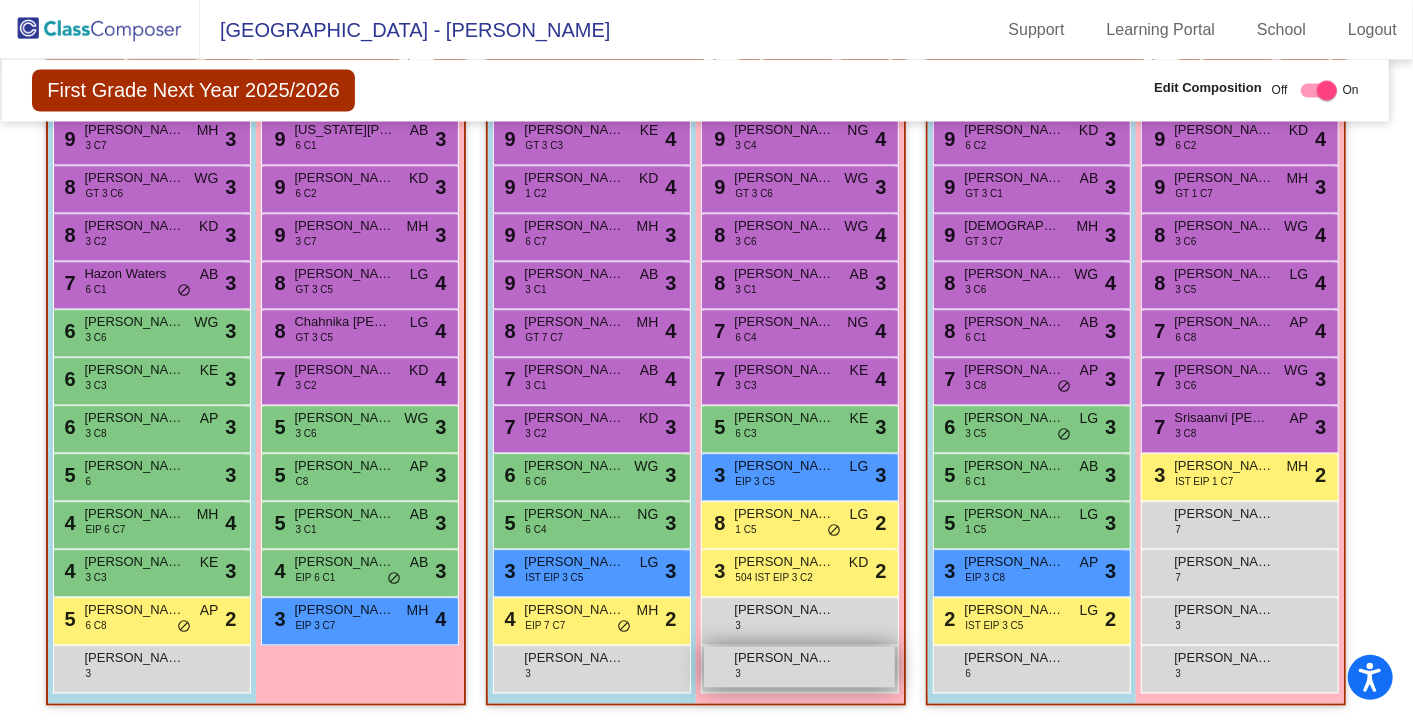 click on "[PERSON_NAME] 3 lock do_not_disturb_alt" at bounding box center (799, 667) 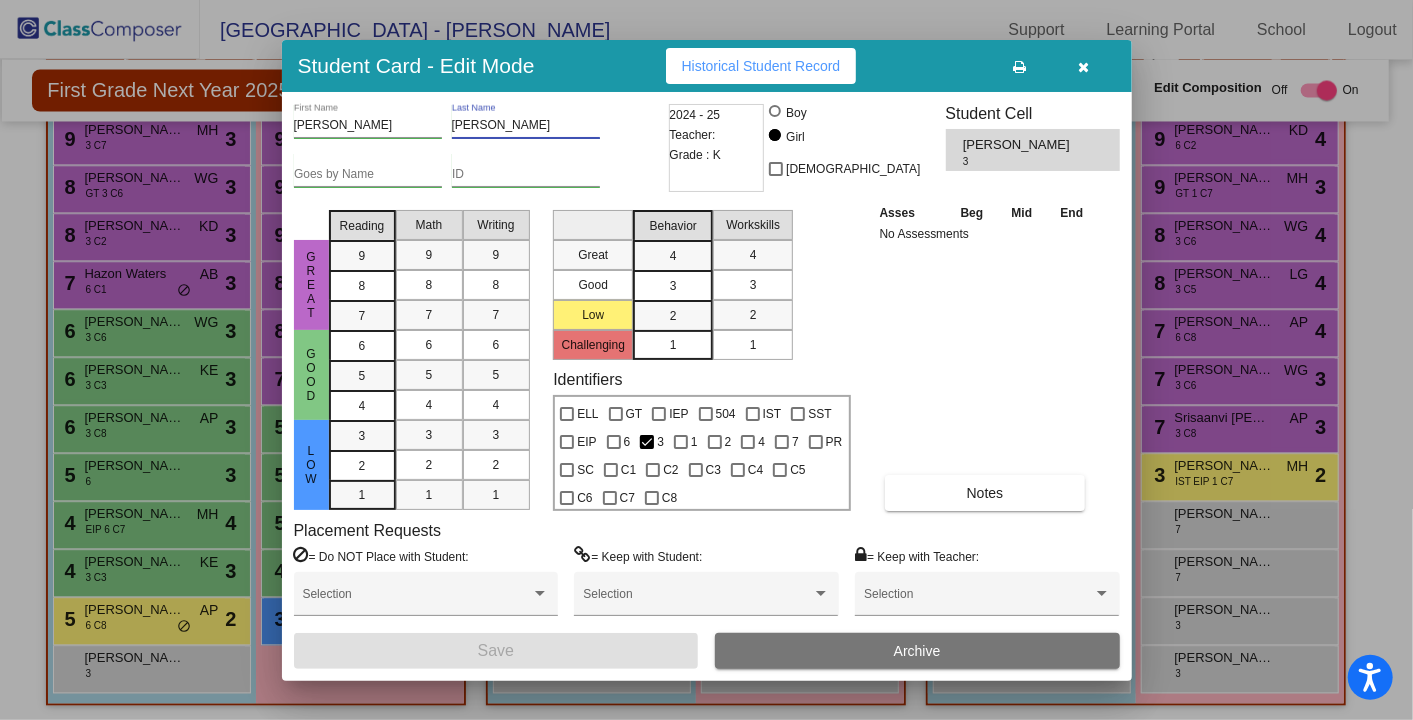 drag, startPoint x: 533, startPoint y: 130, endPoint x: 440, endPoint y: 128, distance: 93.0215 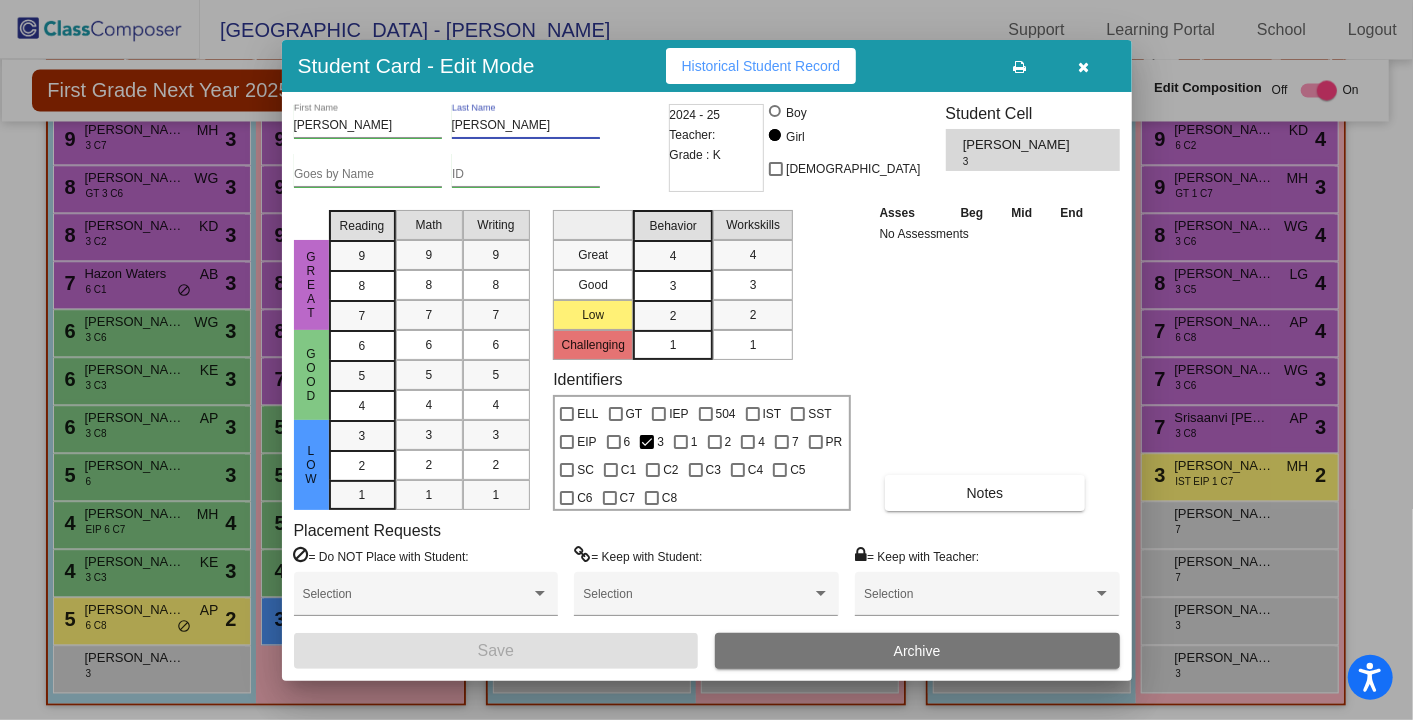 click on "[PERSON_NAME] First Name [PERSON_NAME] Last Name" at bounding box center (479, 128) 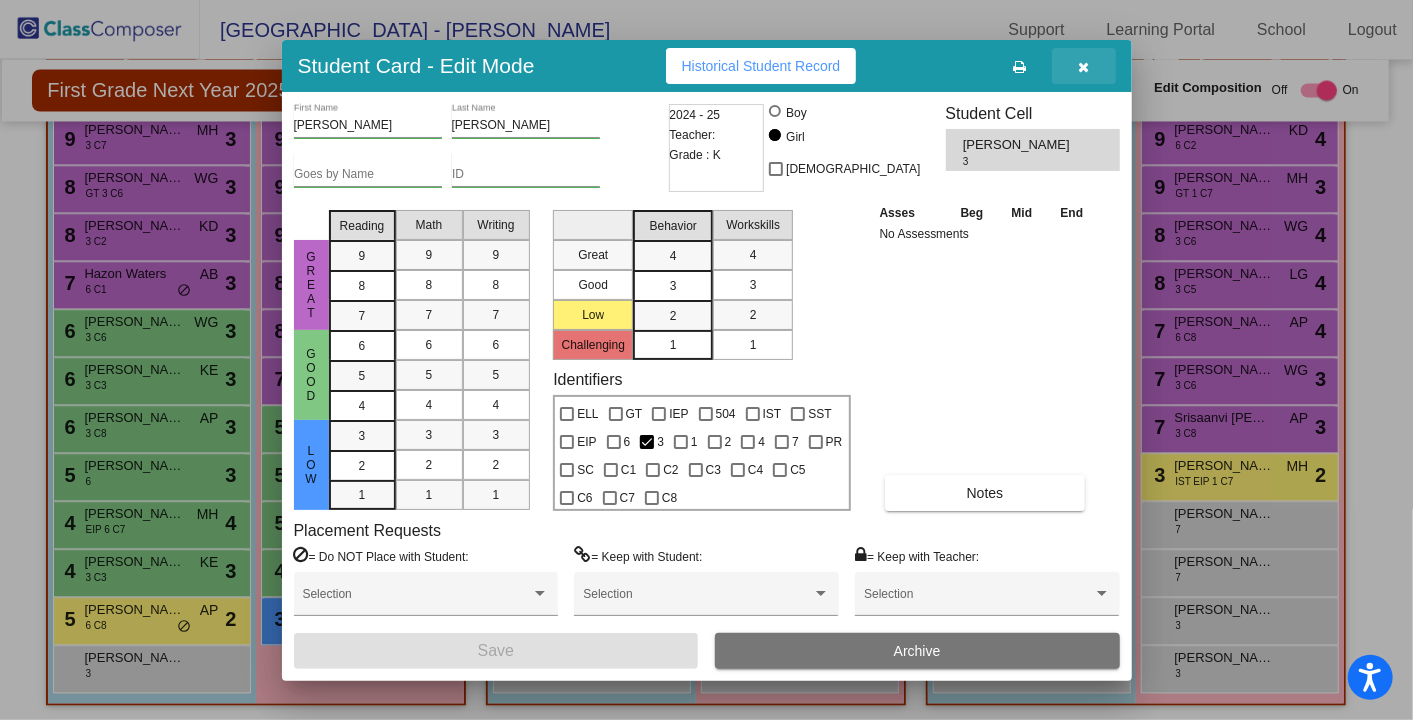 click at bounding box center [1083, 67] 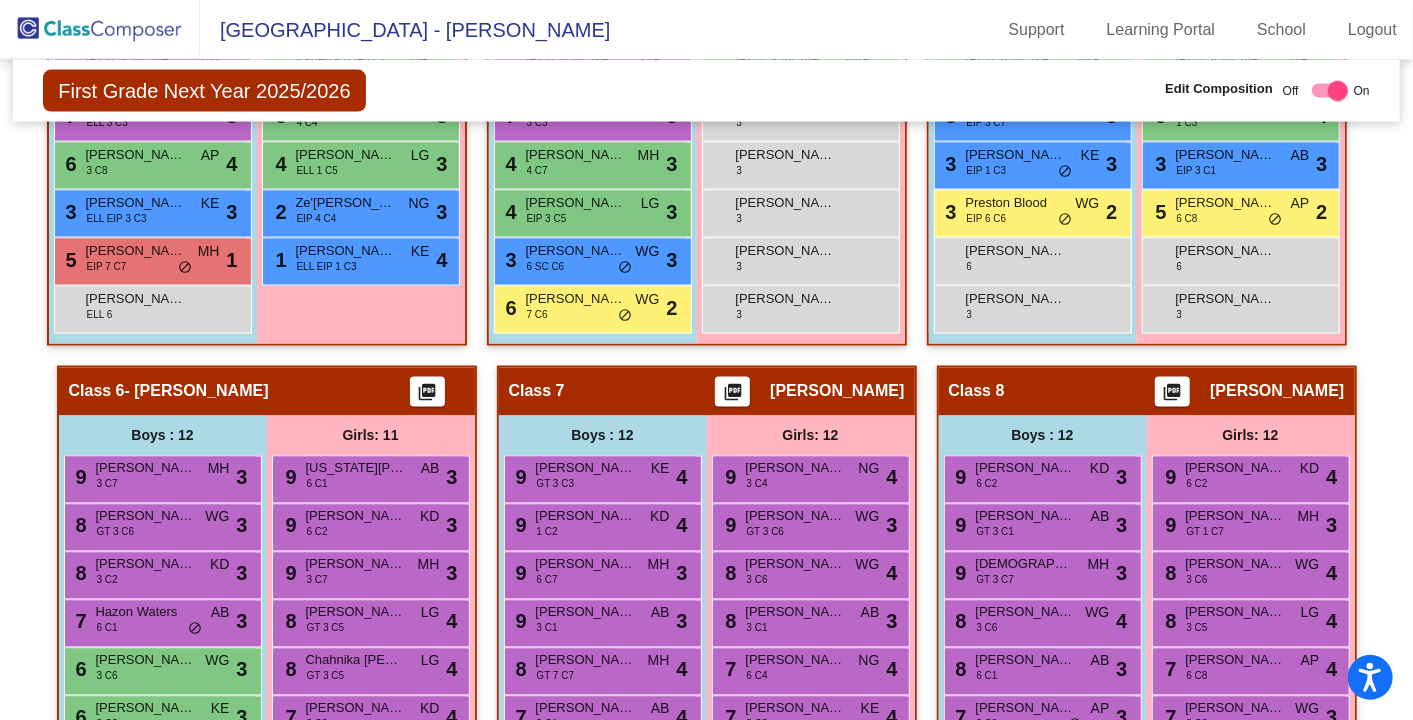 scroll, scrollTop: 1795, scrollLeft: 0, axis: vertical 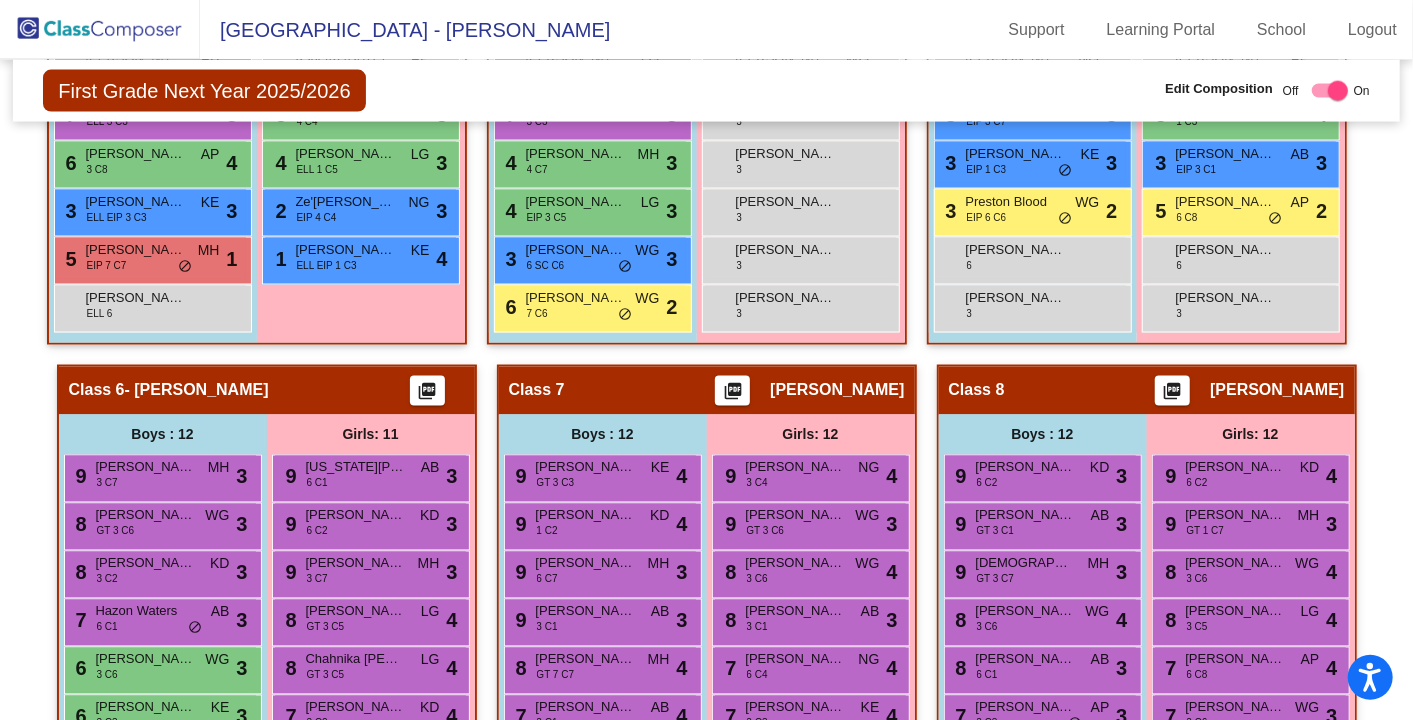 click 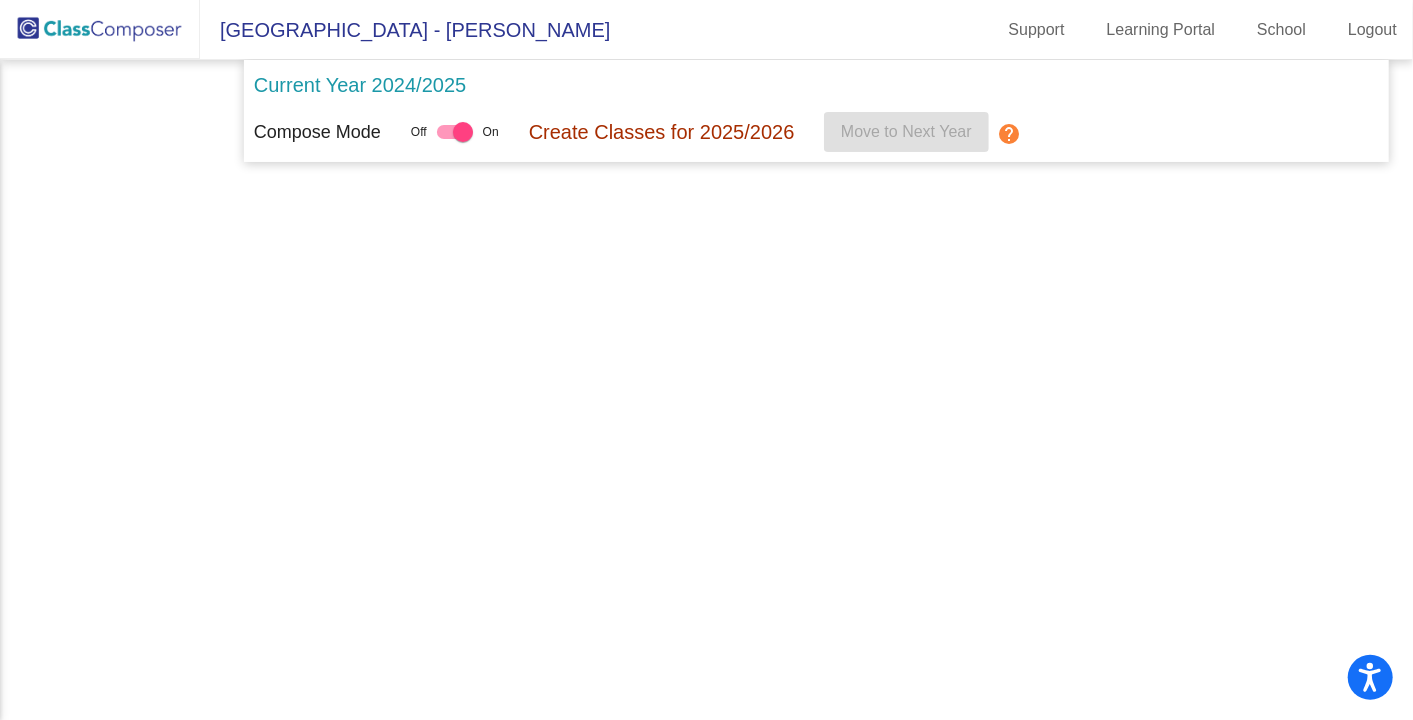 scroll, scrollTop: 0, scrollLeft: 0, axis: both 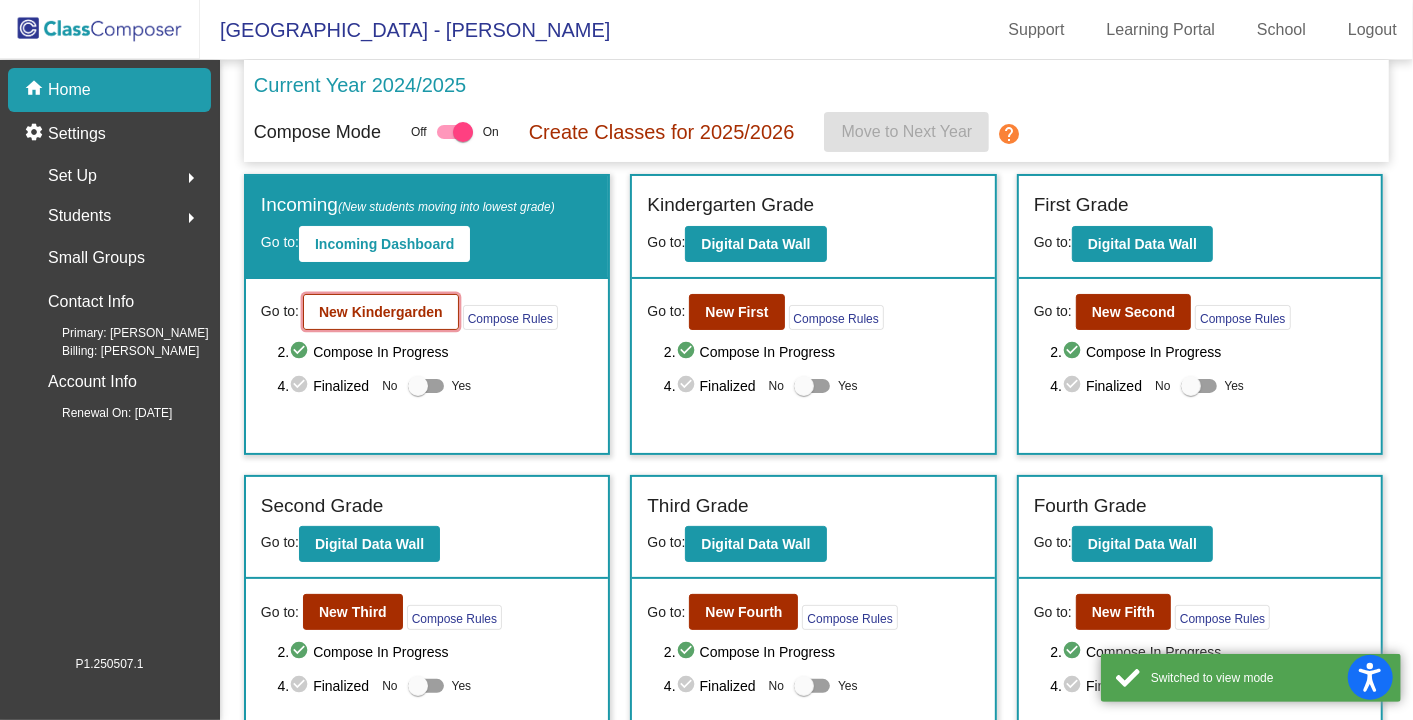 click on "New Kindergarden" 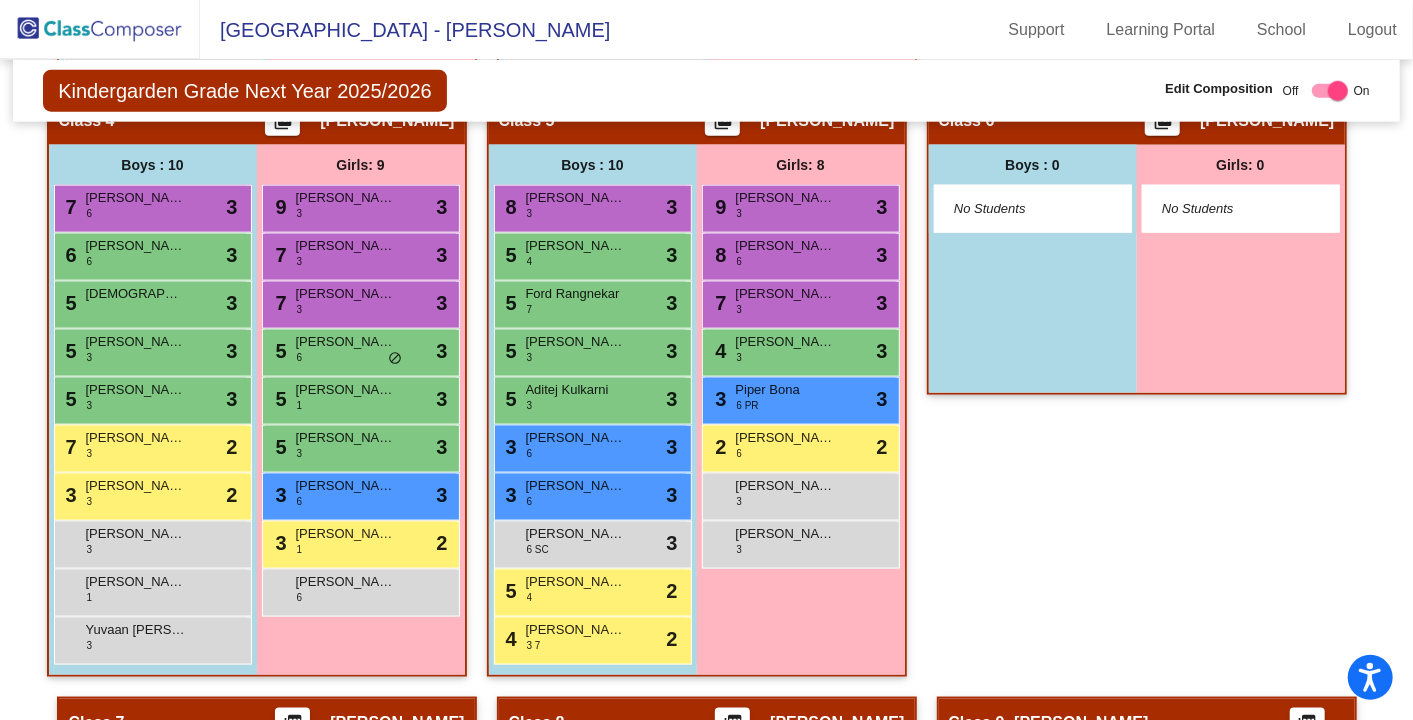 scroll, scrollTop: 1305, scrollLeft: 0, axis: vertical 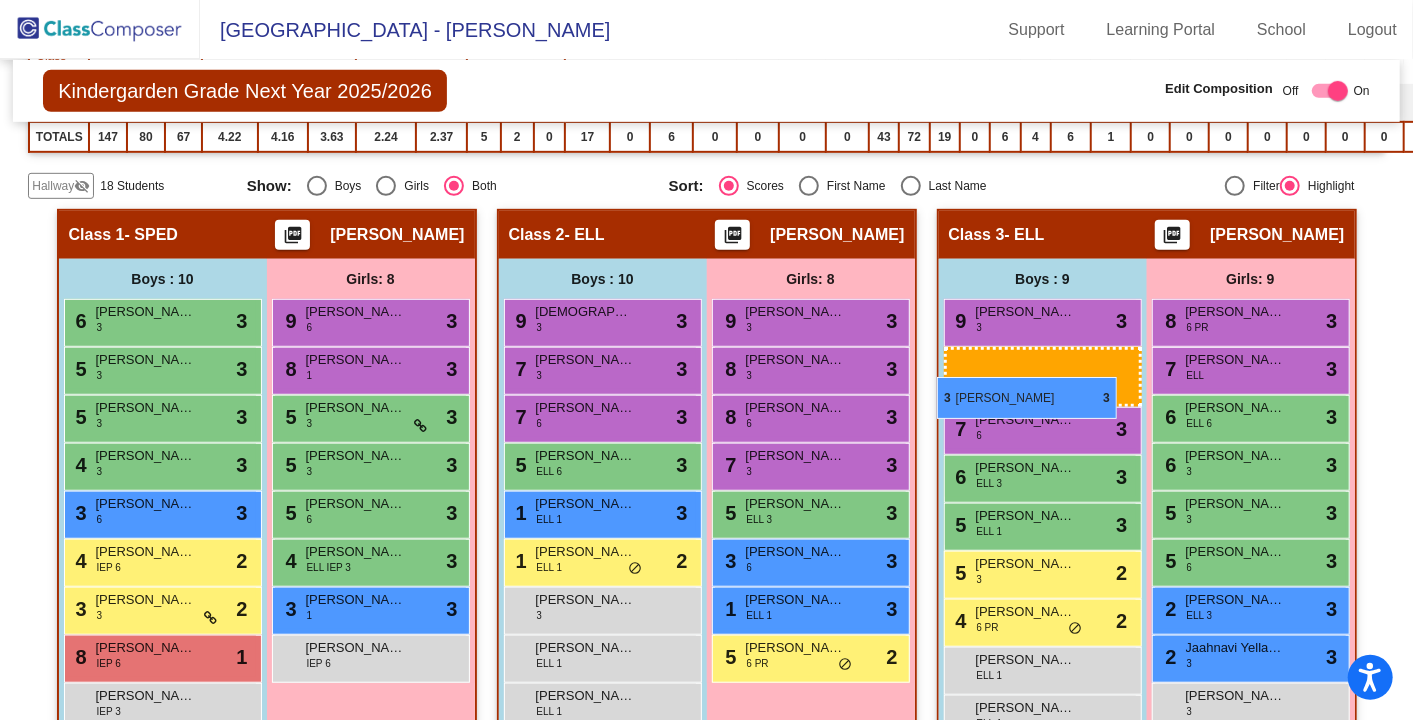 drag, startPoint x: 577, startPoint y: 440, endPoint x: 942, endPoint y: 380, distance: 369.89862 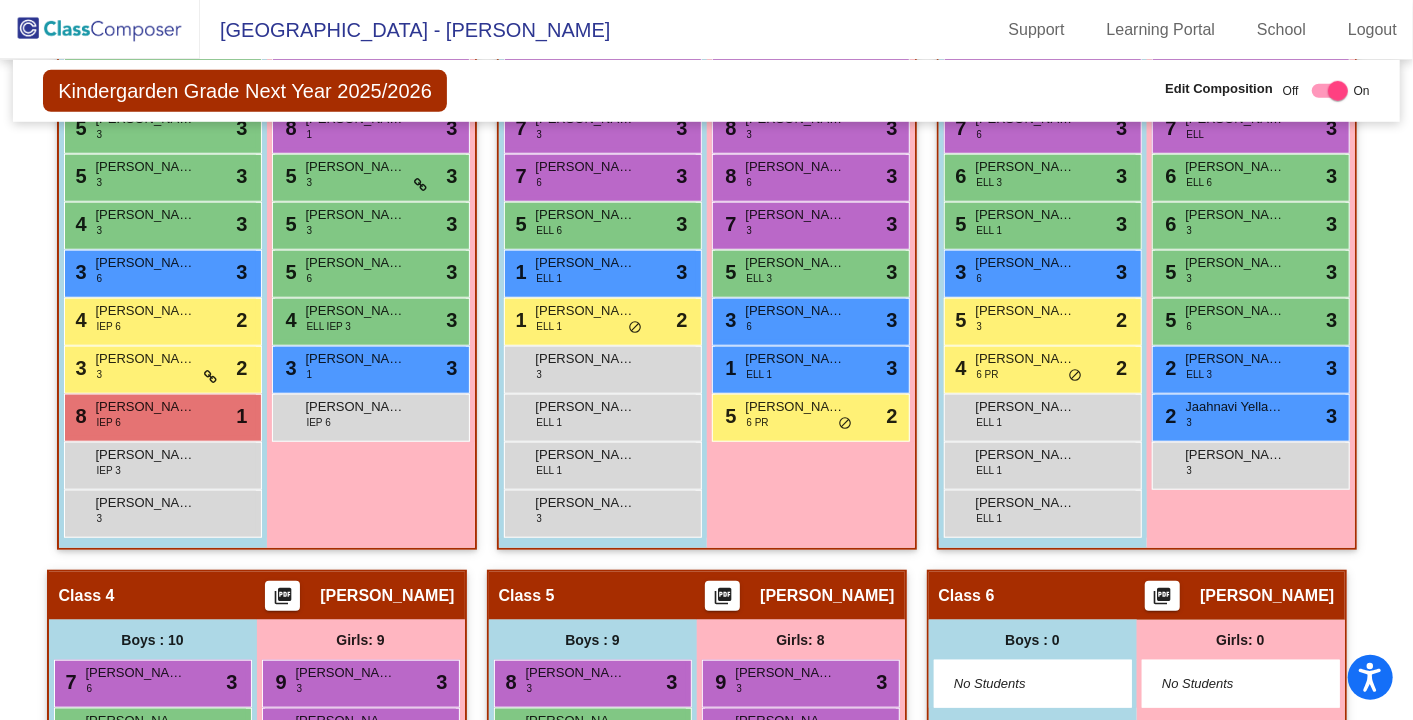 scroll, scrollTop: 890, scrollLeft: 0, axis: vertical 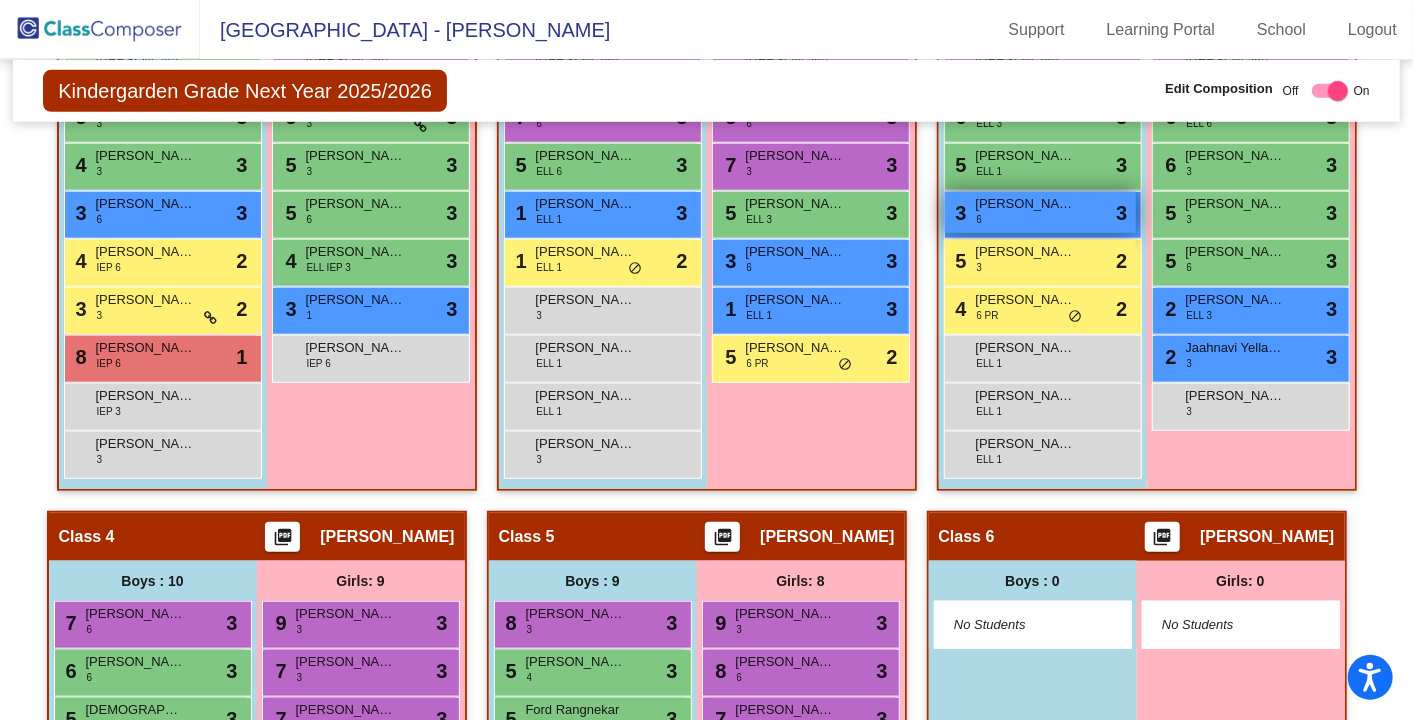 click on "3 [PERSON_NAME] 6 lock do_not_disturb_alt 3" at bounding box center (1040, 212) 